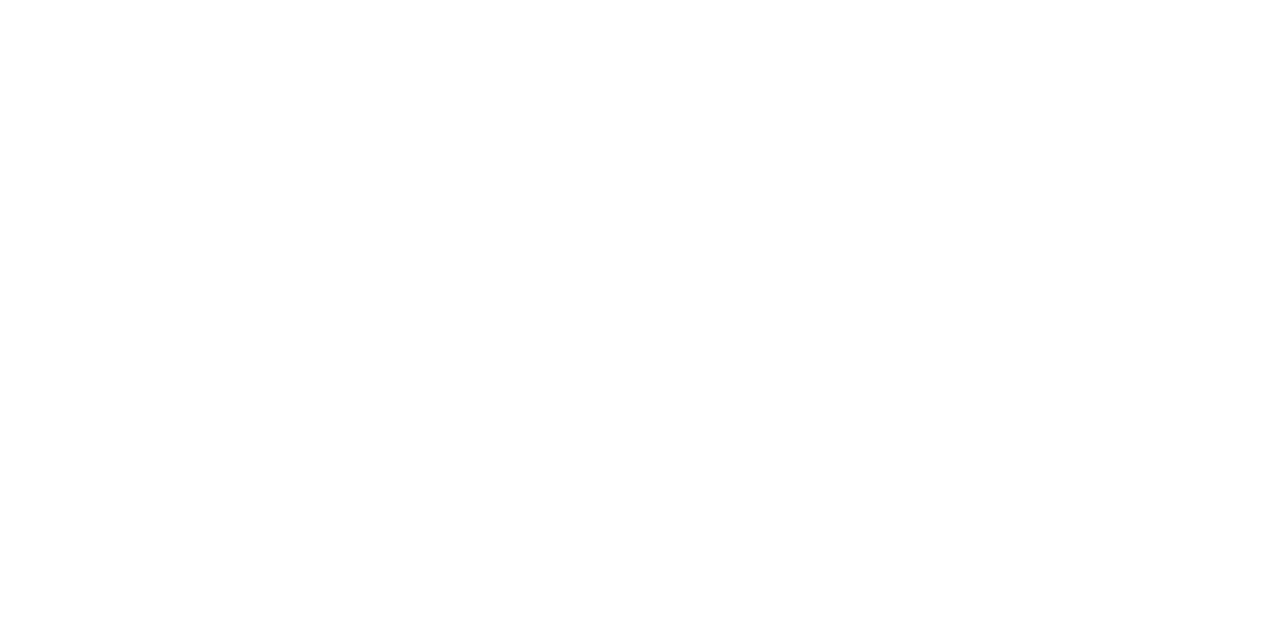 scroll, scrollTop: 0, scrollLeft: 0, axis: both 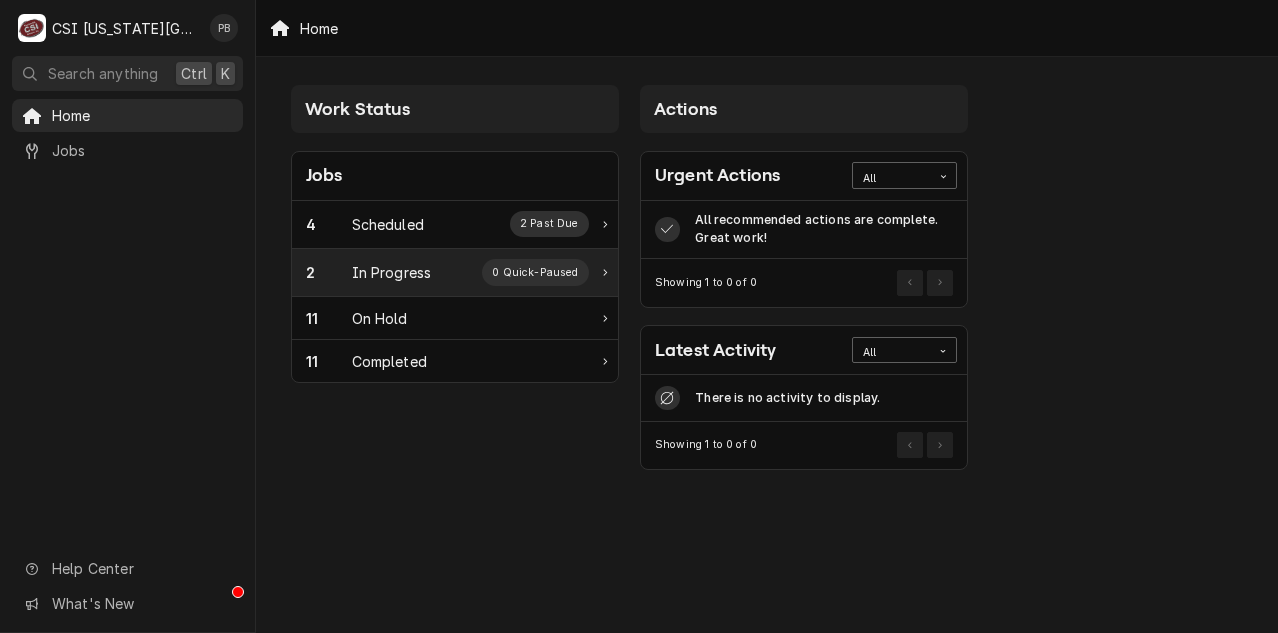 click on "In Progress" at bounding box center (392, 272) 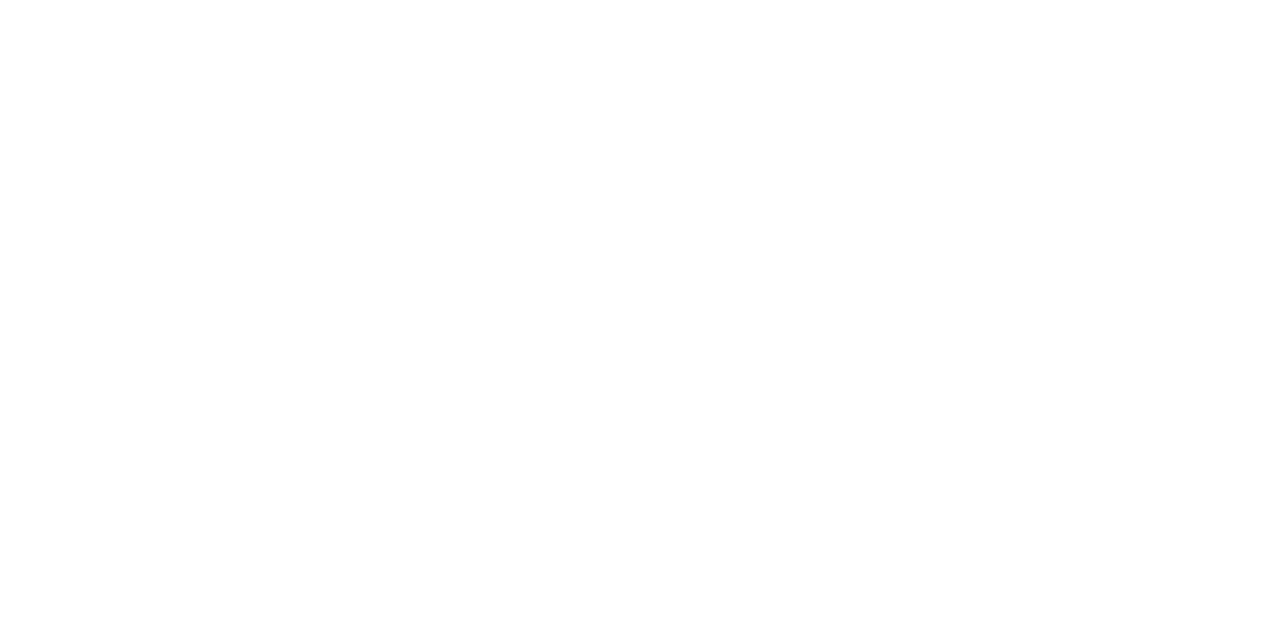 scroll, scrollTop: 0, scrollLeft: 0, axis: both 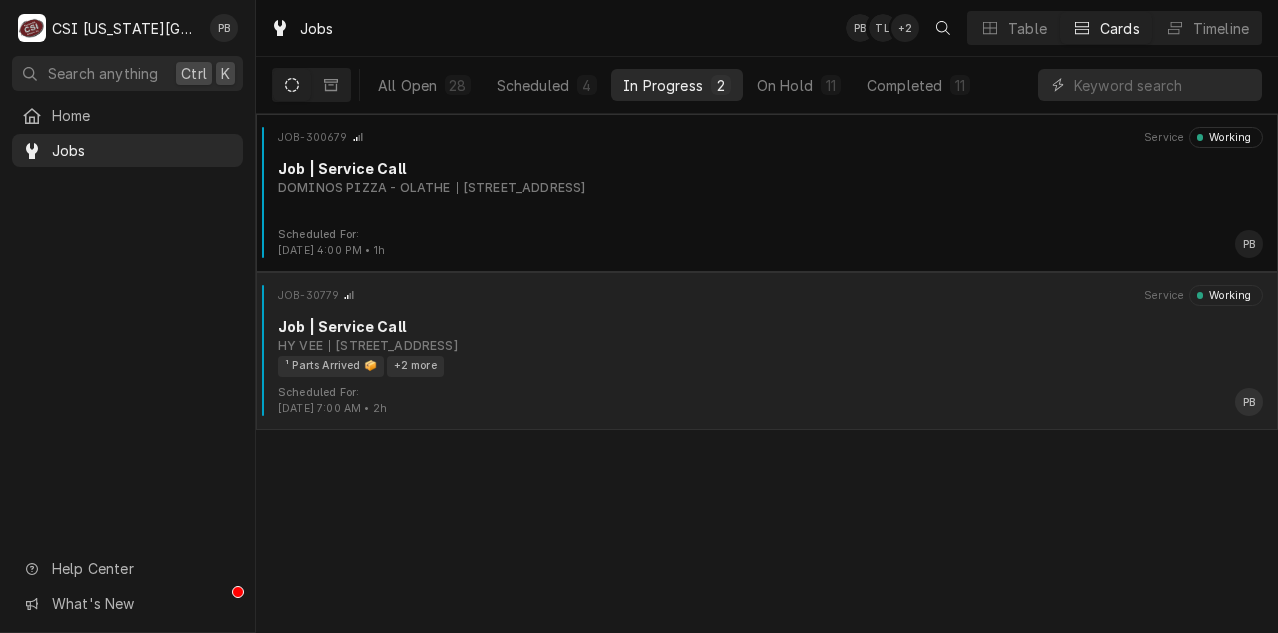 click on "Job | Service Call" at bounding box center (770, 326) 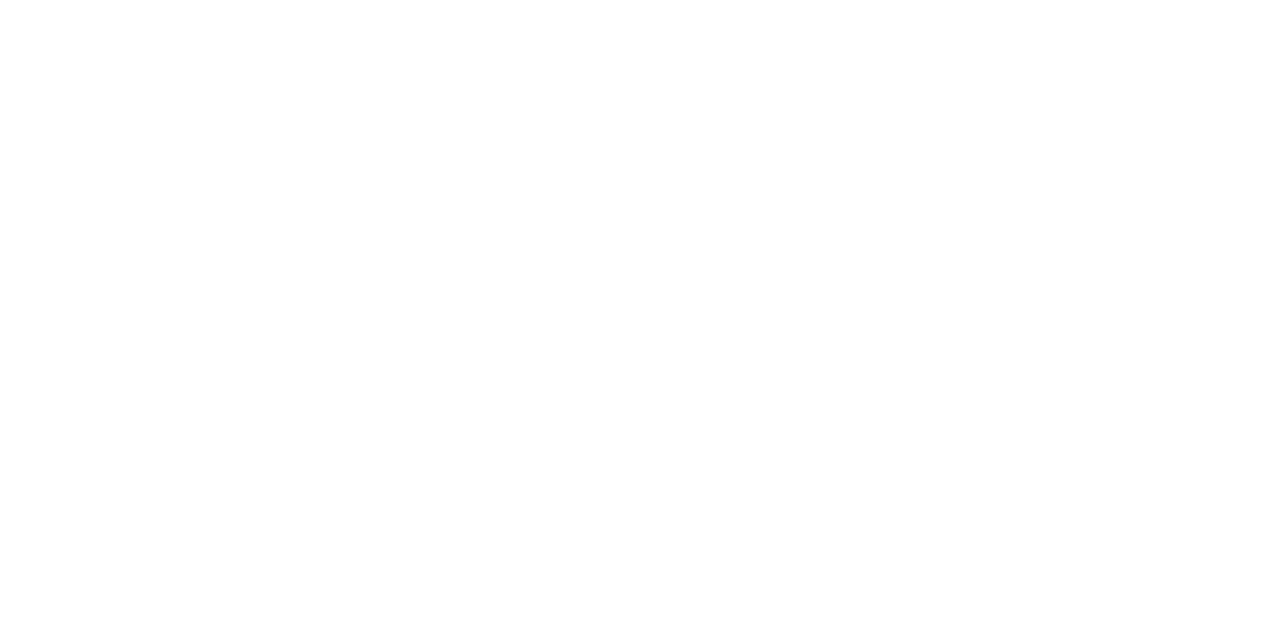 scroll, scrollTop: 0, scrollLeft: 0, axis: both 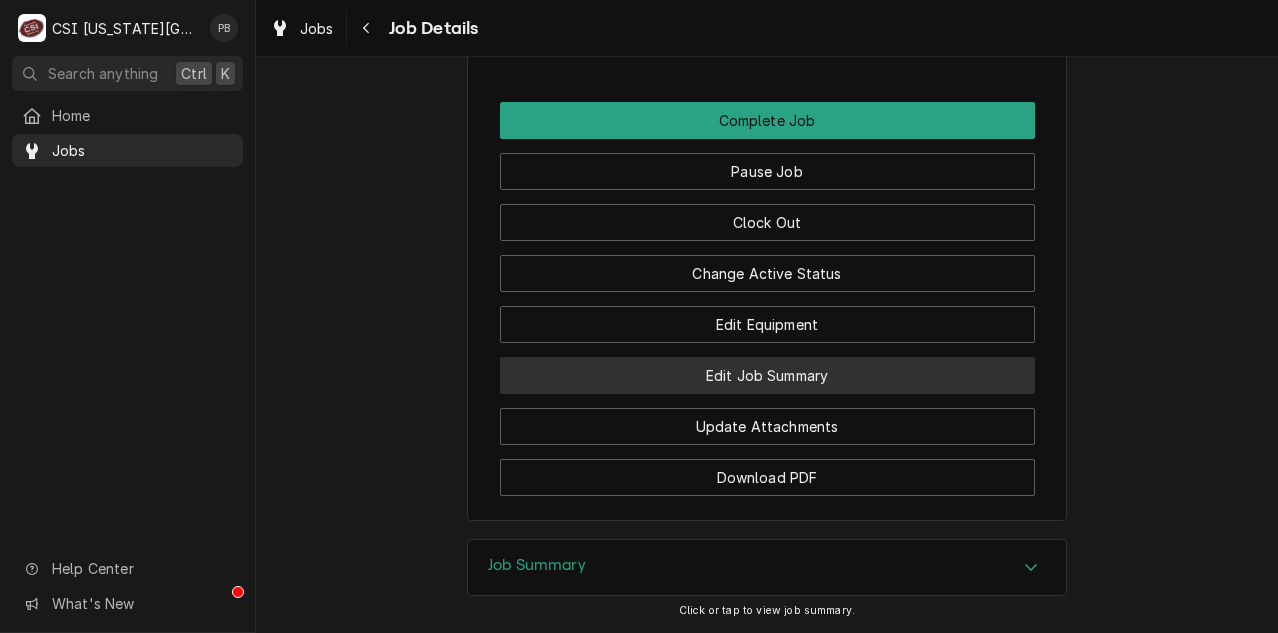 click on "Edit Job Summary" at bounding box center [767, 375] 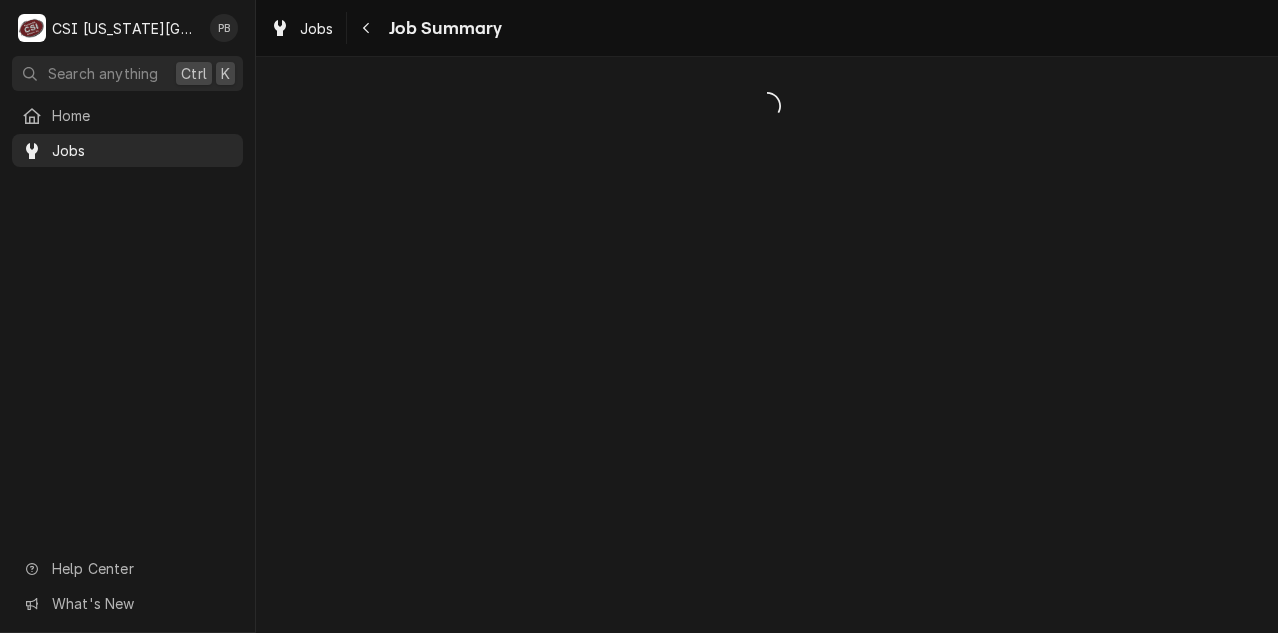 scroll, scrollTop: 0, scrollLeft: 0, axis: both 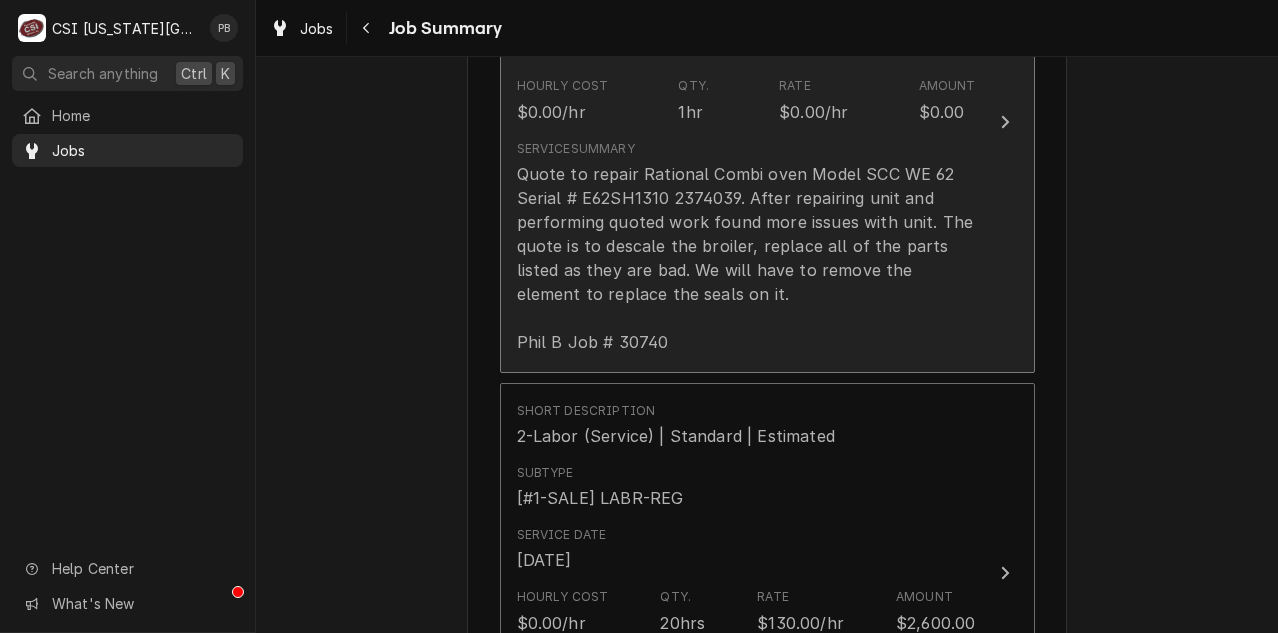 click on "Quote to repair Rational Combi oven Model SCC WE 62 Serial # E62SH1310 2374039. After repairing unit and performing quoted work found more issues with unit. The quote is to descale the broiler, replace all of the parts listed as they are bad. We will have to remove the element to replace the seals on it.
Phil B Job # 30740" at bounding box center (746, 258) 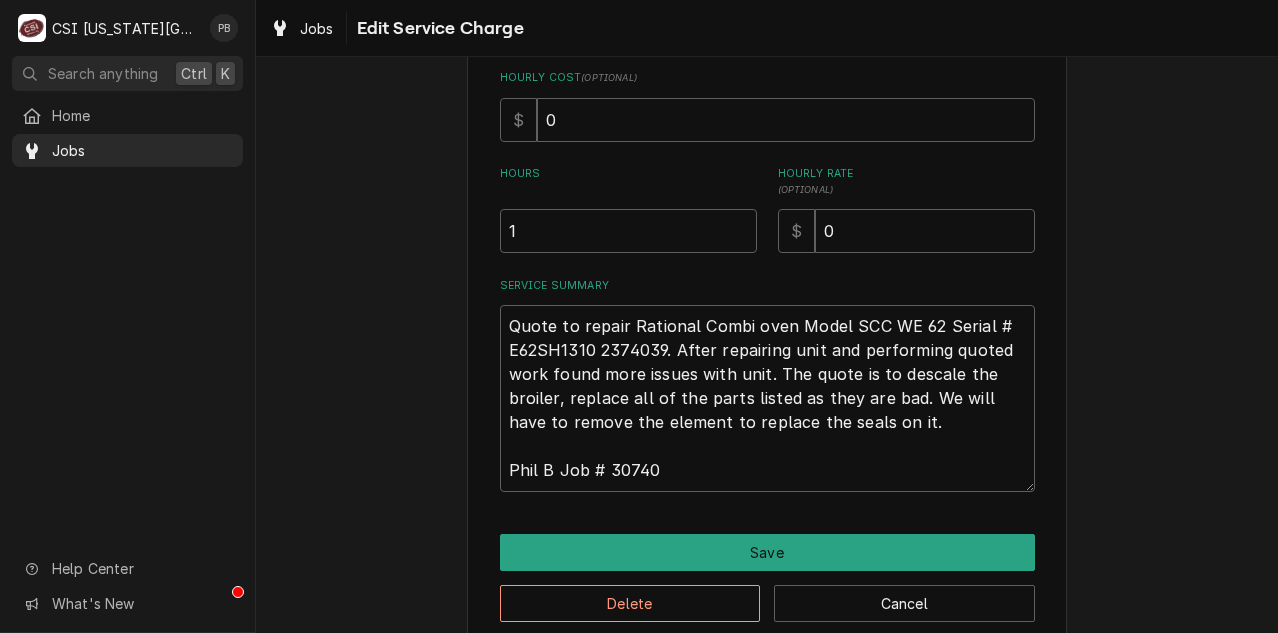 scroll, scrollTop: 572, scrollLeft: 0, axis: vertical 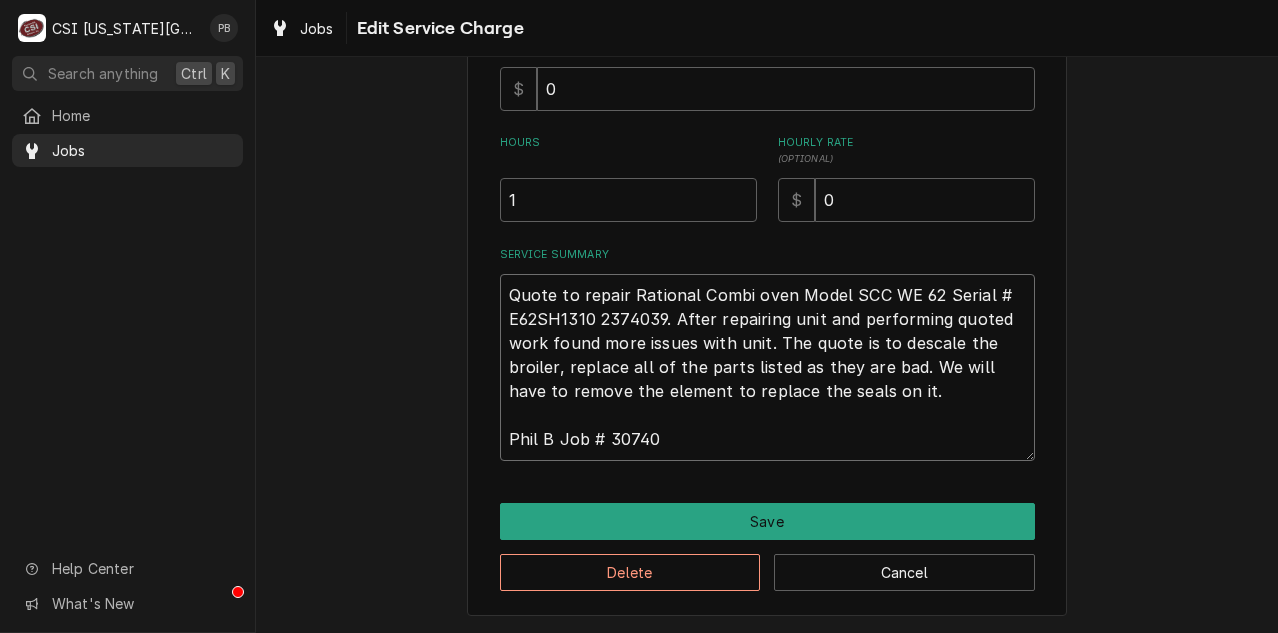 click on "Quote to repair Rational Combi oven Model SCC WE 62 Serial # E62SH1310 2374039. After repairing unit and performing quoted work found more issues with unit. The quote is to descale the broiler, replace all of the parts listed as they are bad. We will have to remove the element to replace the seals on it.
Phil B Job # 30740" at bounding box center (767, 367) 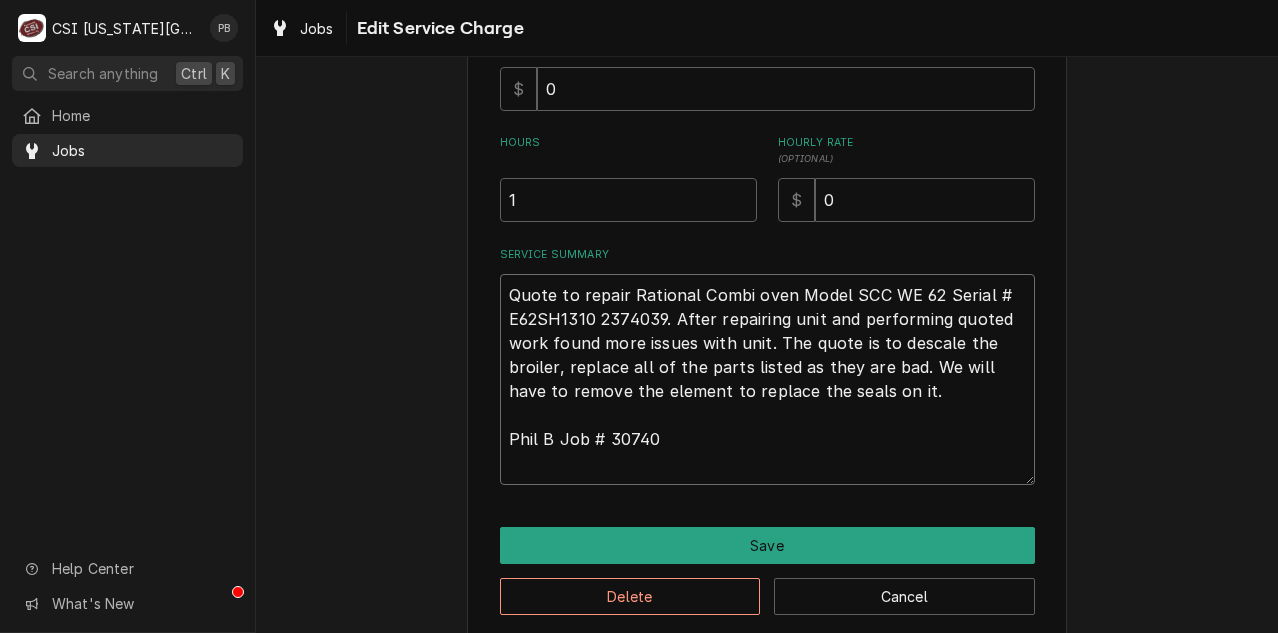 type on "x" 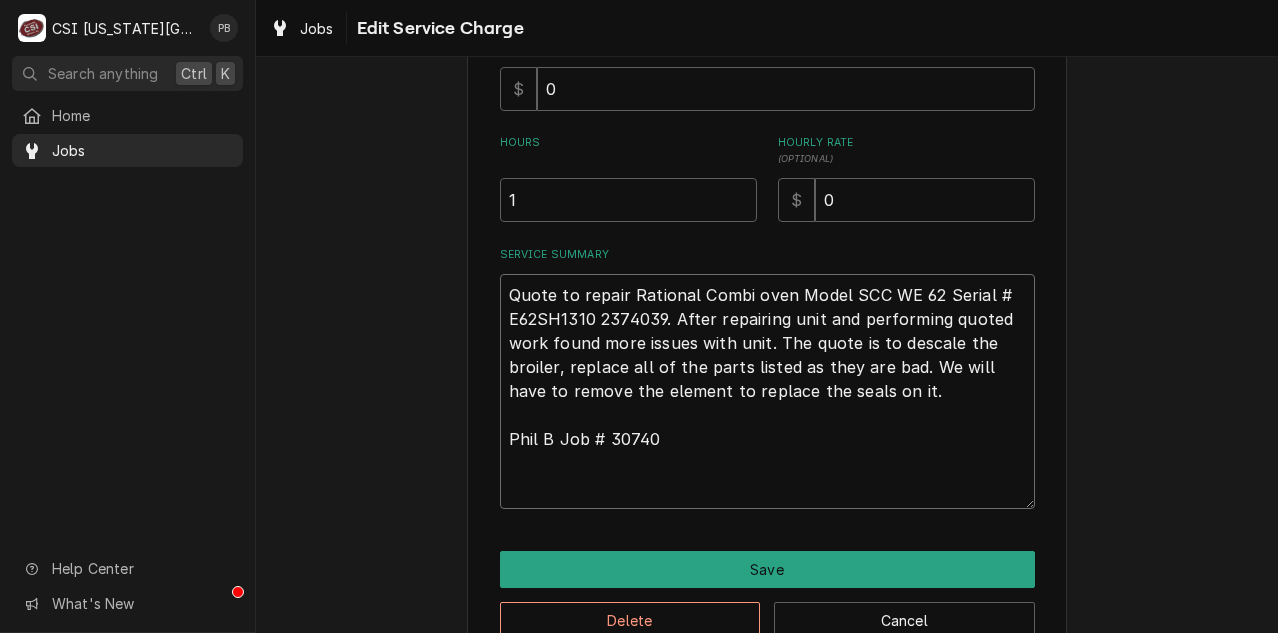 type on "x" 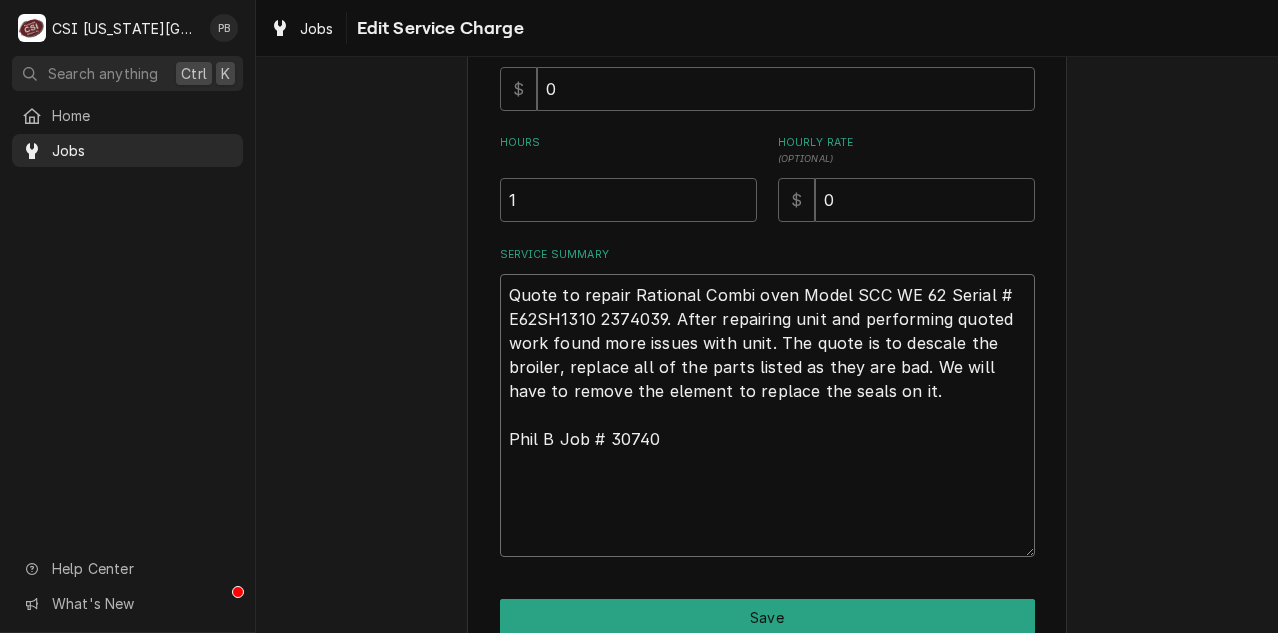 type on "x" 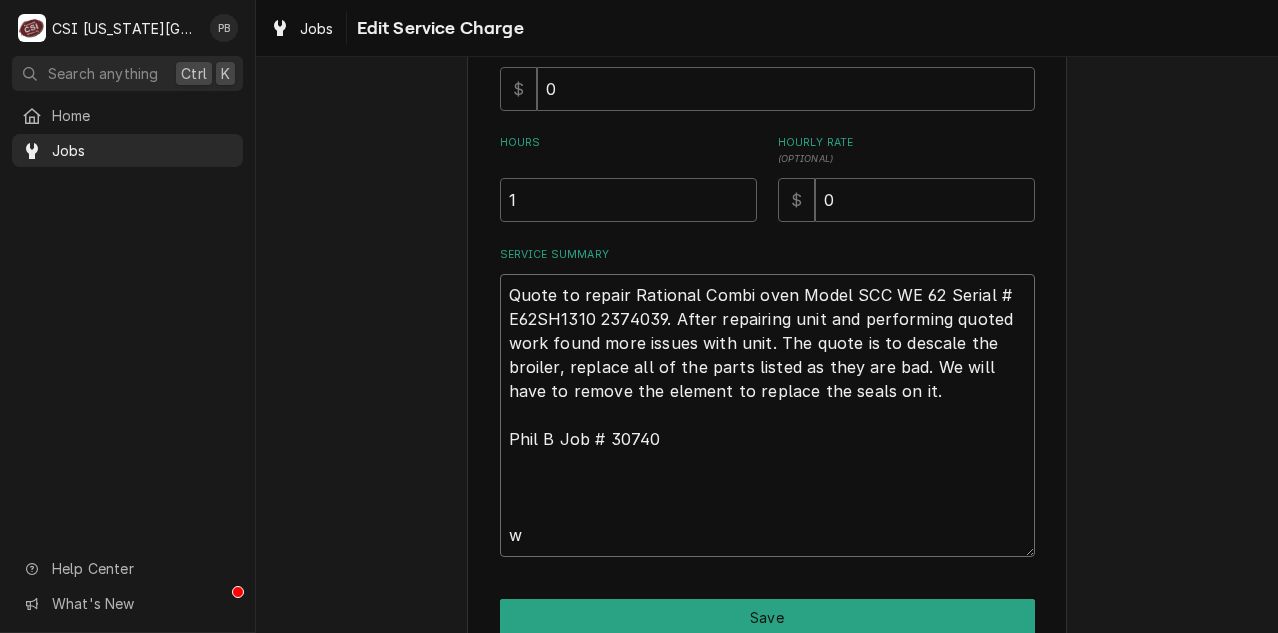 type on "x" 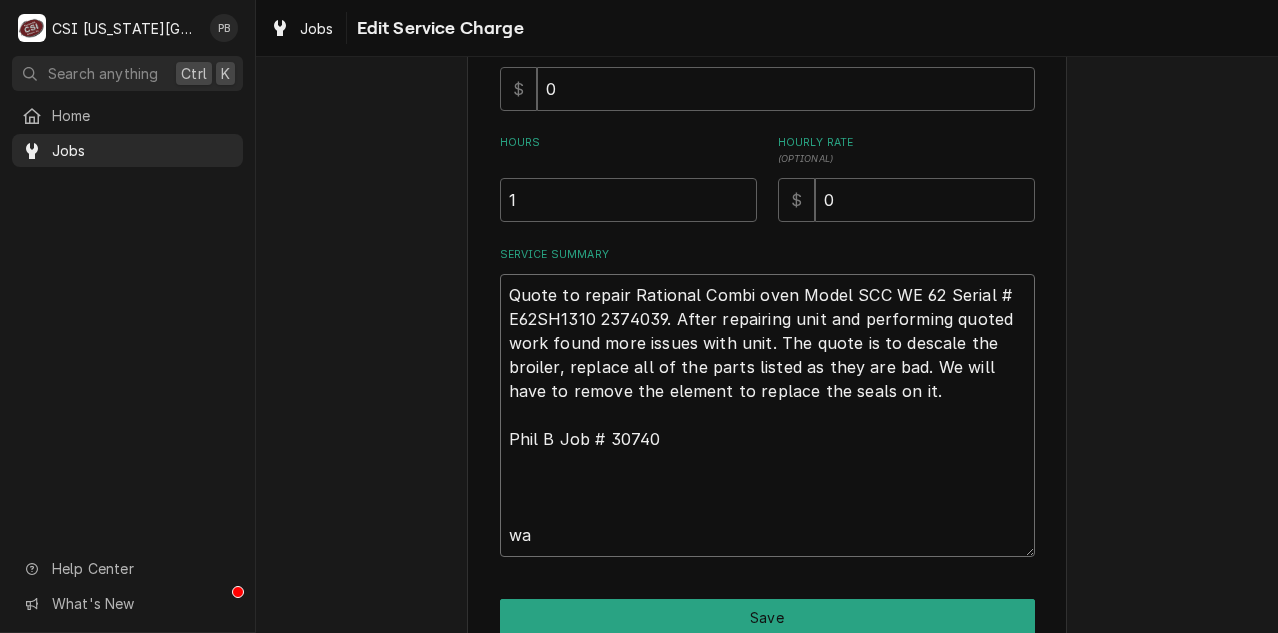 type on "x" 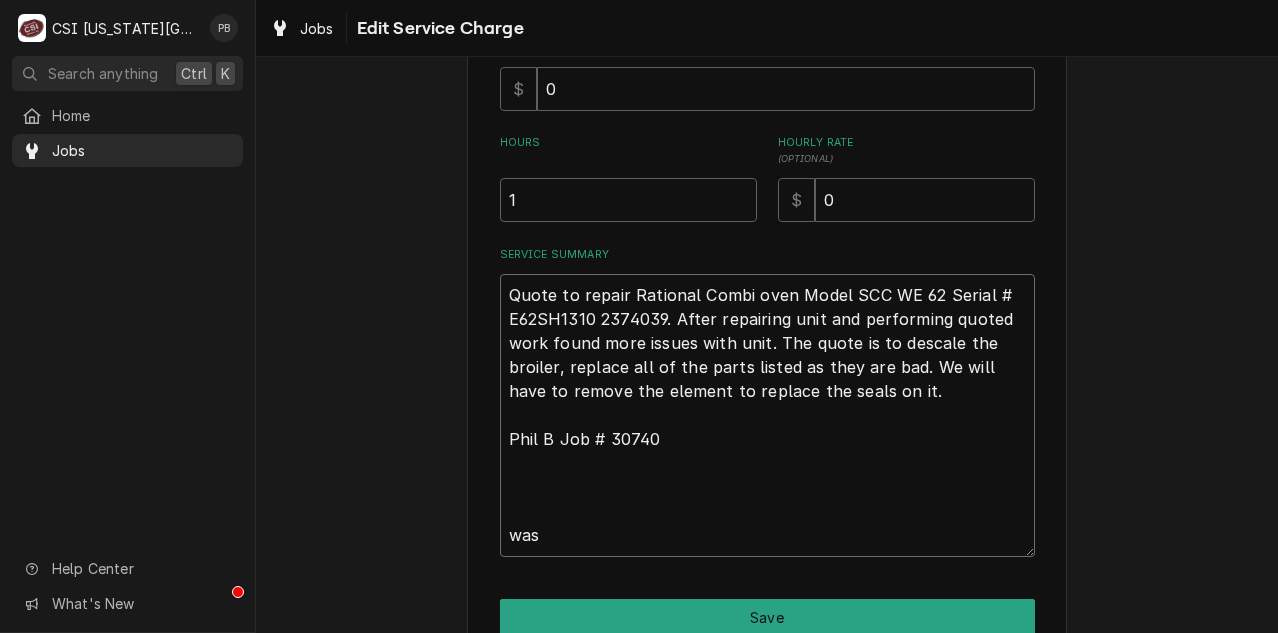 type on "x" 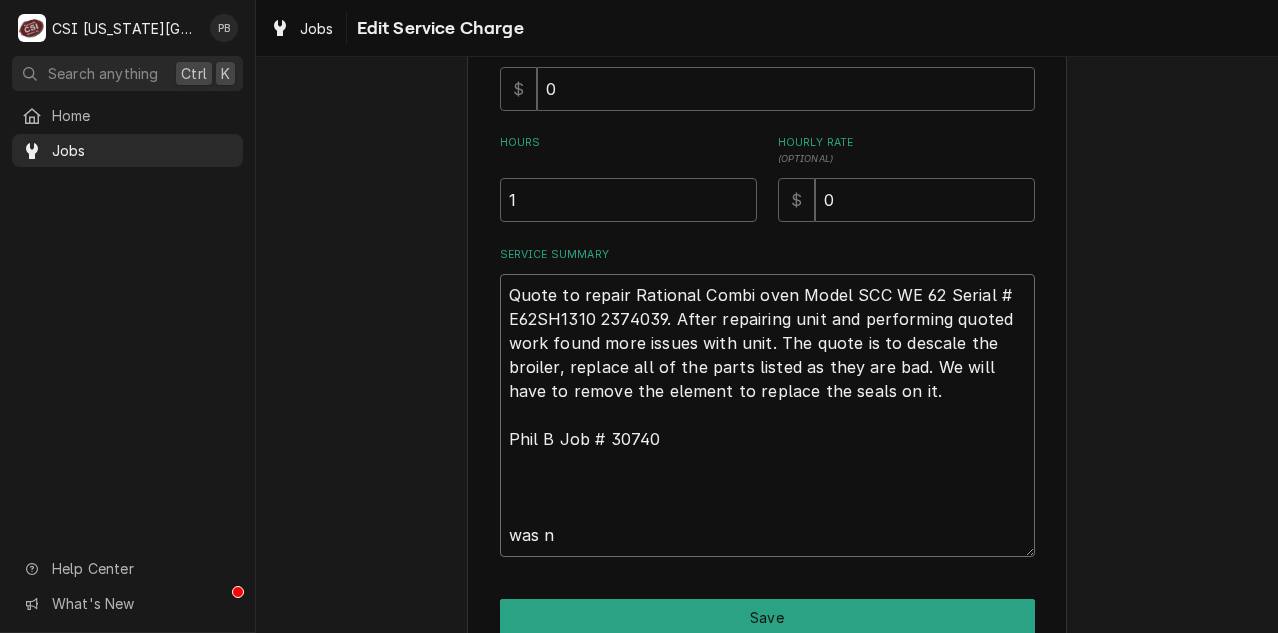 type on "x" 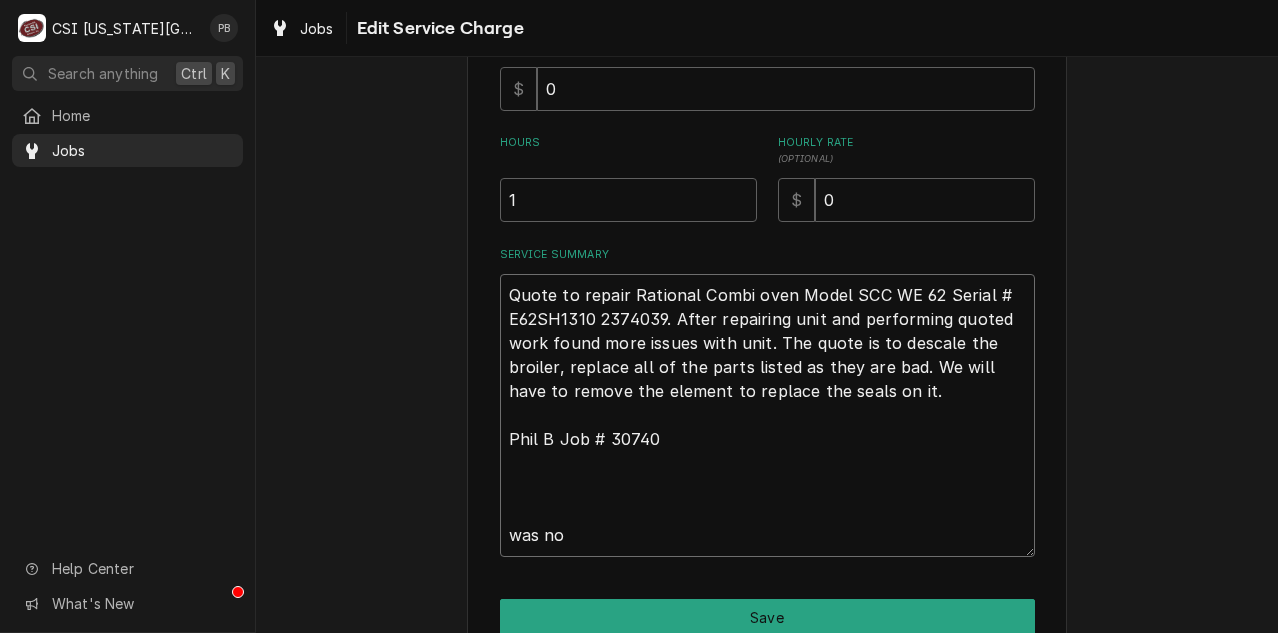 type on "x" 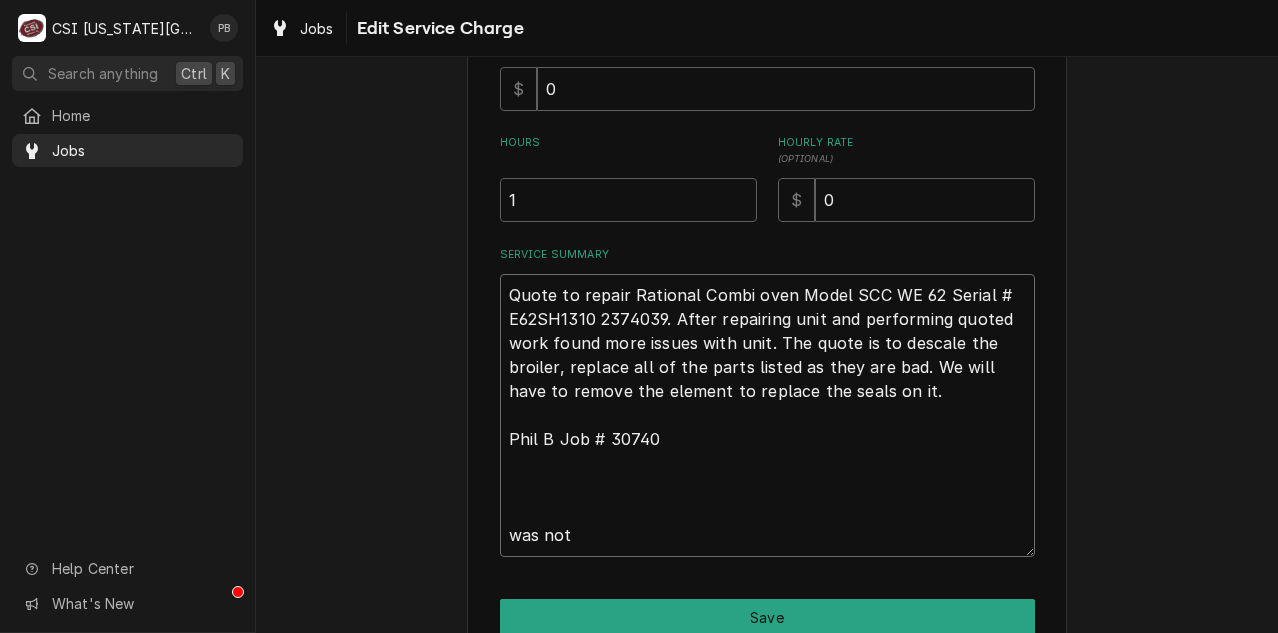 type on "x" 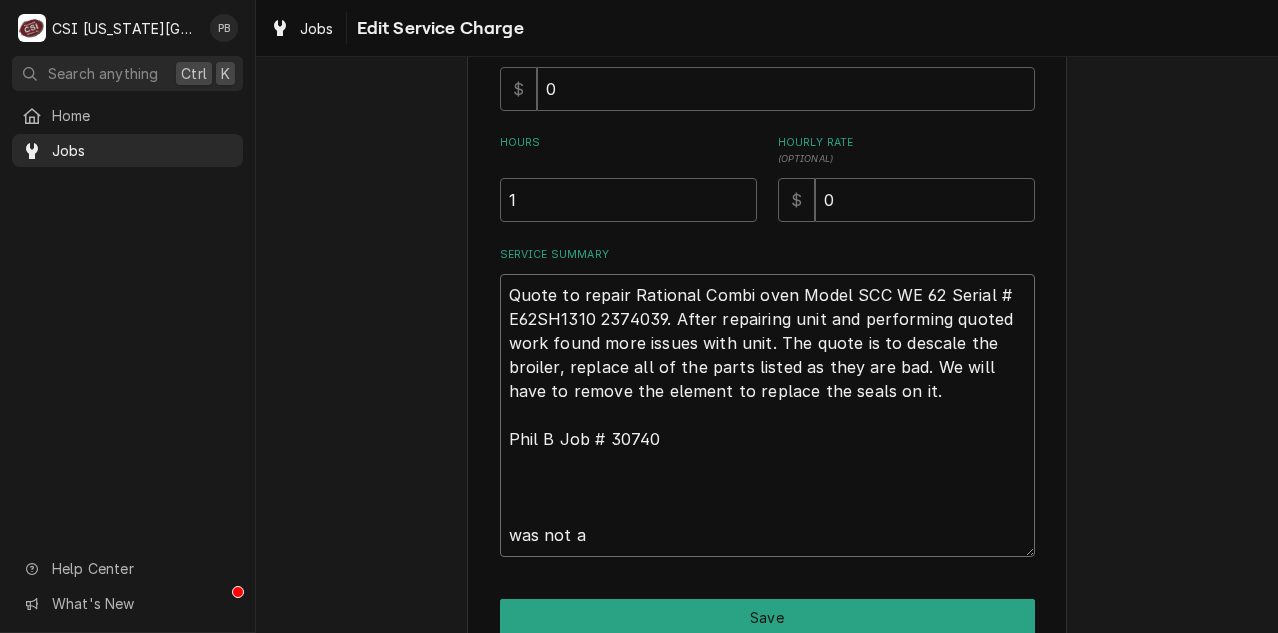 type on "x" 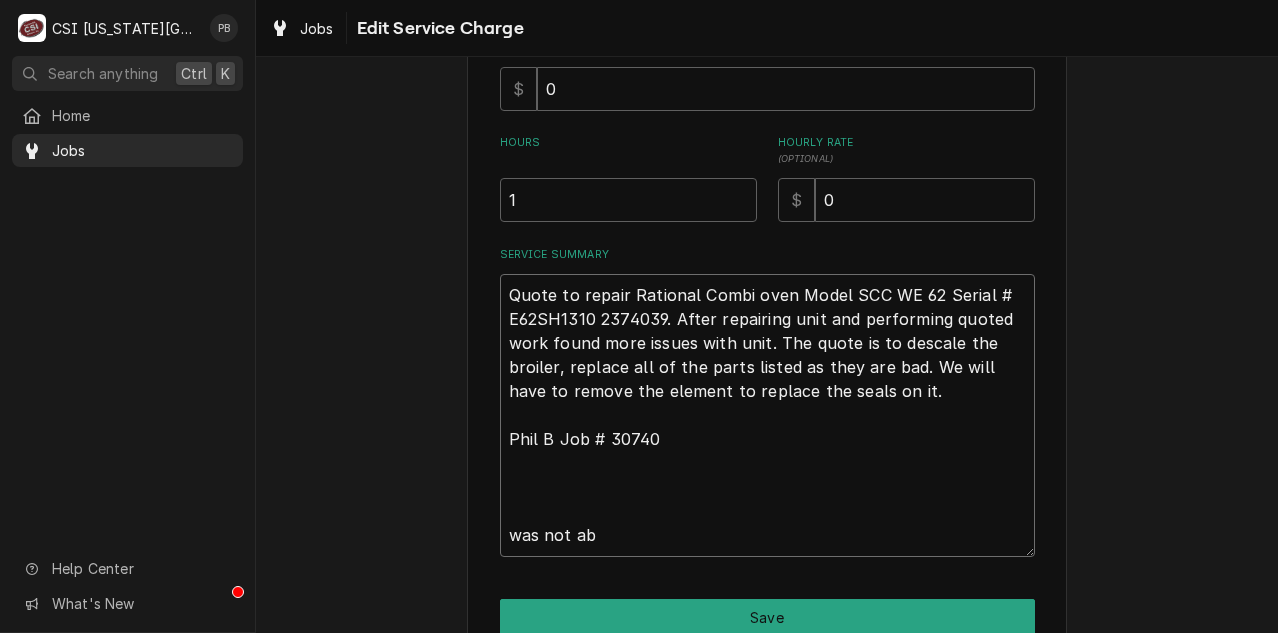 type on "x" 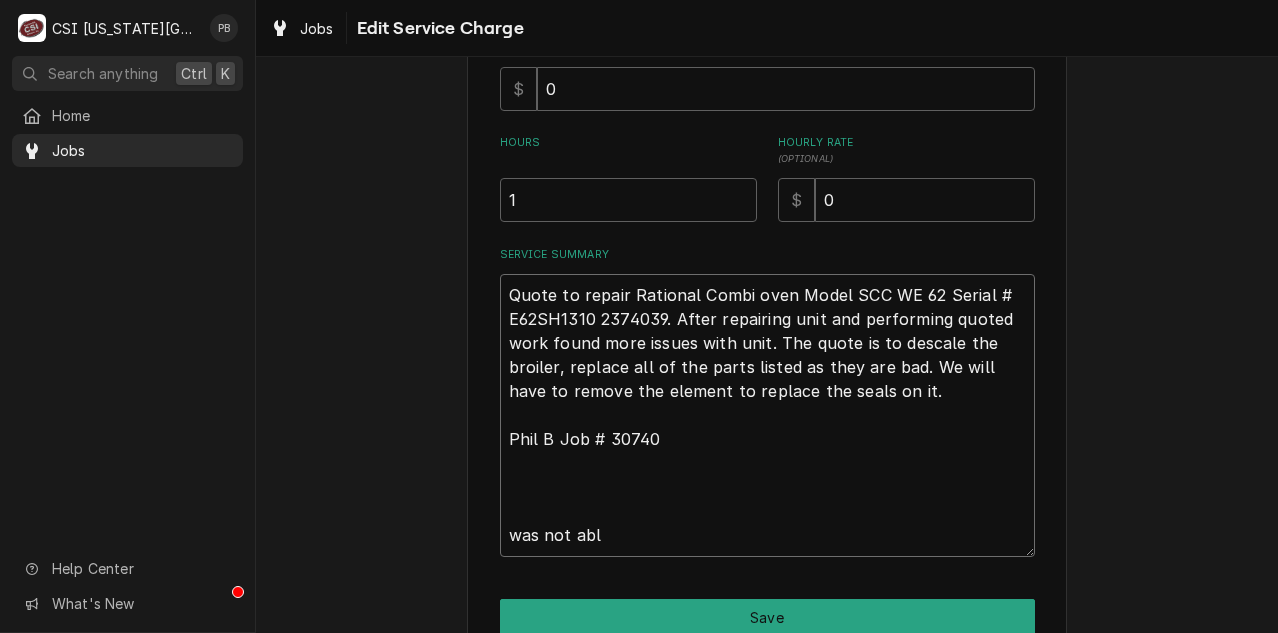 type on "Quote to repair Rational Combi oven Model SCC WE 62 Serial # E62SH1310 2374039. After repairing unit and performing quoted work found more issues with unit. The quote is to descale the broiler, replace all of the parts listed as they are bad. We will have to remove the element to replace the seals on it.
Phil B Job # 30740
was not able" 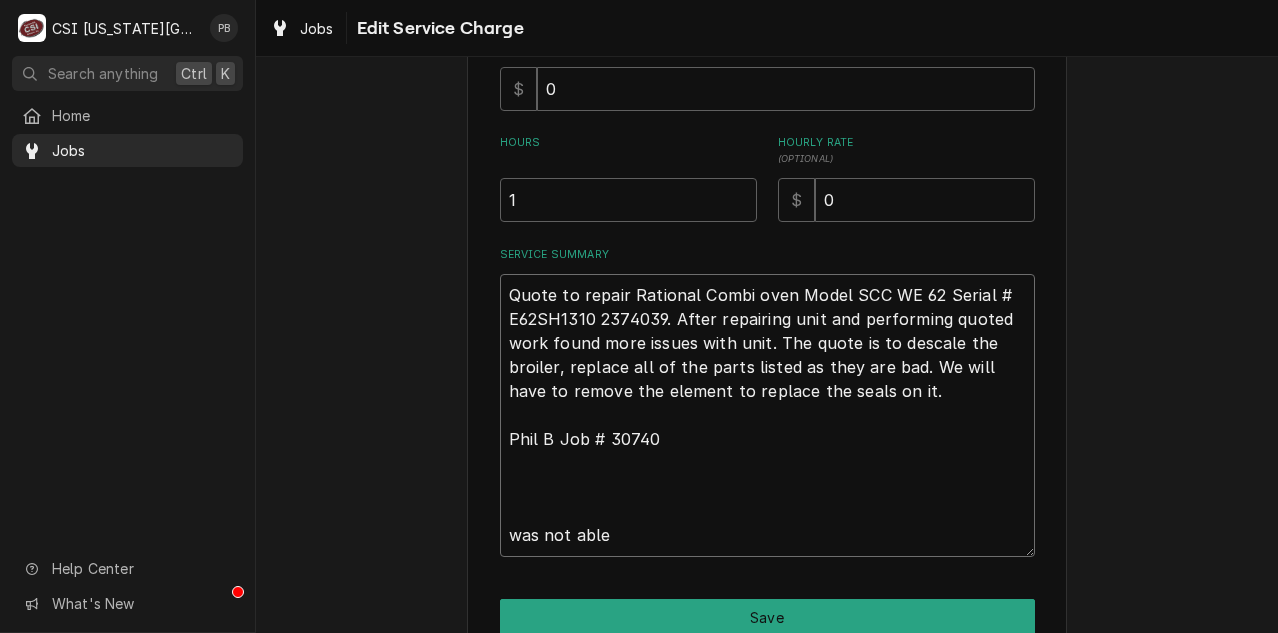 type on "x" 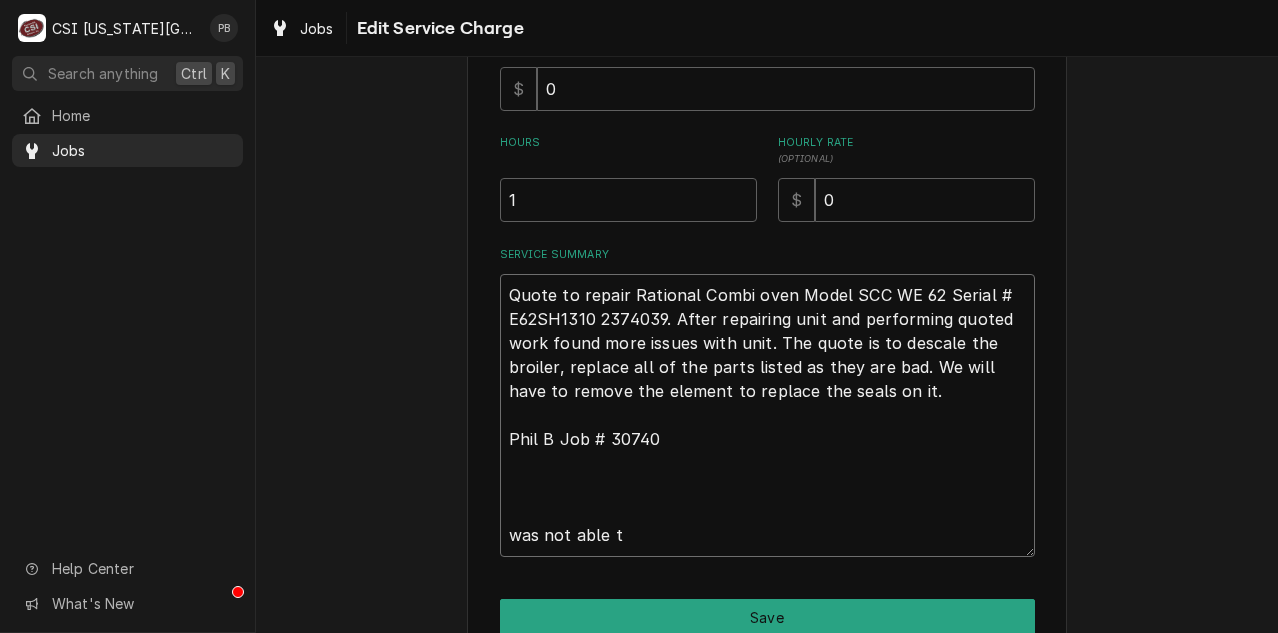 type on "x" 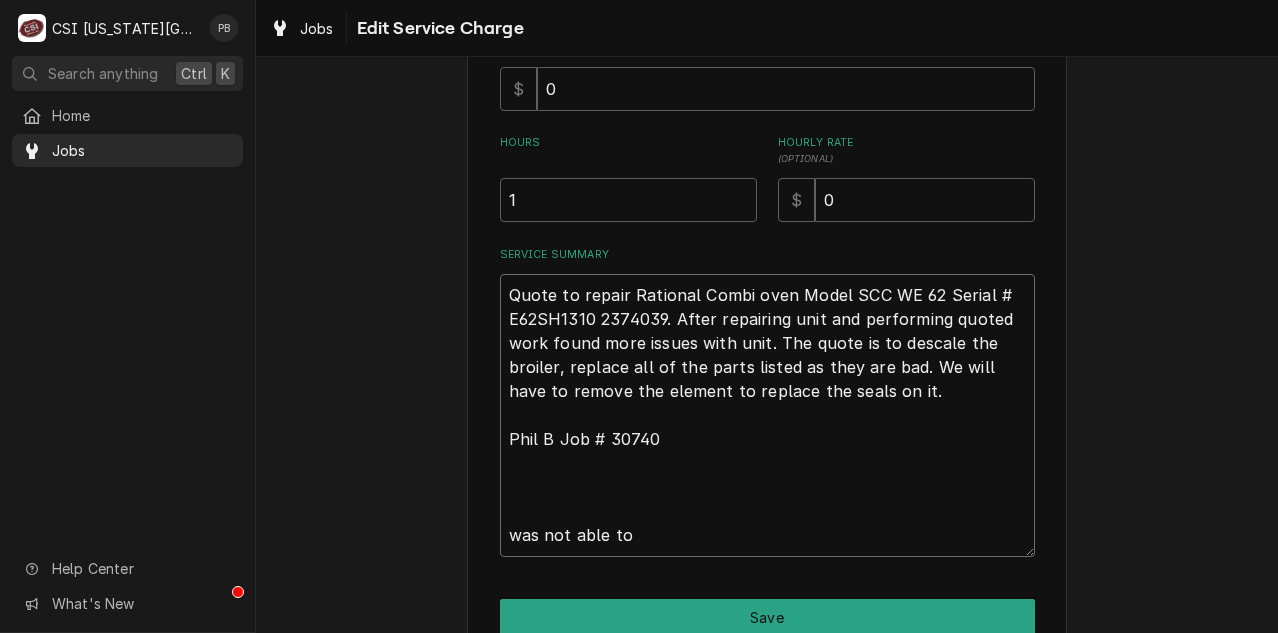 type on "x" 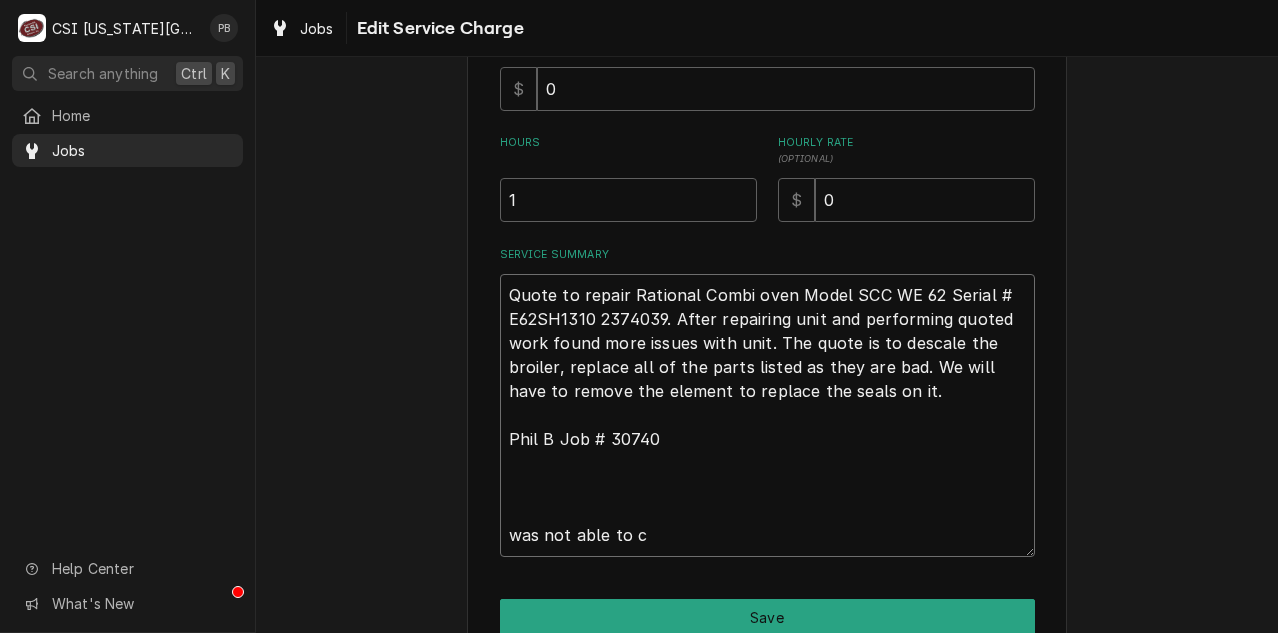 type on "x" 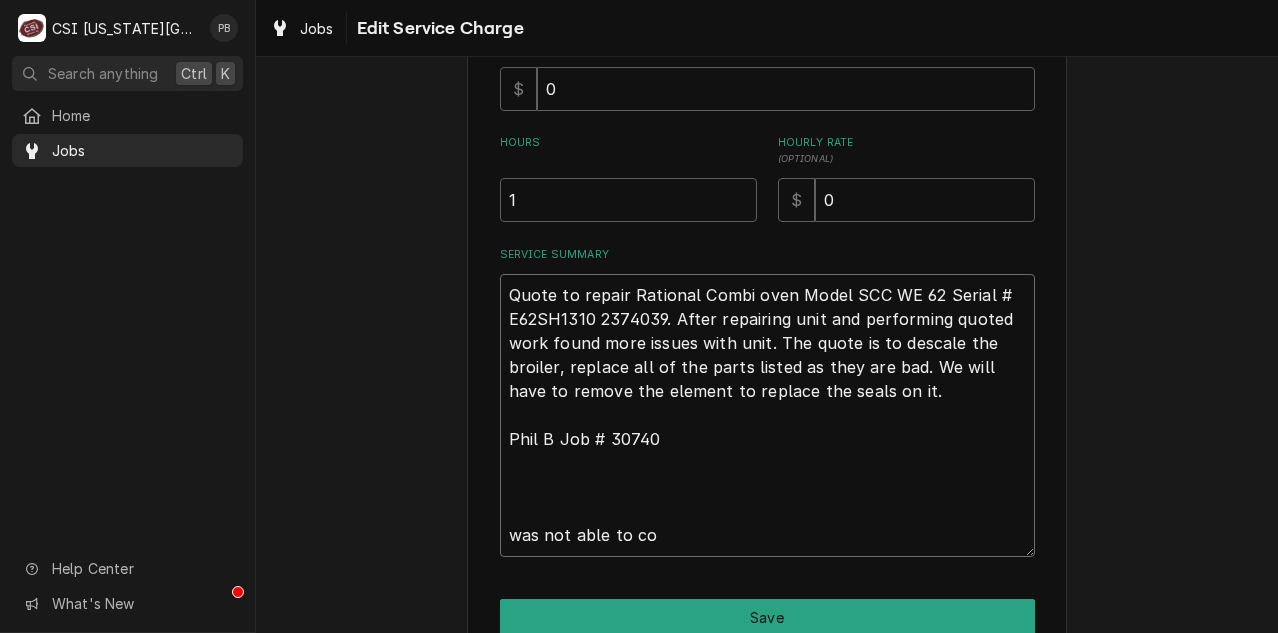 type on "x" 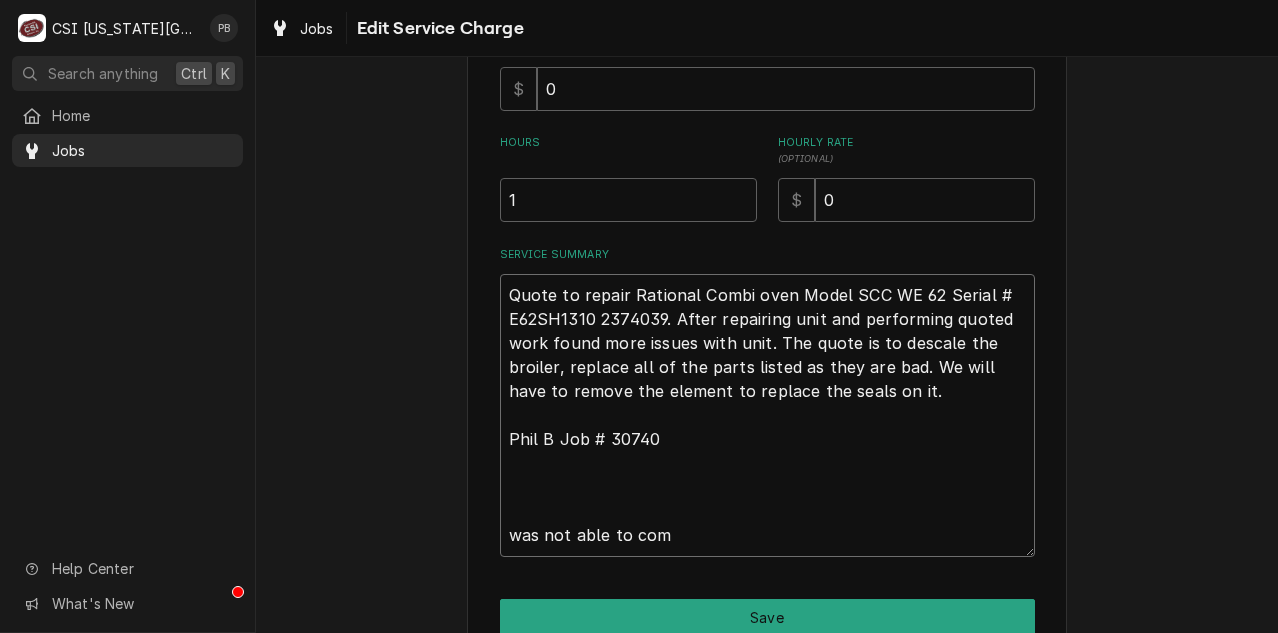 type on "x" 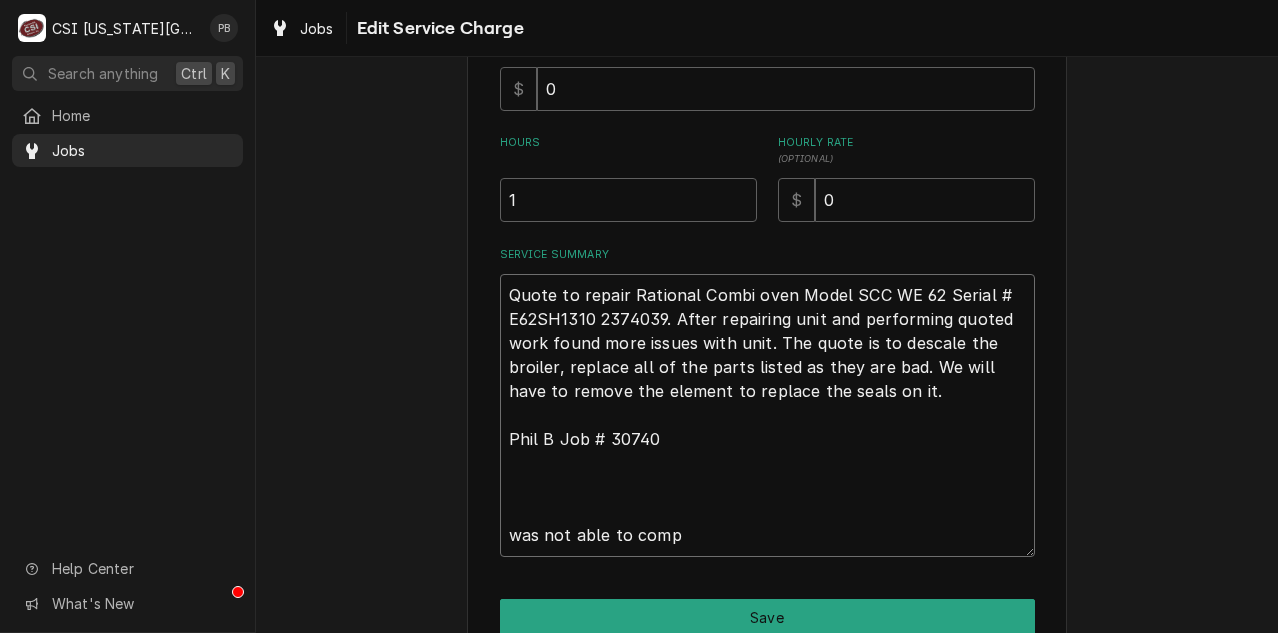 type on "x" 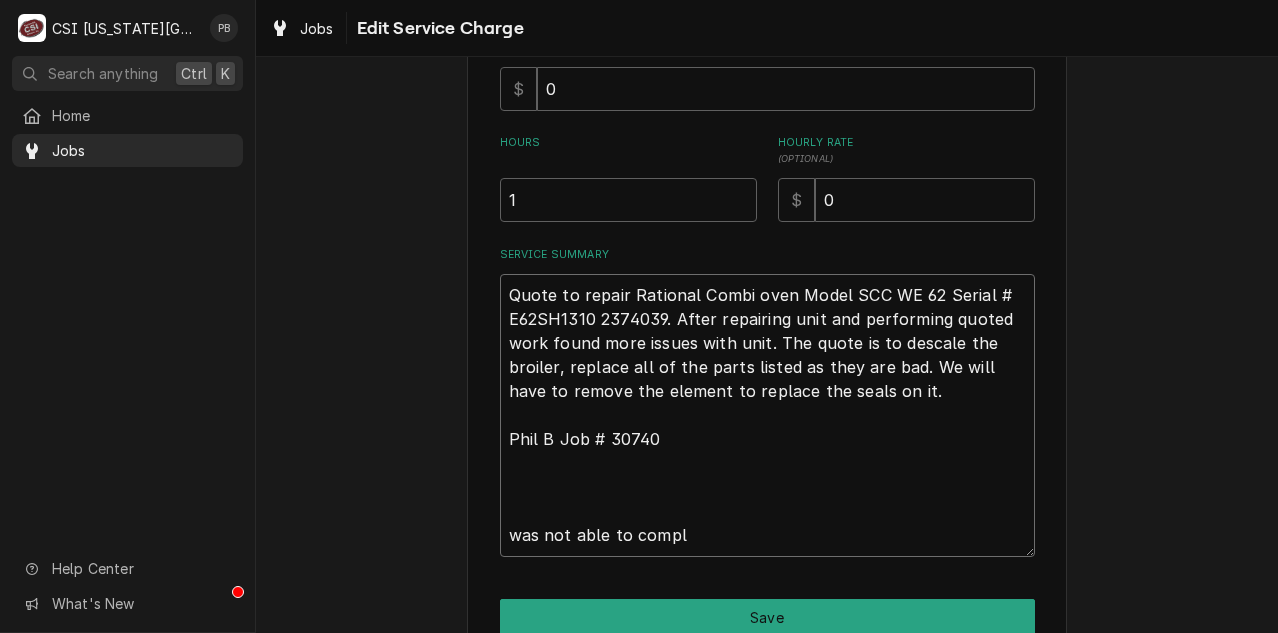 type on "x" 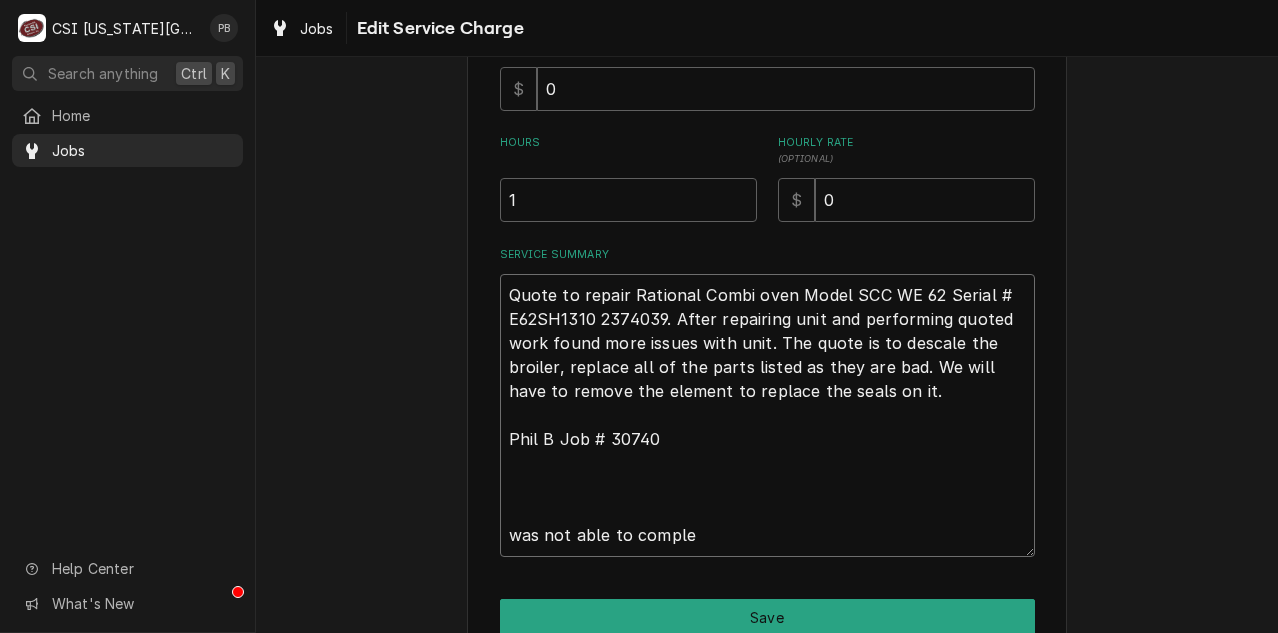 type on "x" 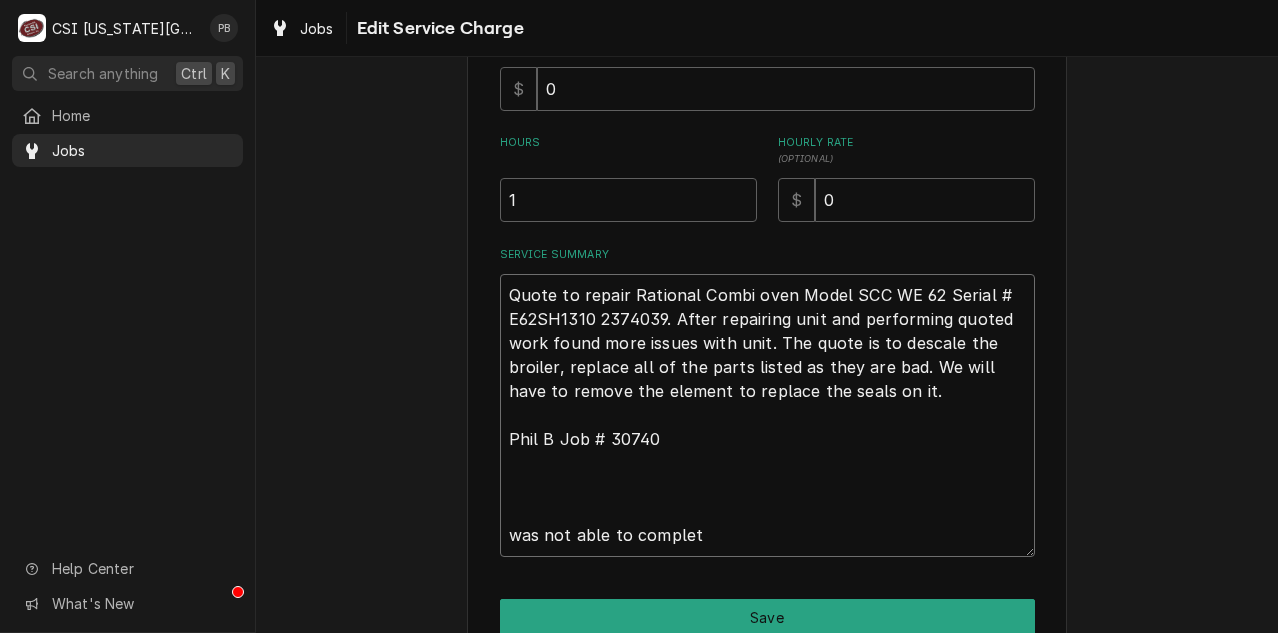 type on "x" 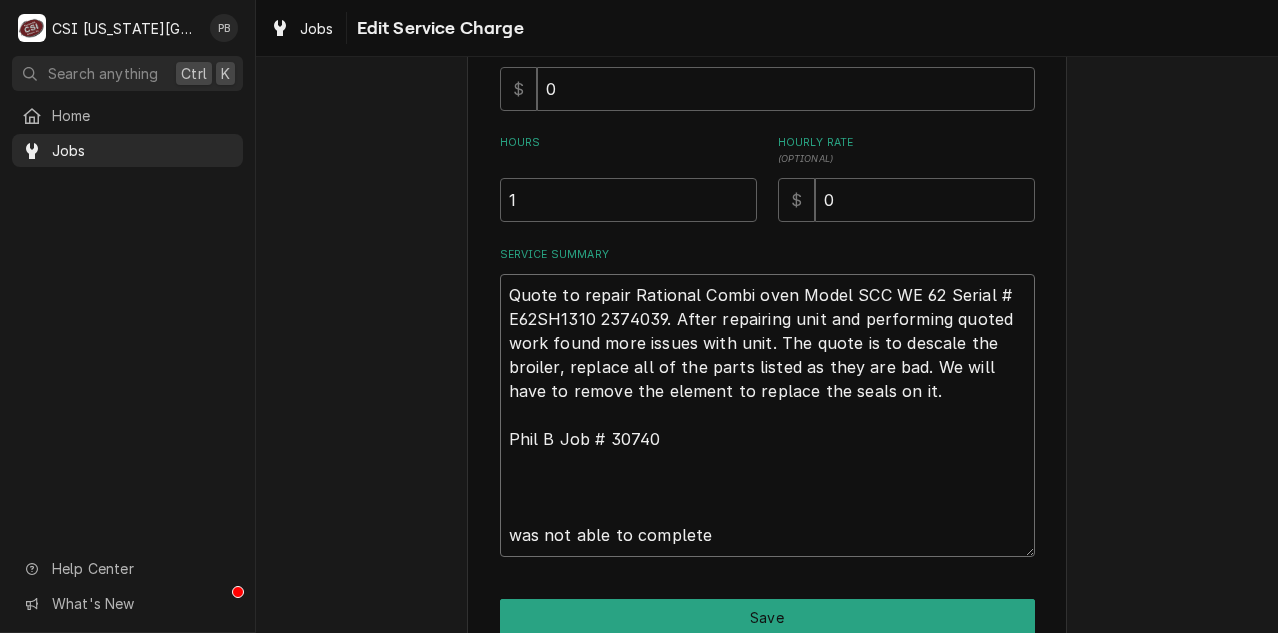 type on "x" 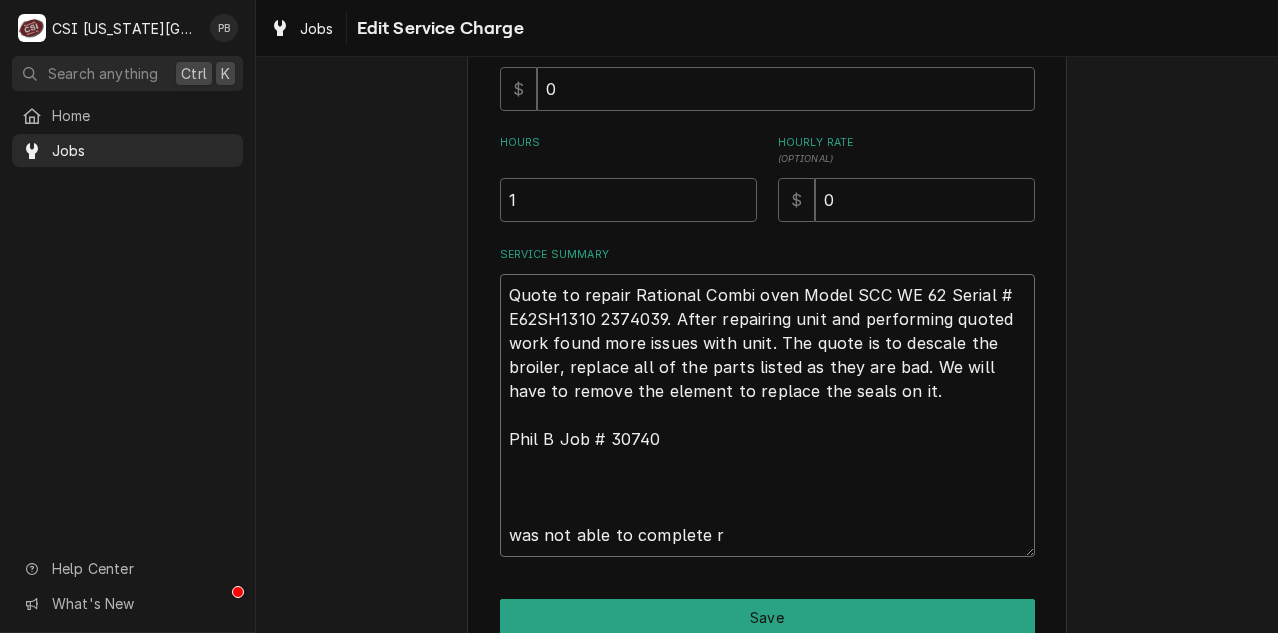 type on "x" 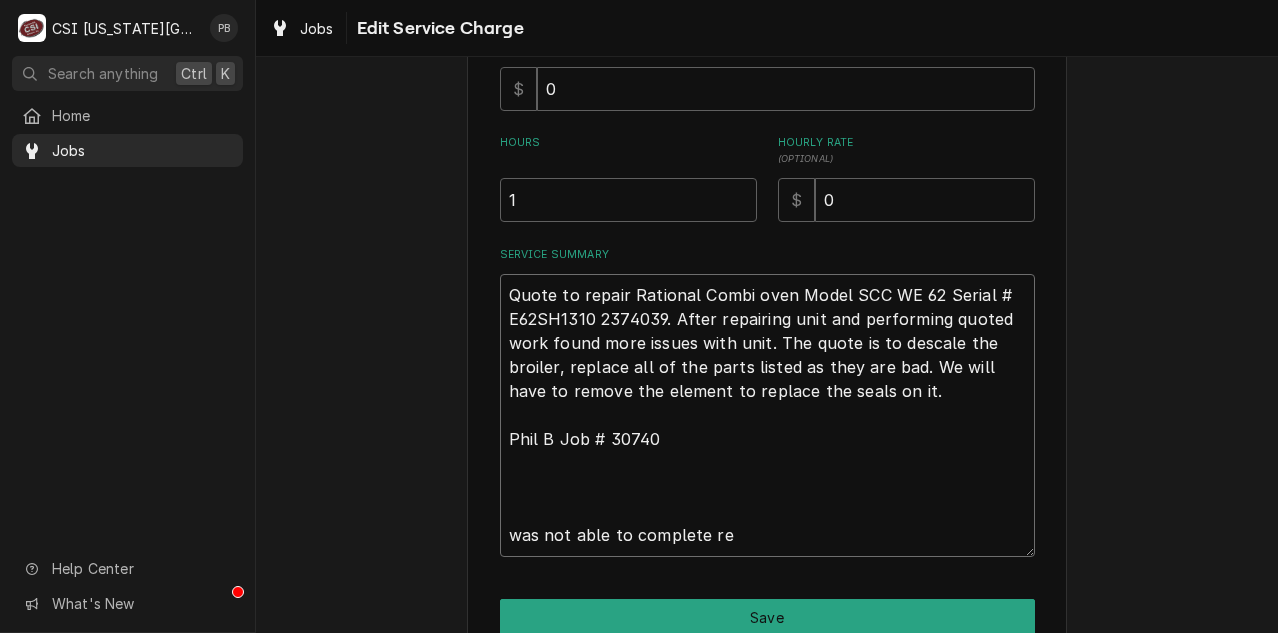 type on "x" 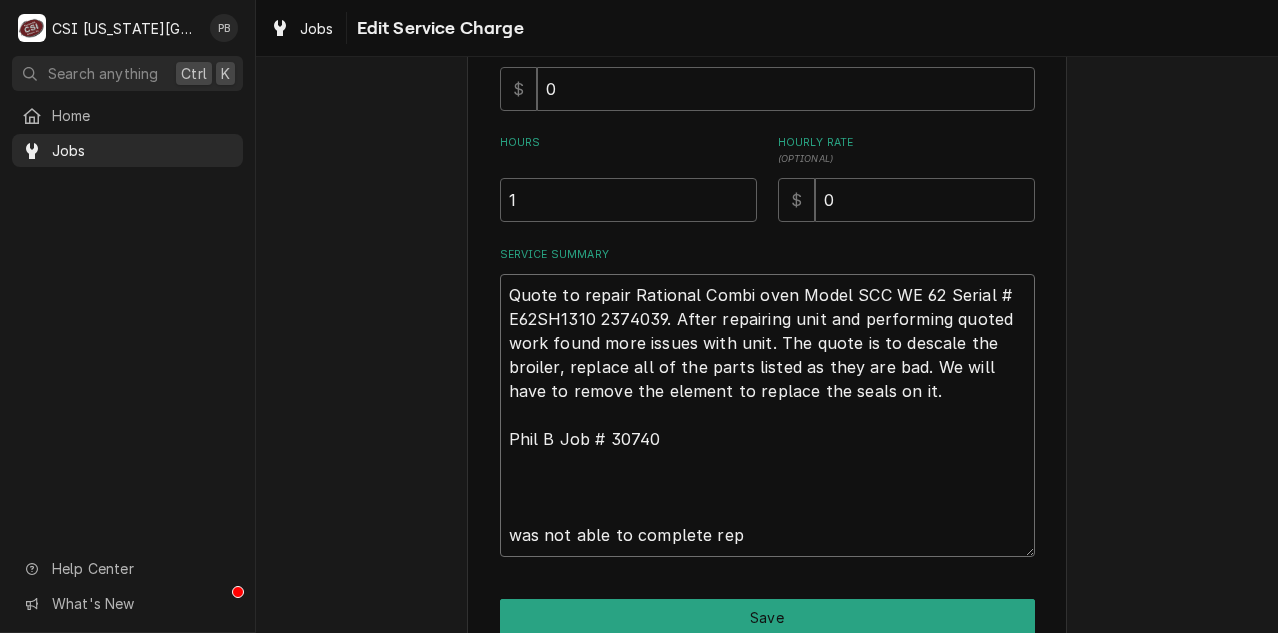 type on "x" 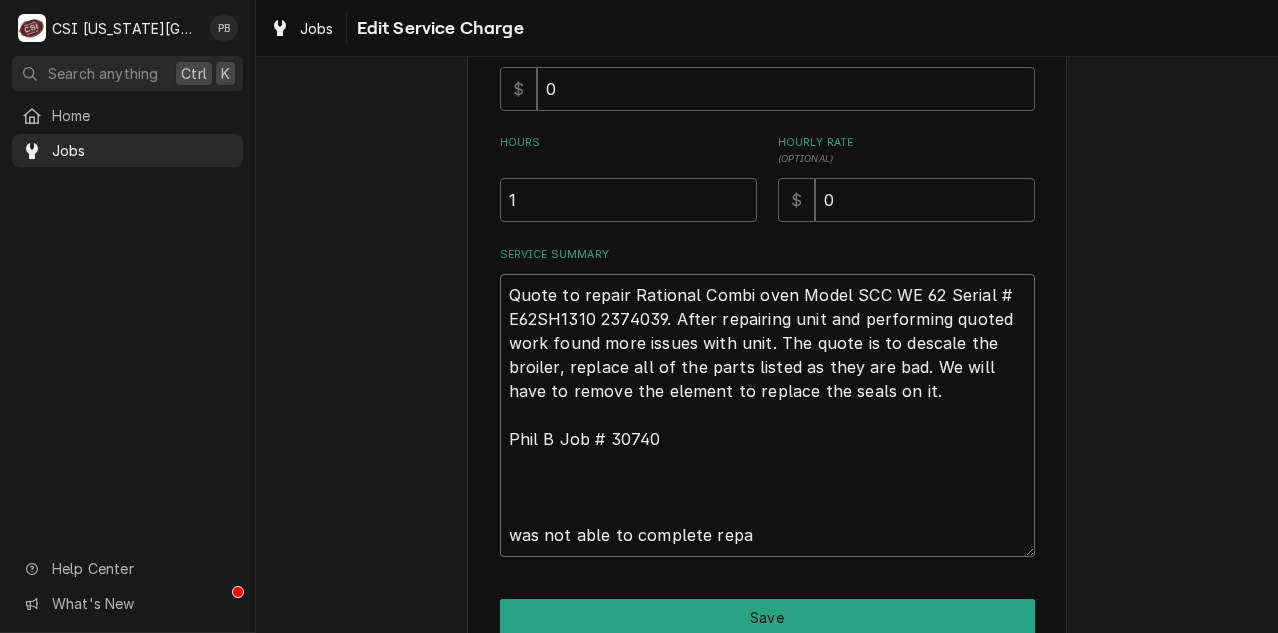 type on "x" 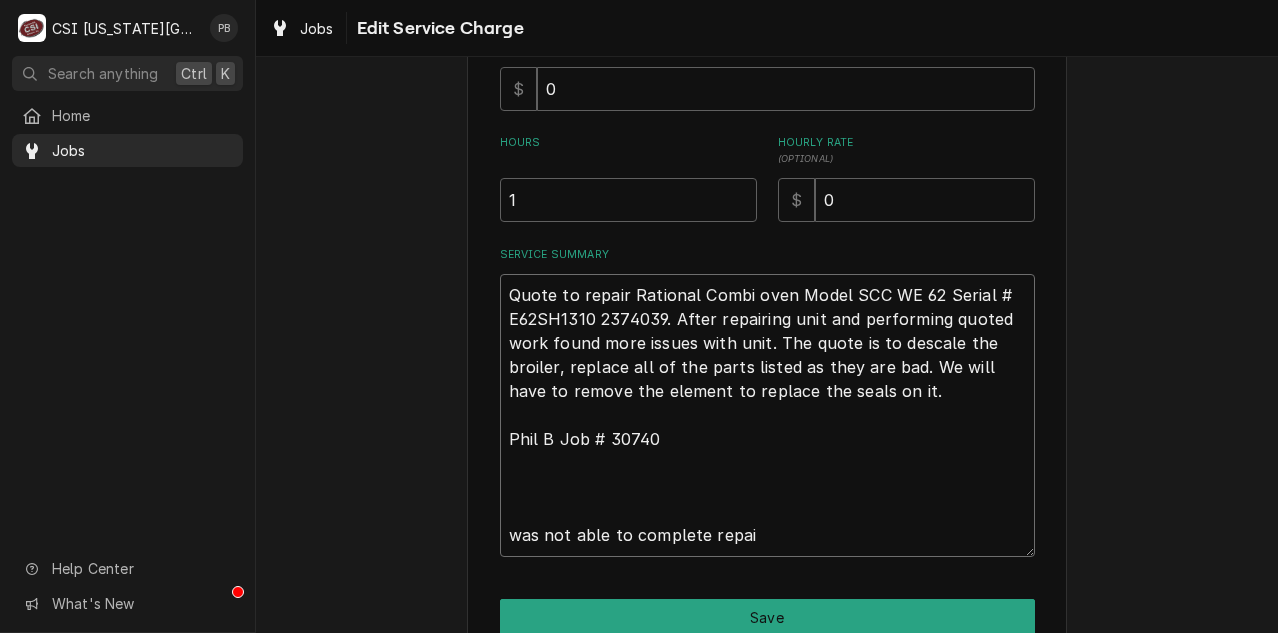 type on "Quote to repair Rational Combi oven Model SCC WE 62 Serial # E62SH1310 2374039. After repairing unit and performing quoted work found more issues with unit. The quote is to descale the broiler, replace all of the parts listed as they are bad. We will have to remove the element to replace the seals on it.
Phil B Job # 30740
was not able to complete repair" 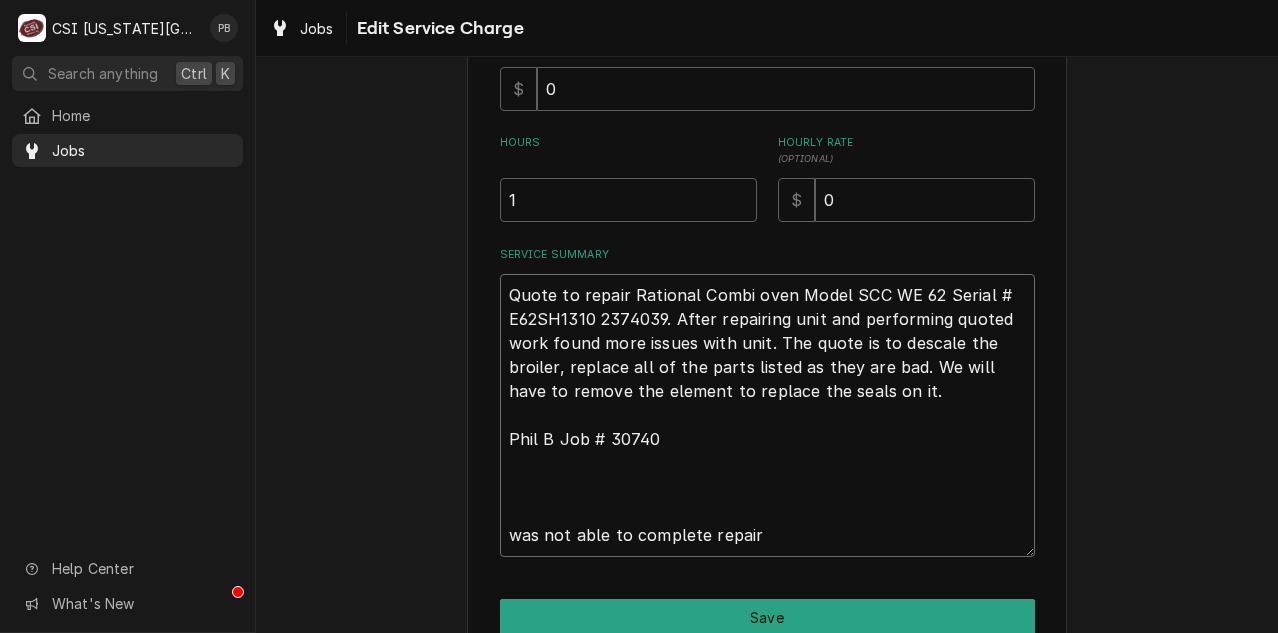 type on "x" 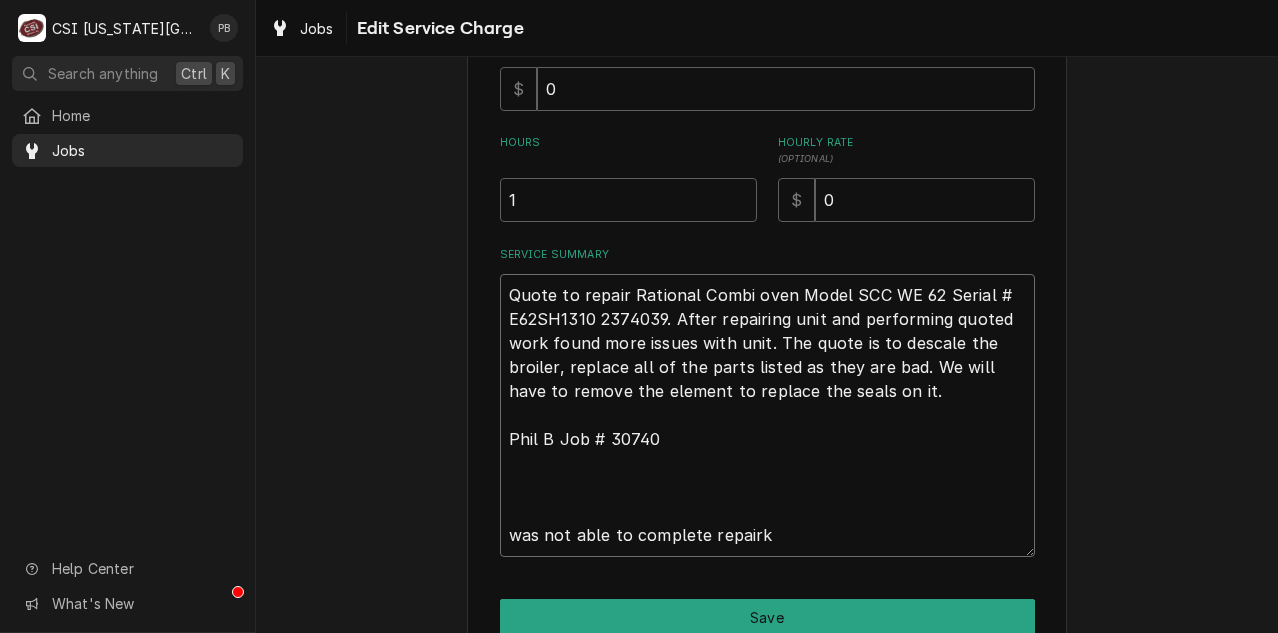 type on "x" 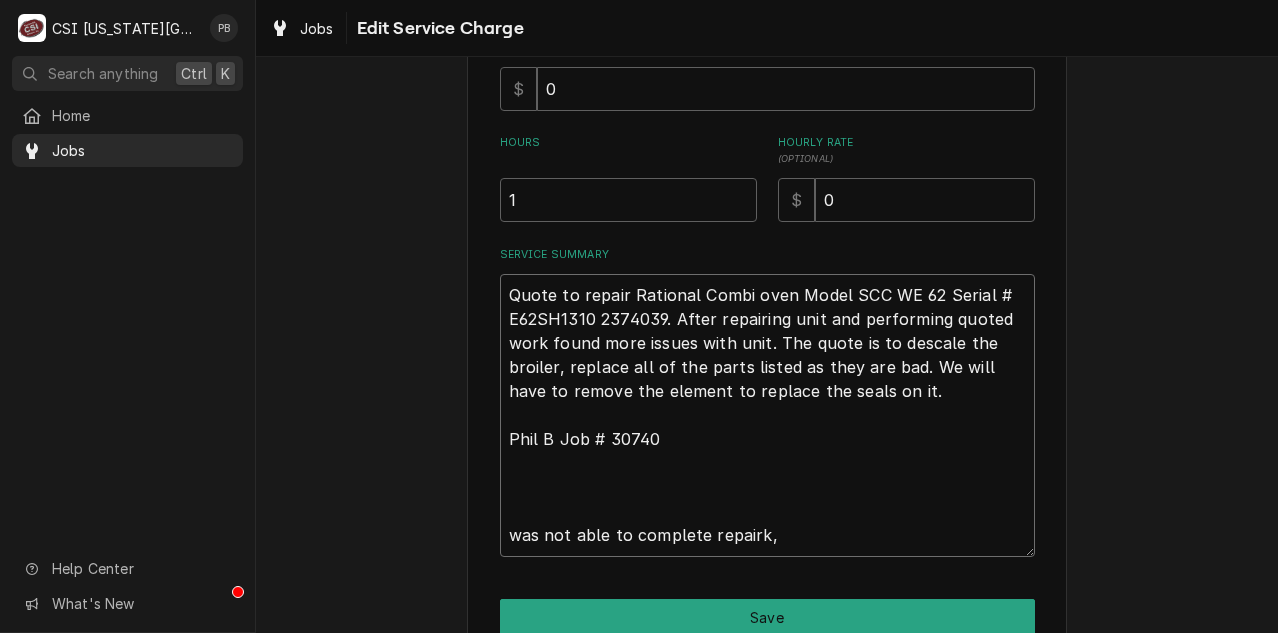 type on "x" 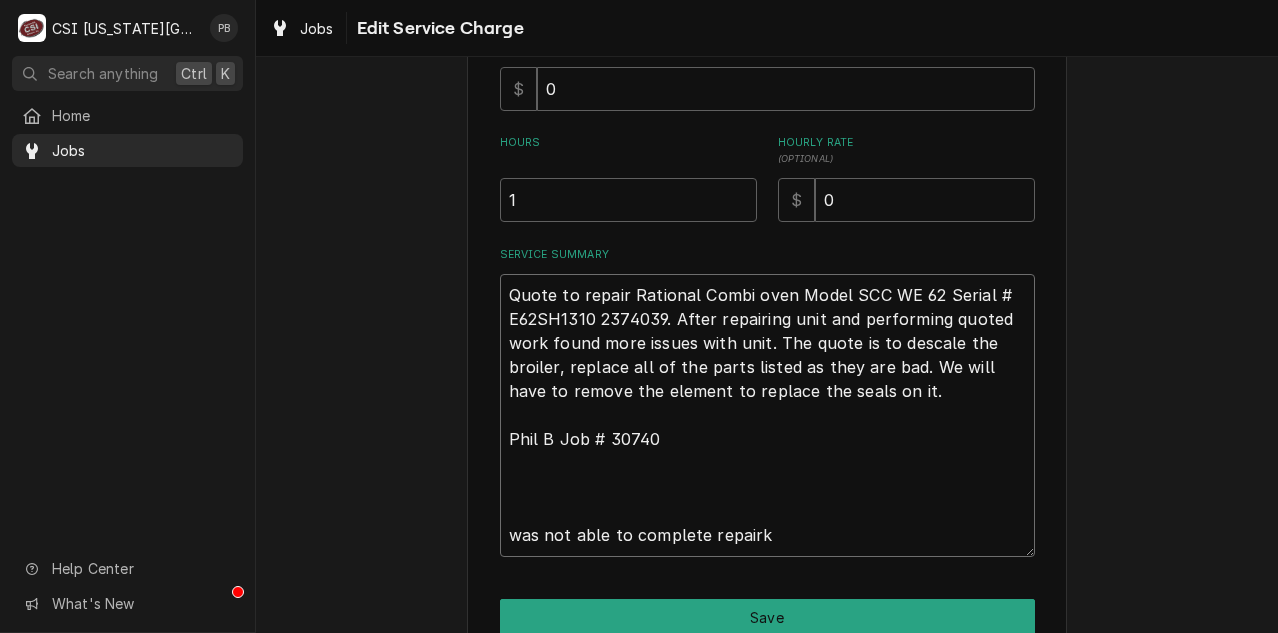 type on "x" 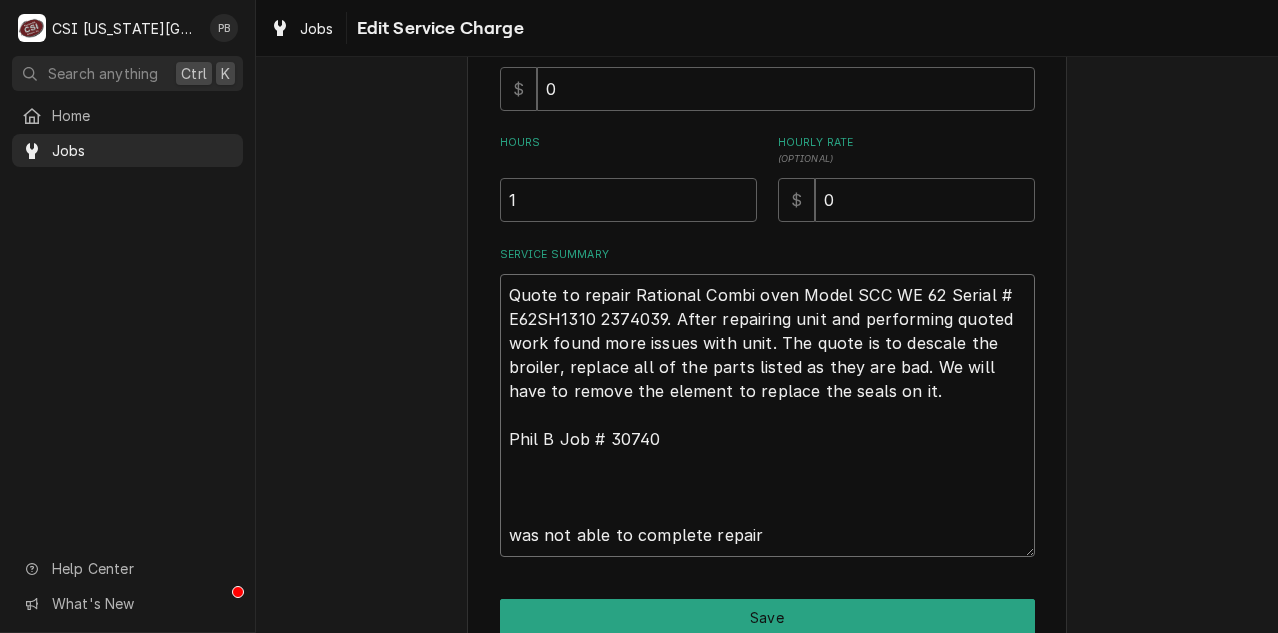 type on "x" 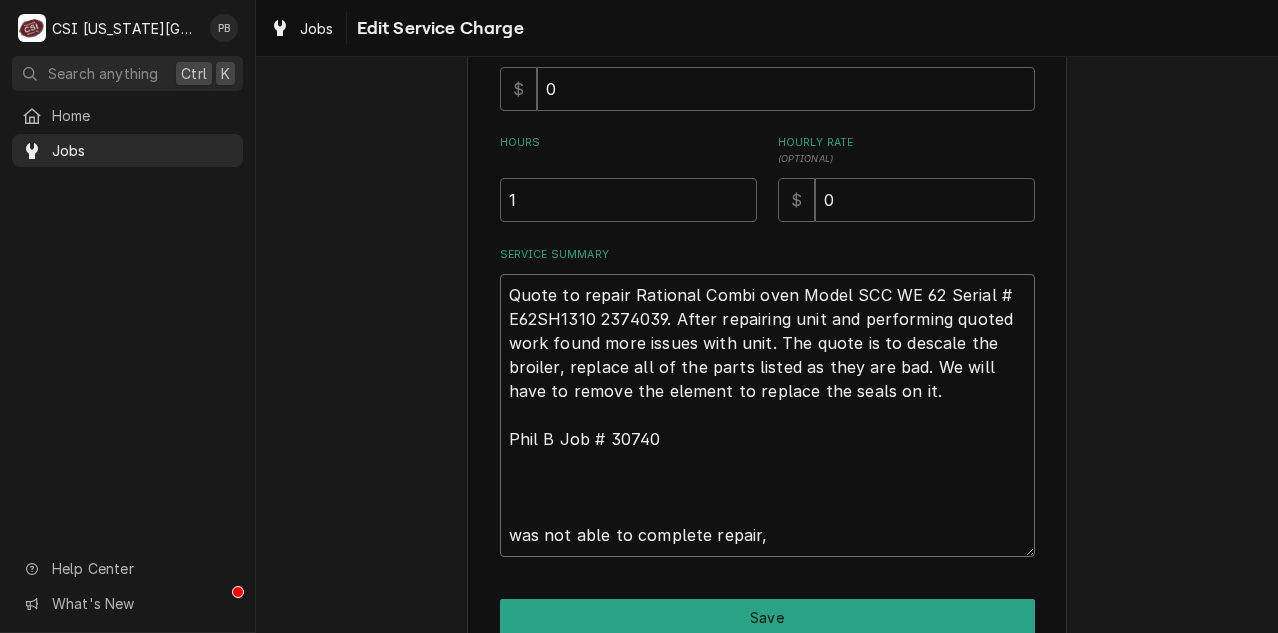 type on "x" 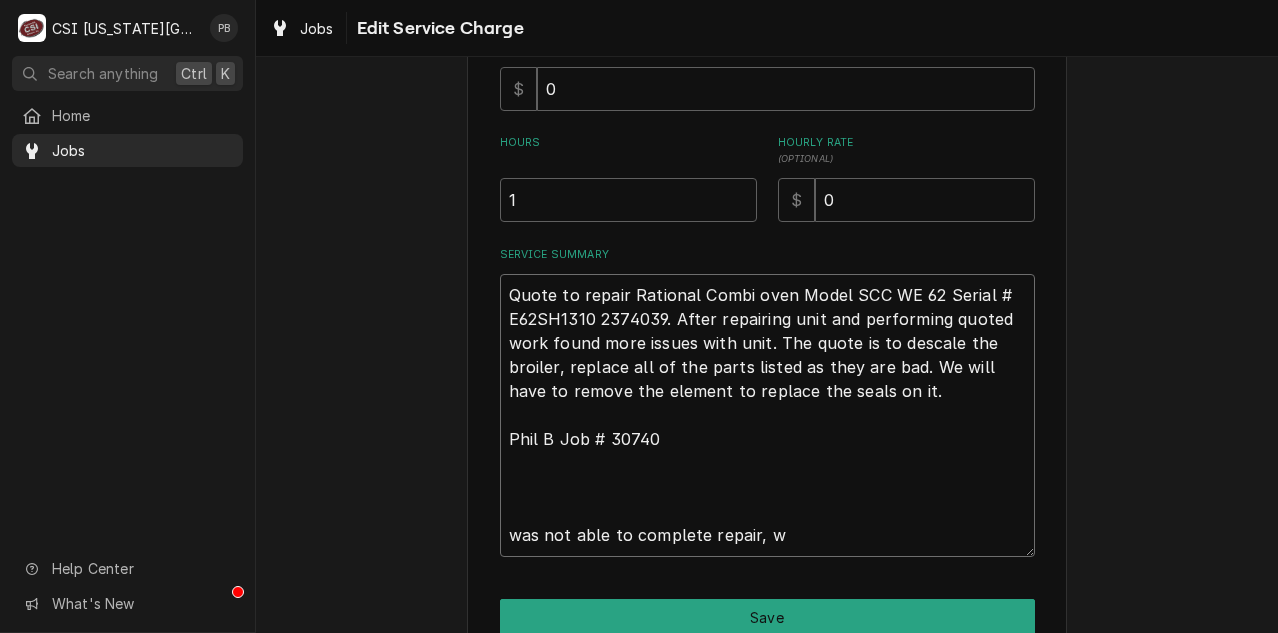 type on "x" 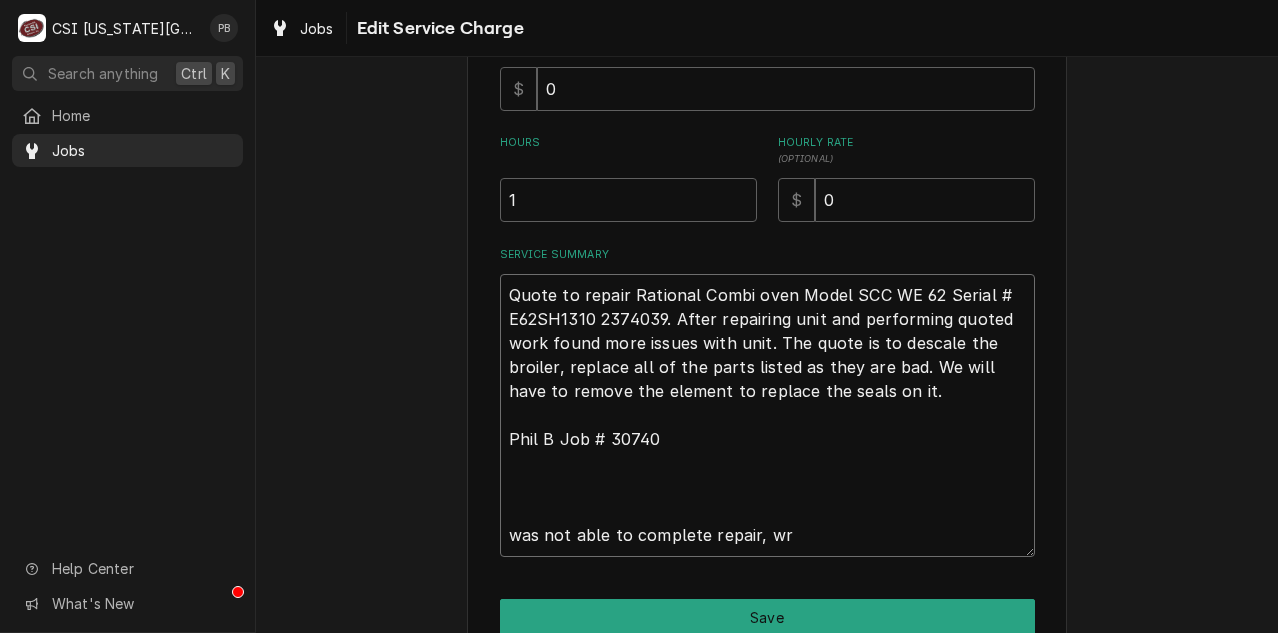 type on "x" 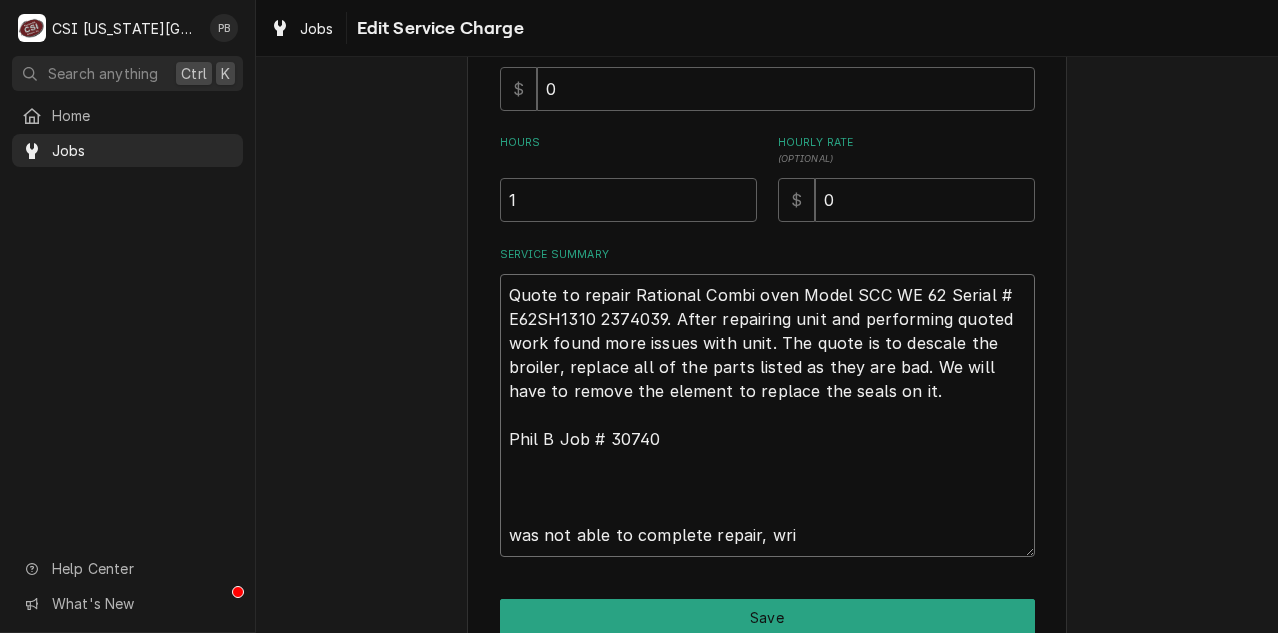 type on "x" 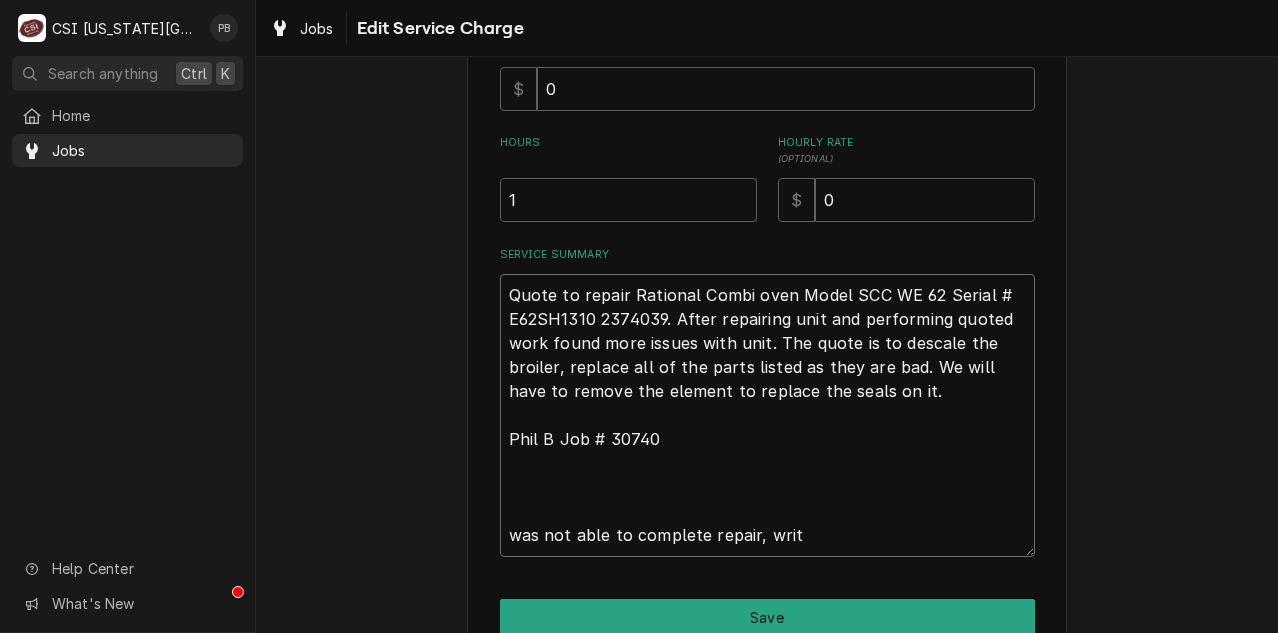 type on "x" 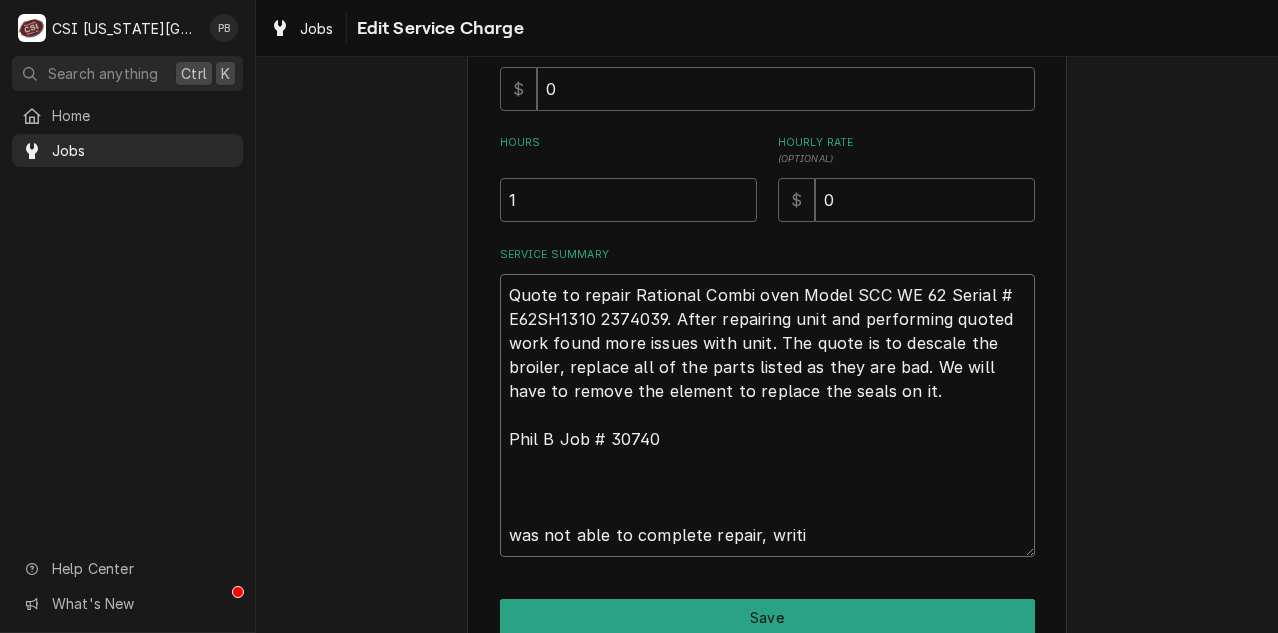 type on "x" 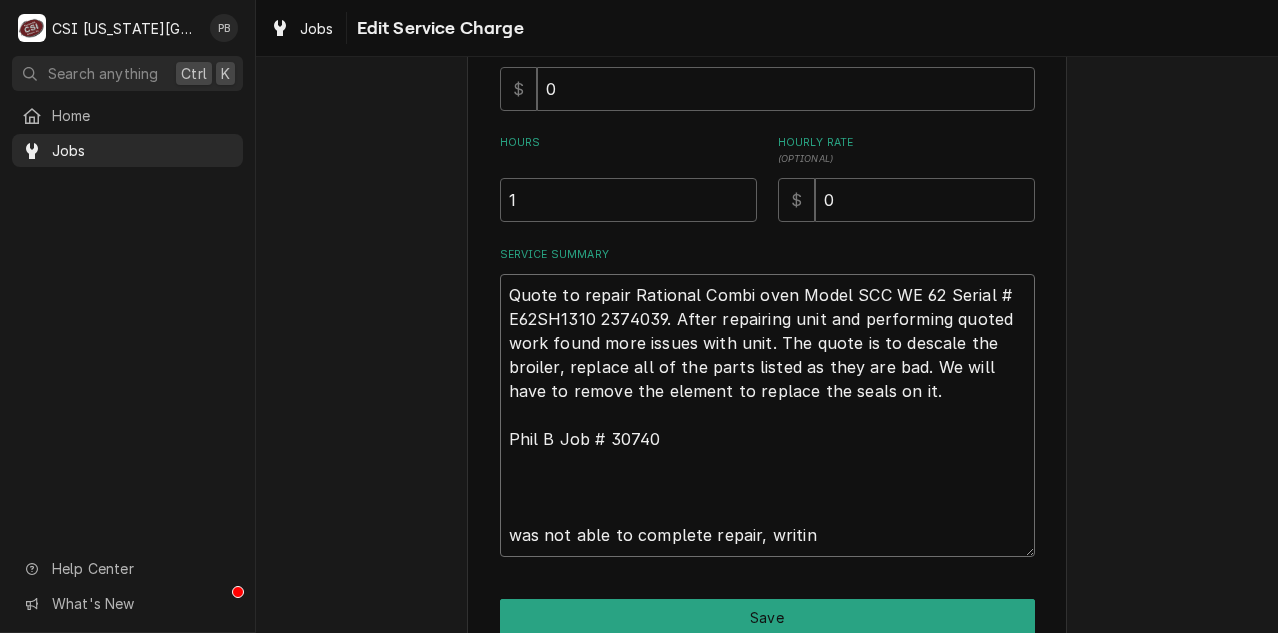 type on "x" 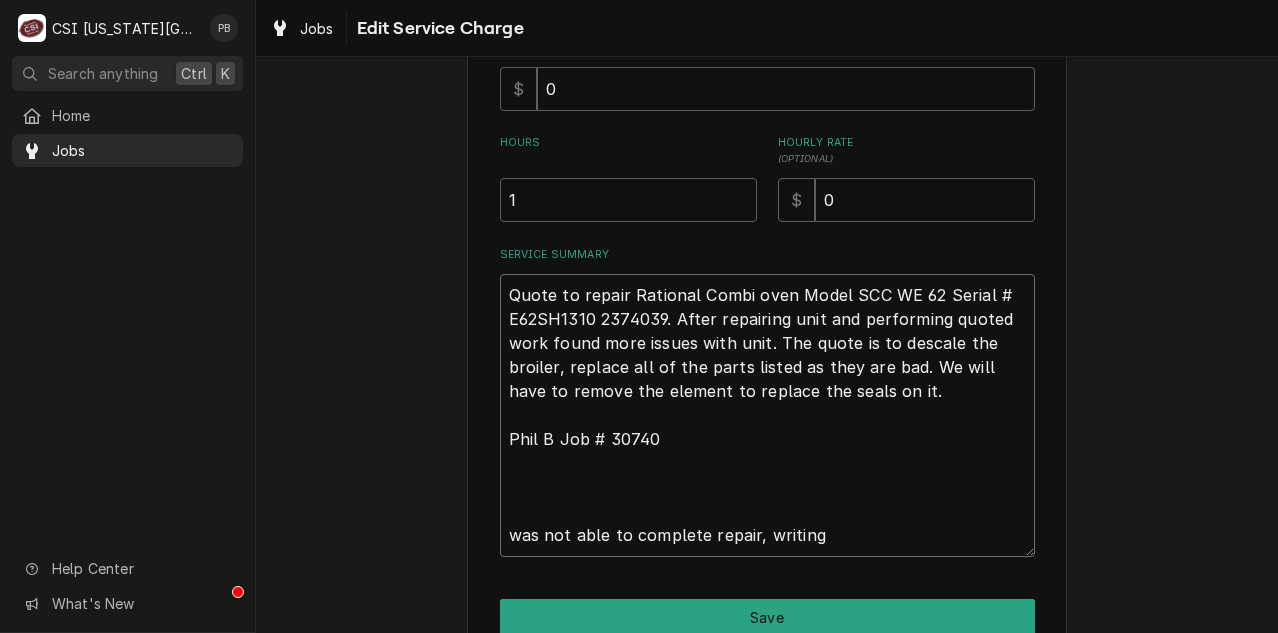 type on "x" 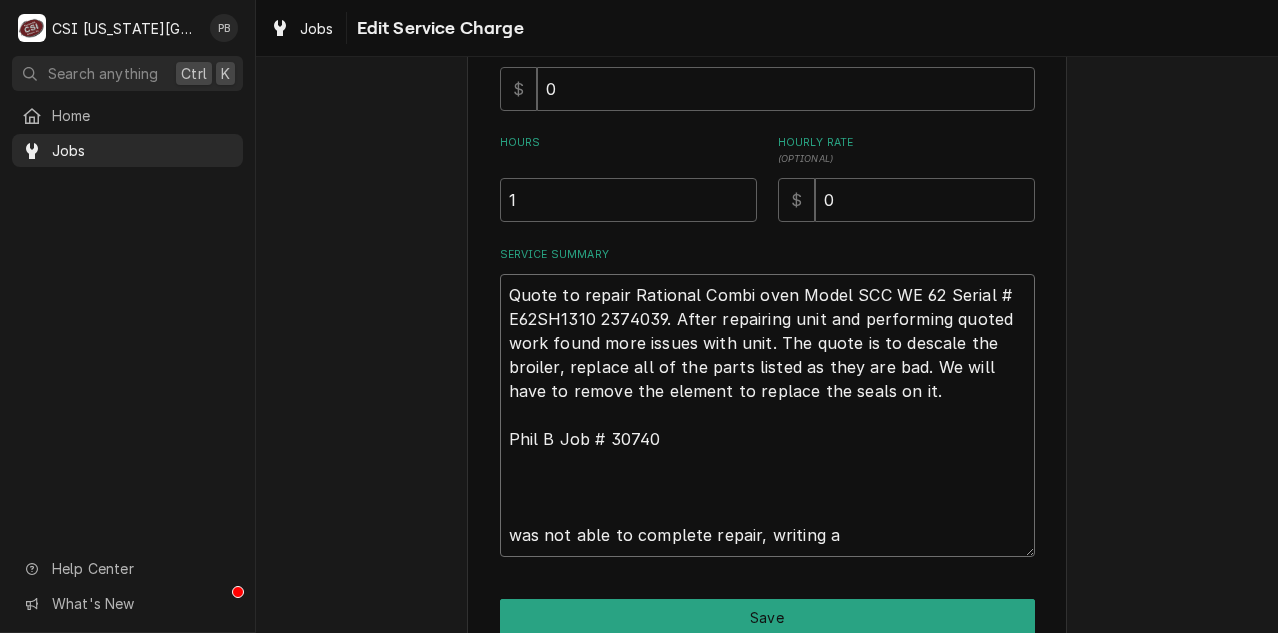 type on "x" 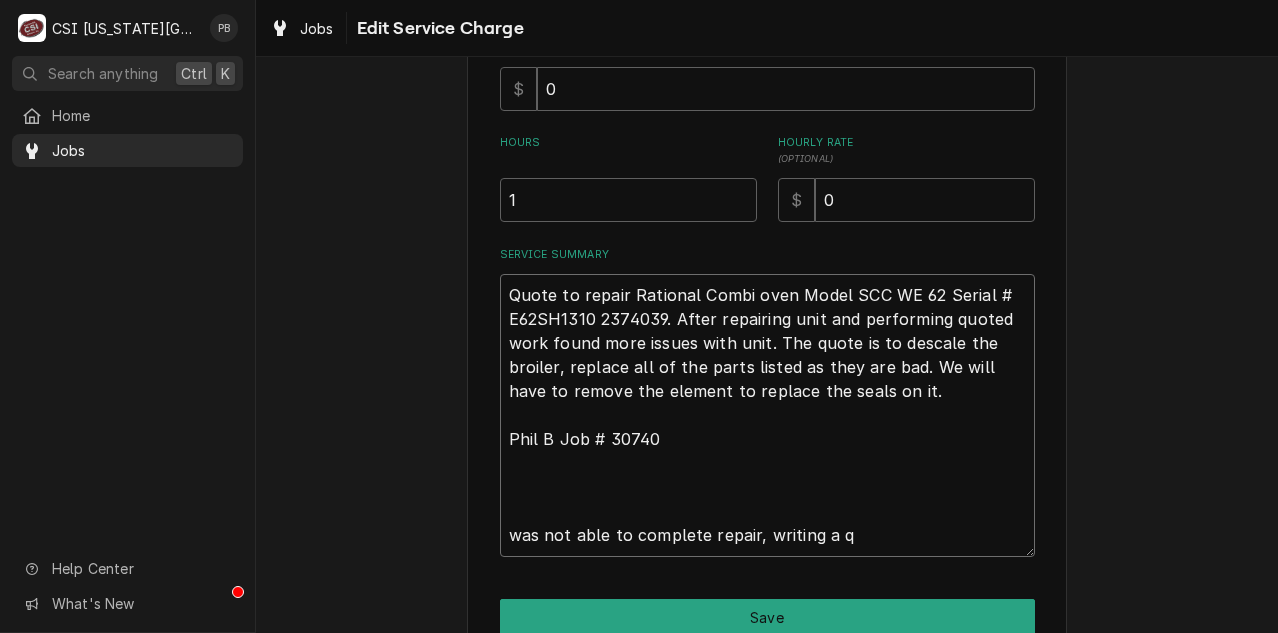 type on "x" 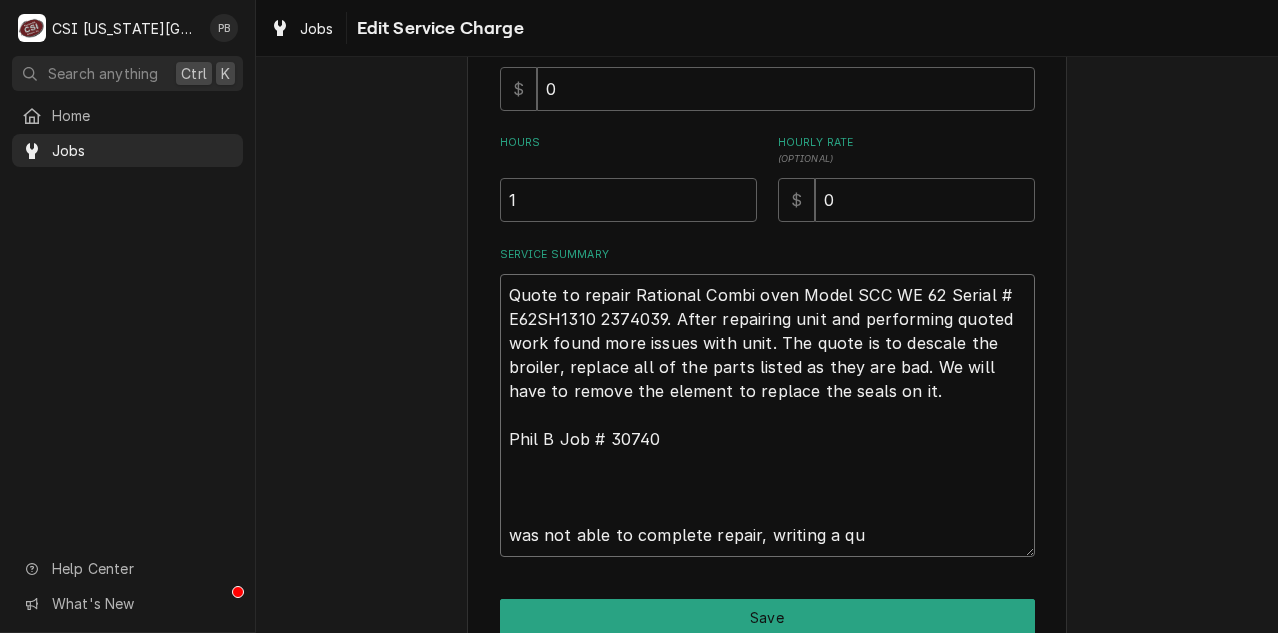 type on "x" 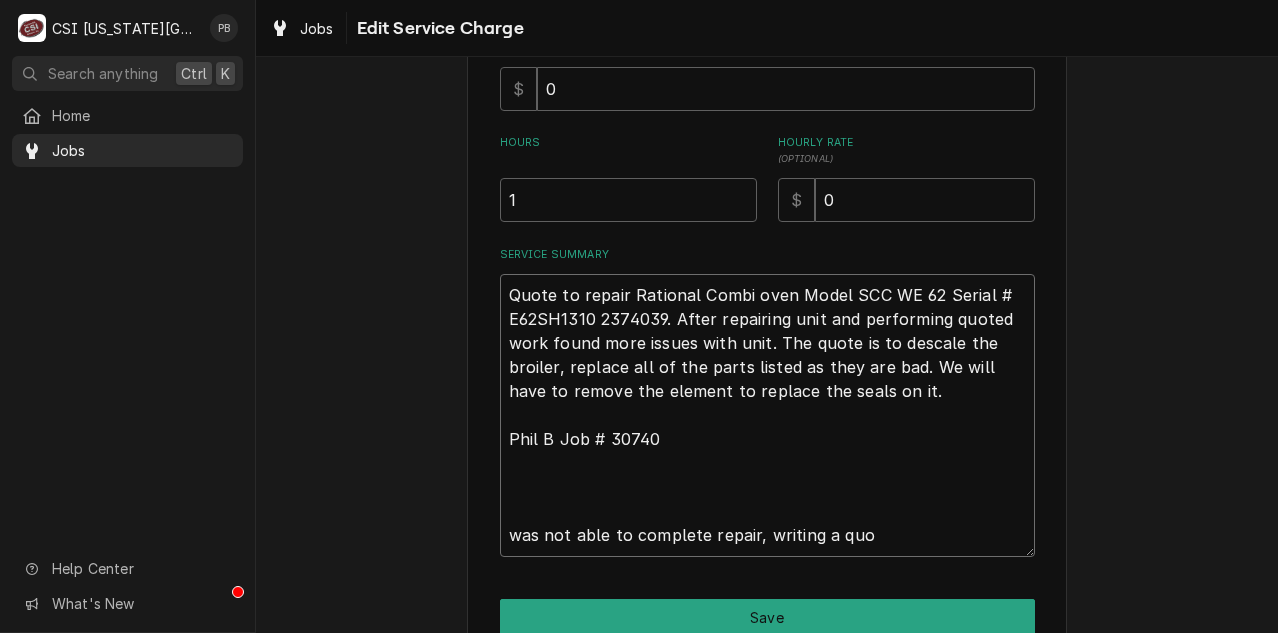 type on "x" 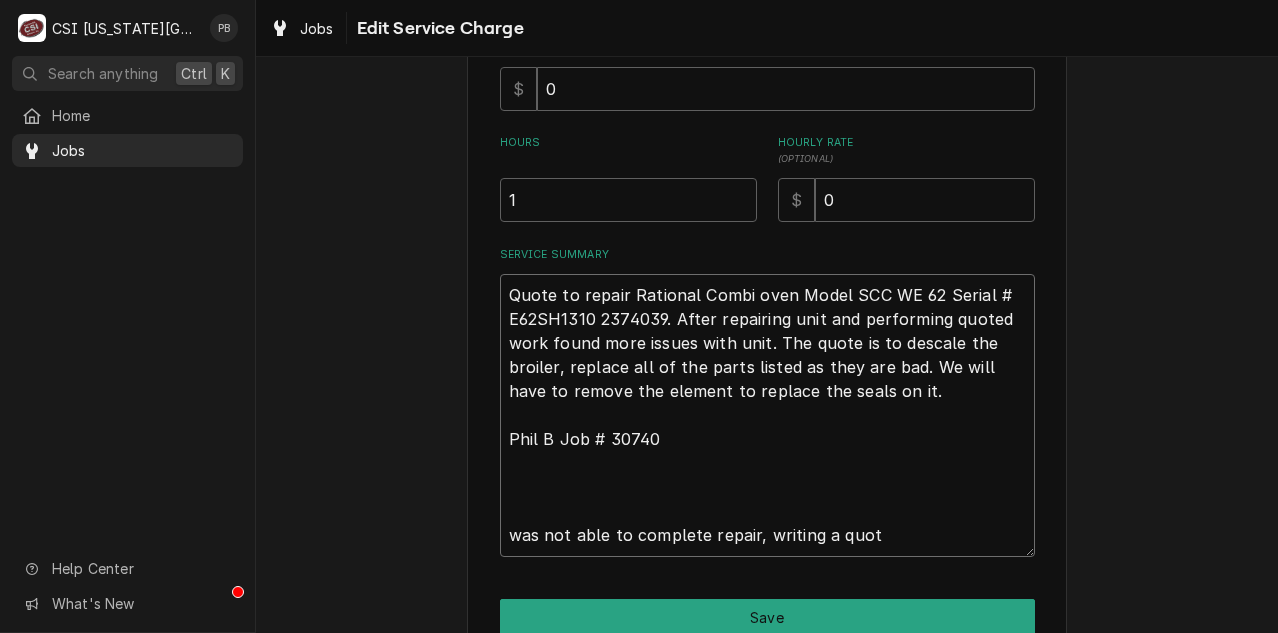 type on "x" 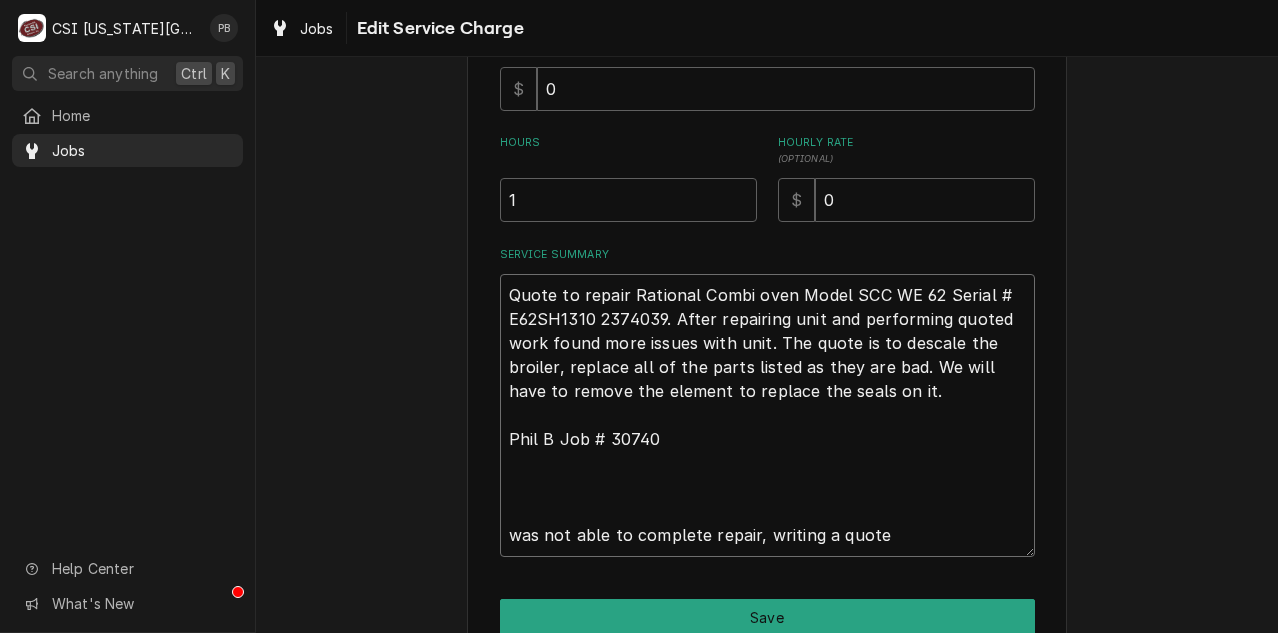 type on "x" 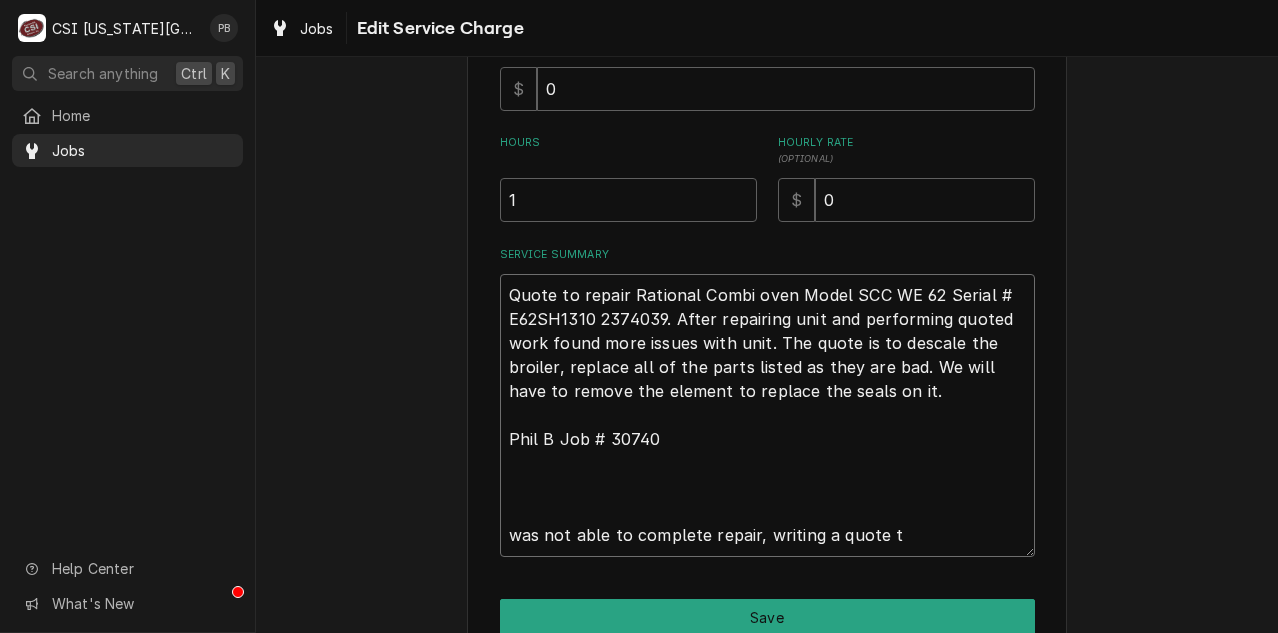 type on "x" 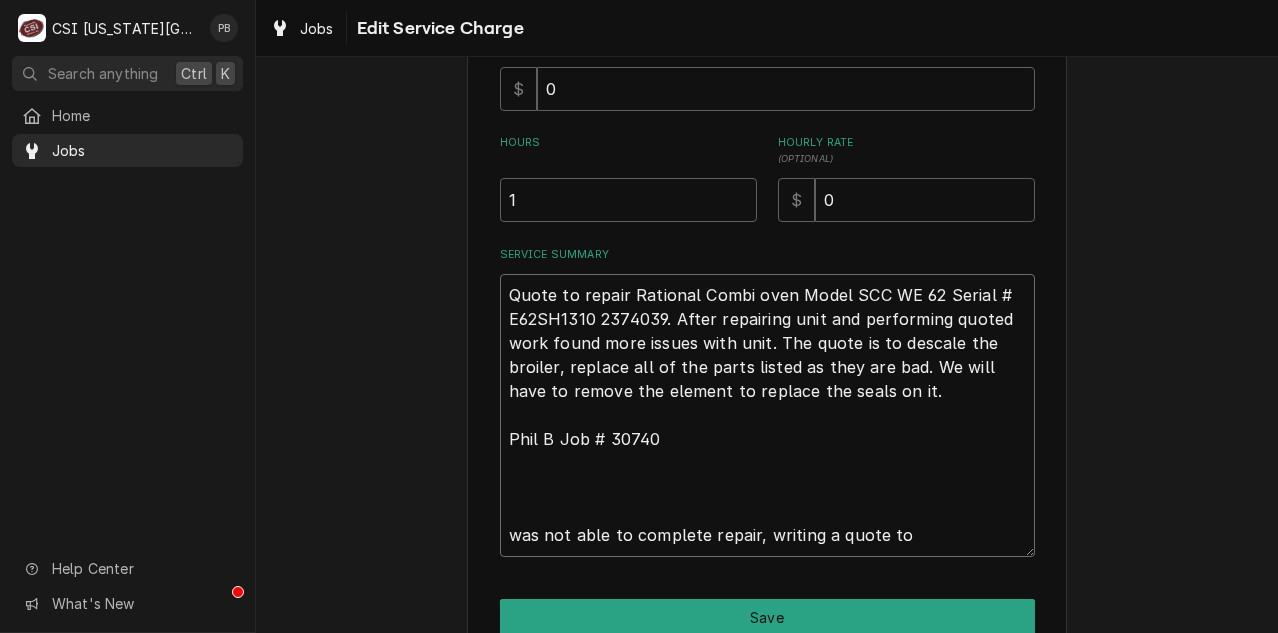 type on "x" 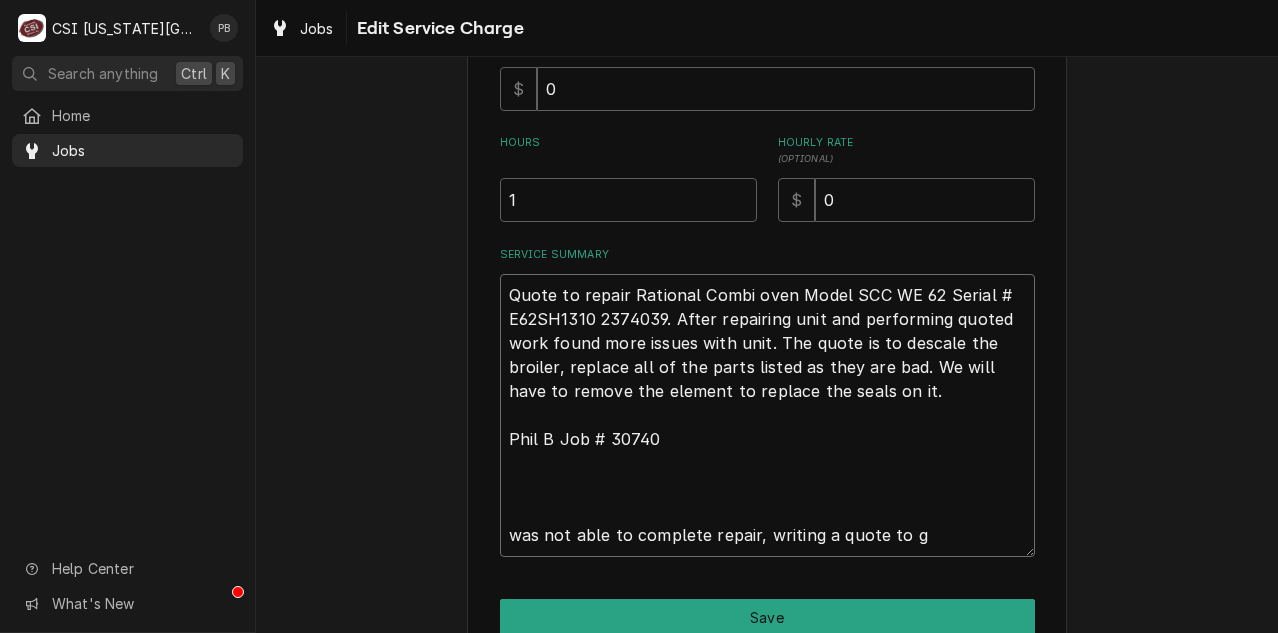 type on "x" 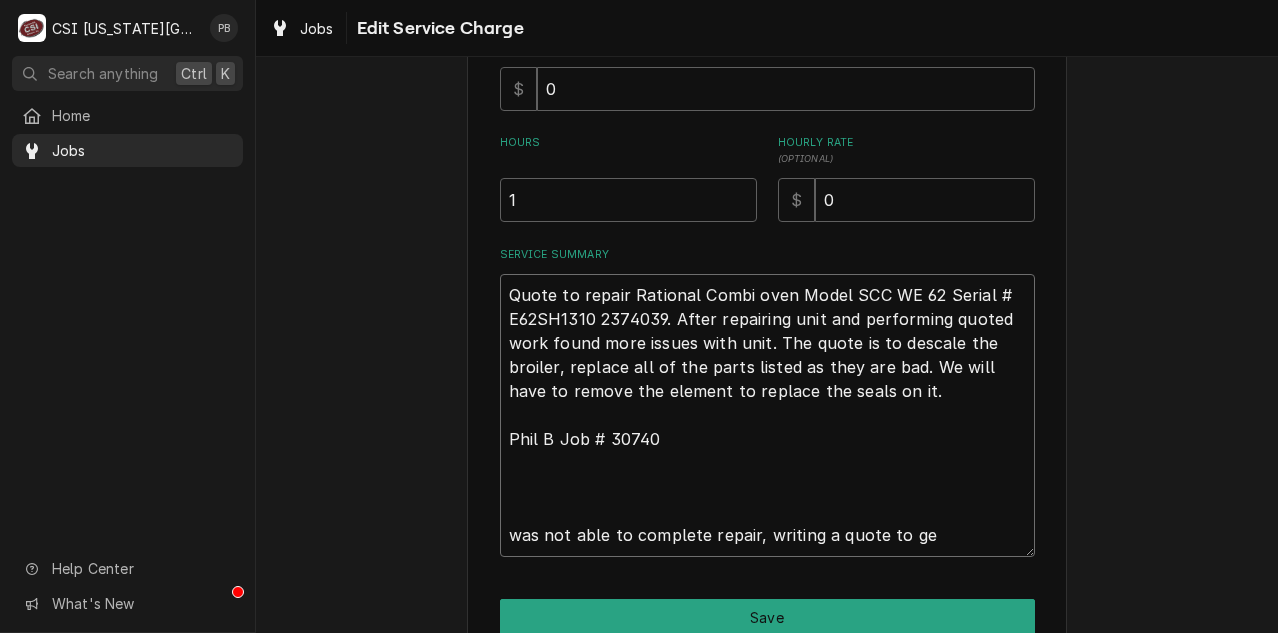 type on "x" 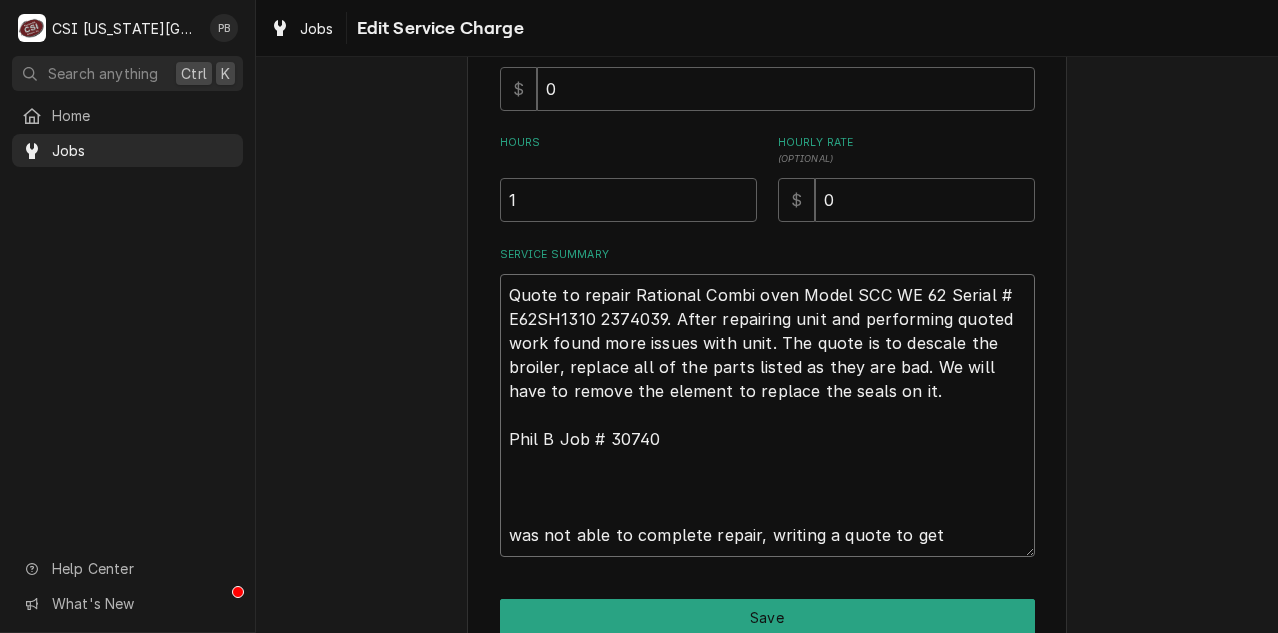type on "Quote to repair Rational Combi oven Model SCC WE 62 Serial # E62SH1310 2374039. After repairing unit and performing quoted work found more issues with unit. The quote is to descale the broiler, replace all of the parts listed as they are bad. We will have to remove the element to replace the seals on it.
Phil B Job # 30740
was not able to complete repair, writing a quote to get" 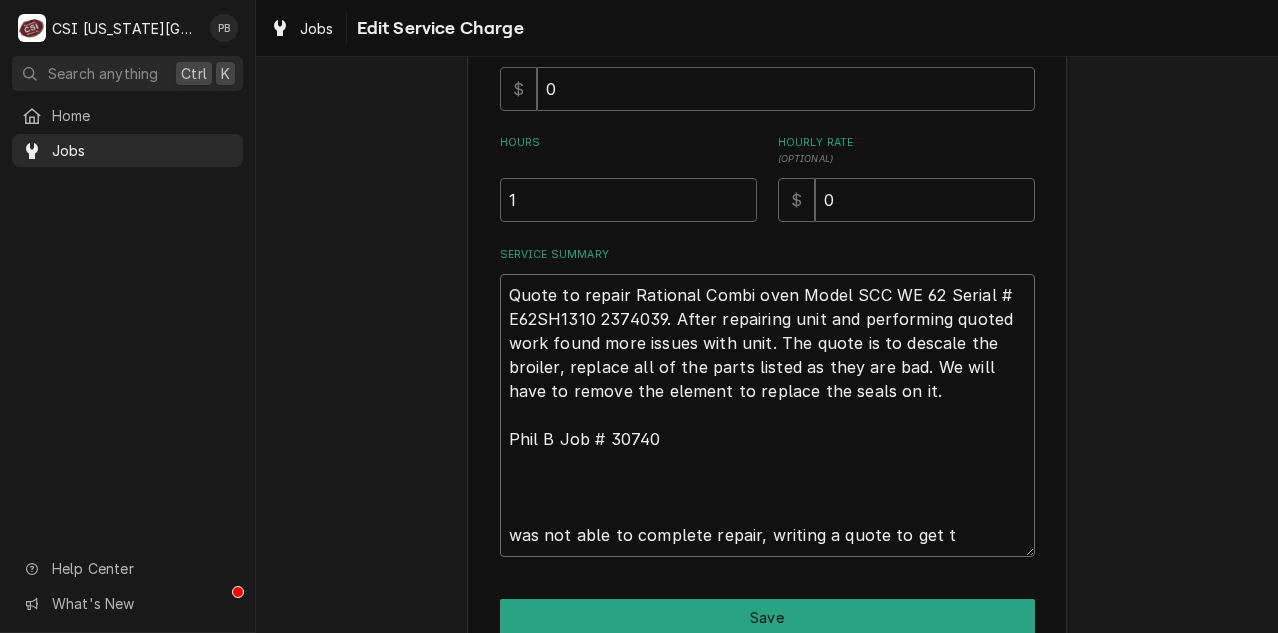 type on "x" 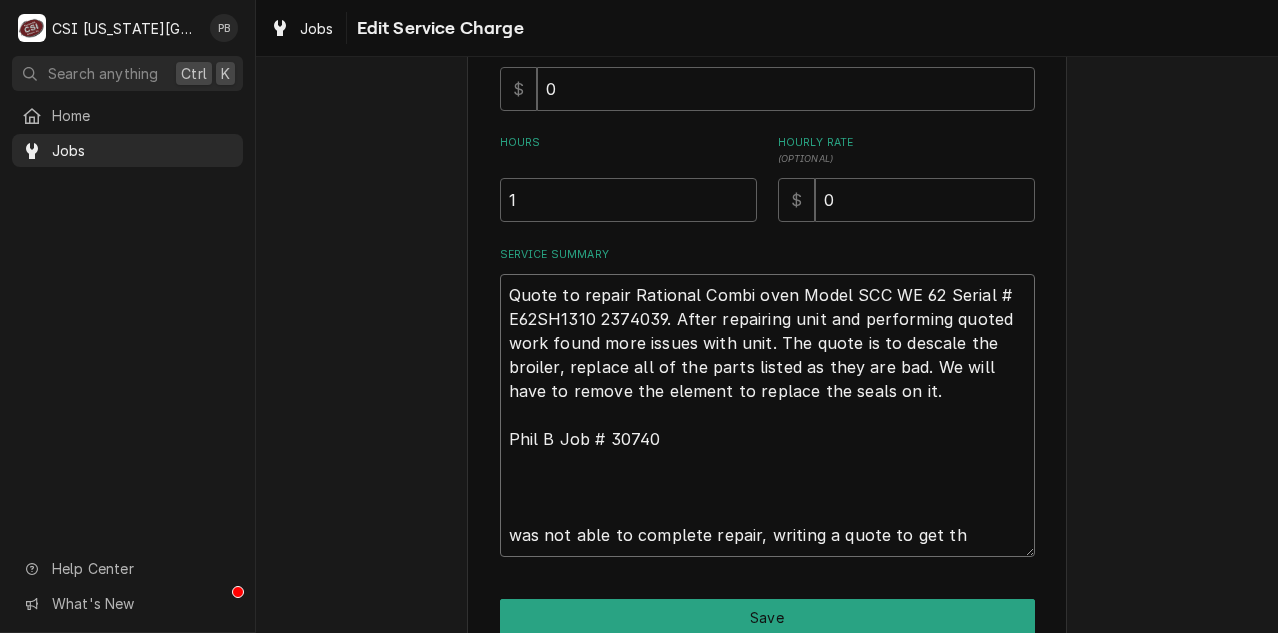 type on "x" 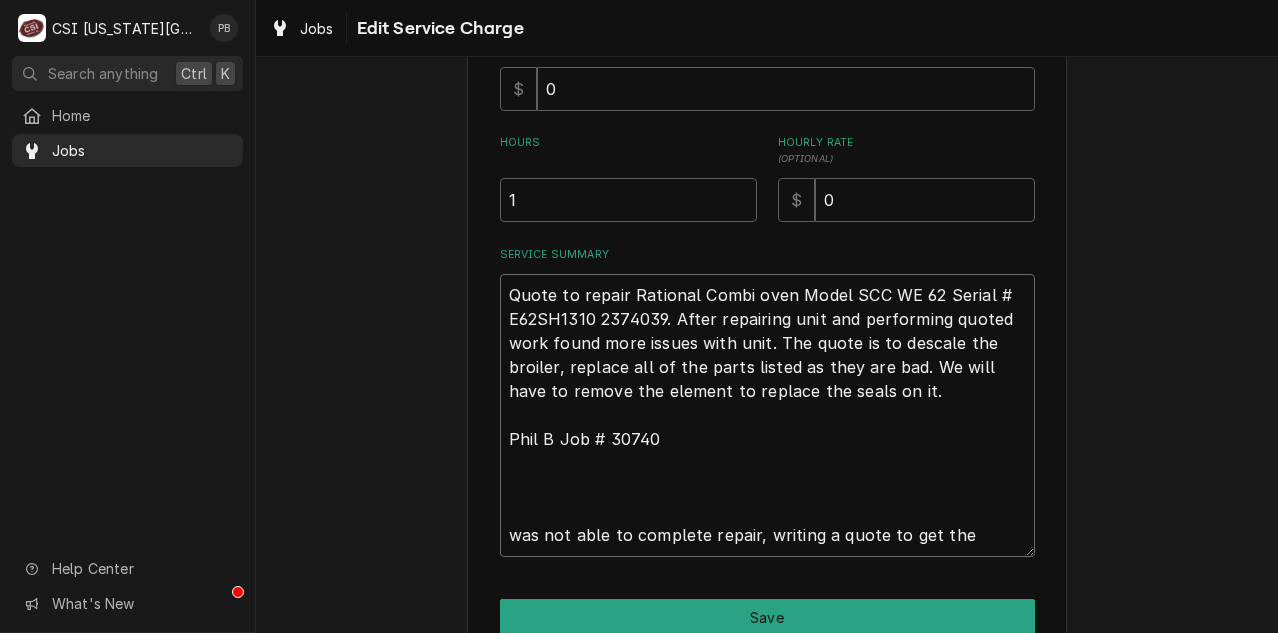 type on "x" 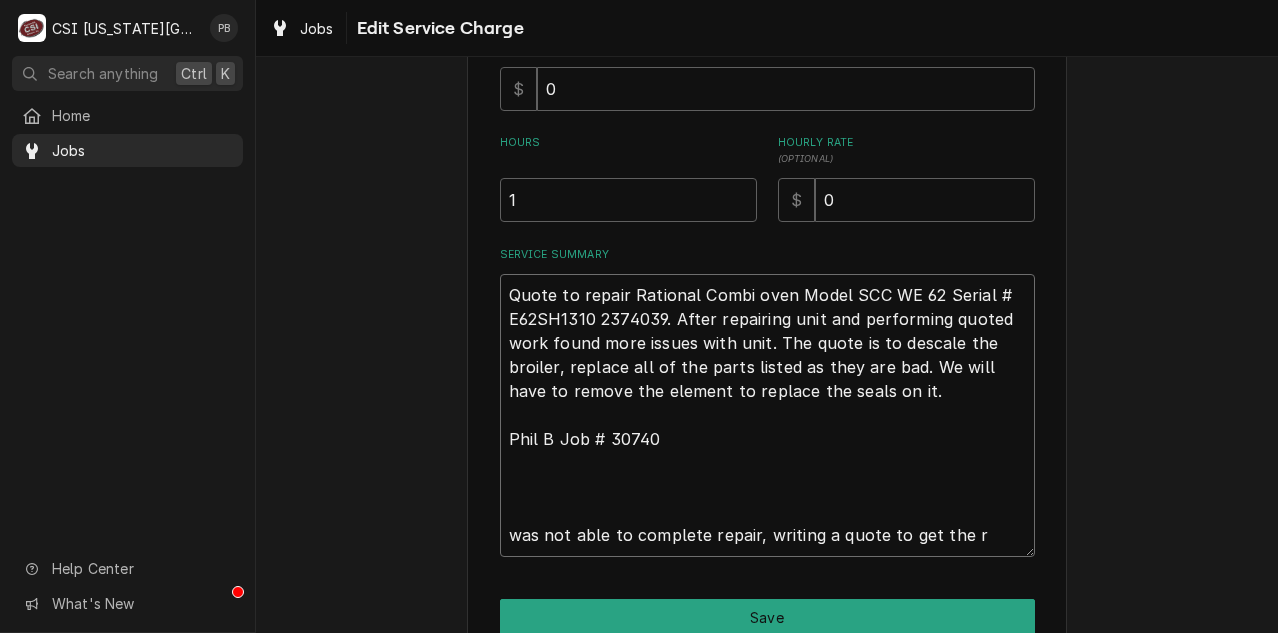 type on "x" 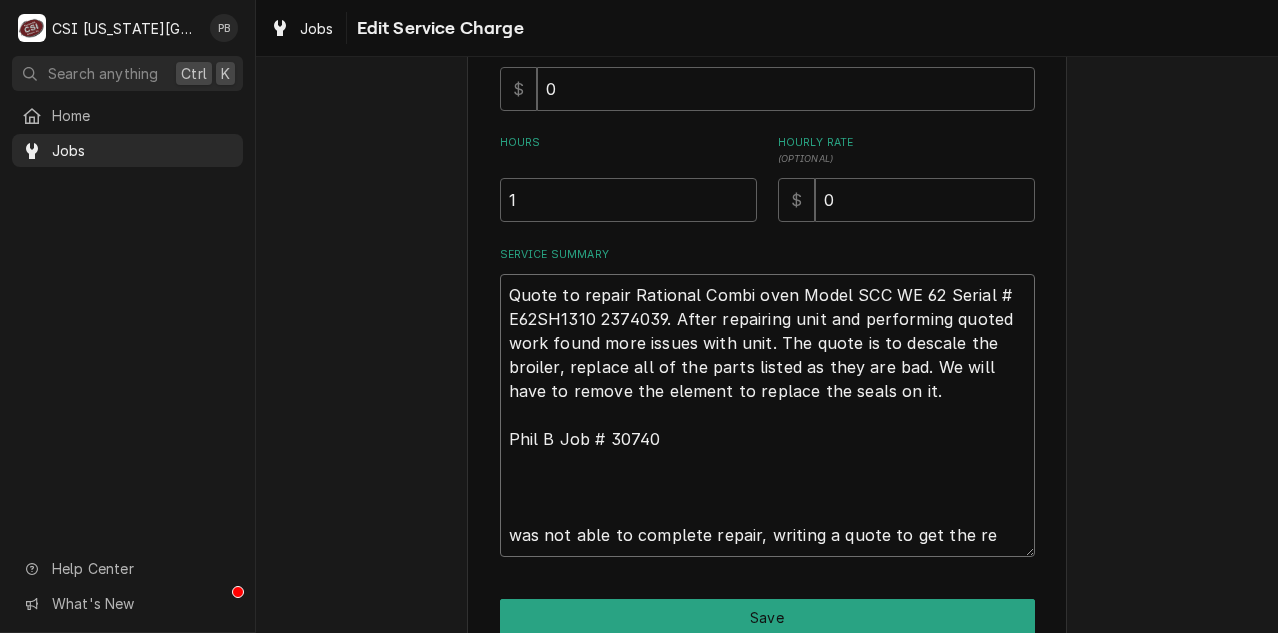type on "x" 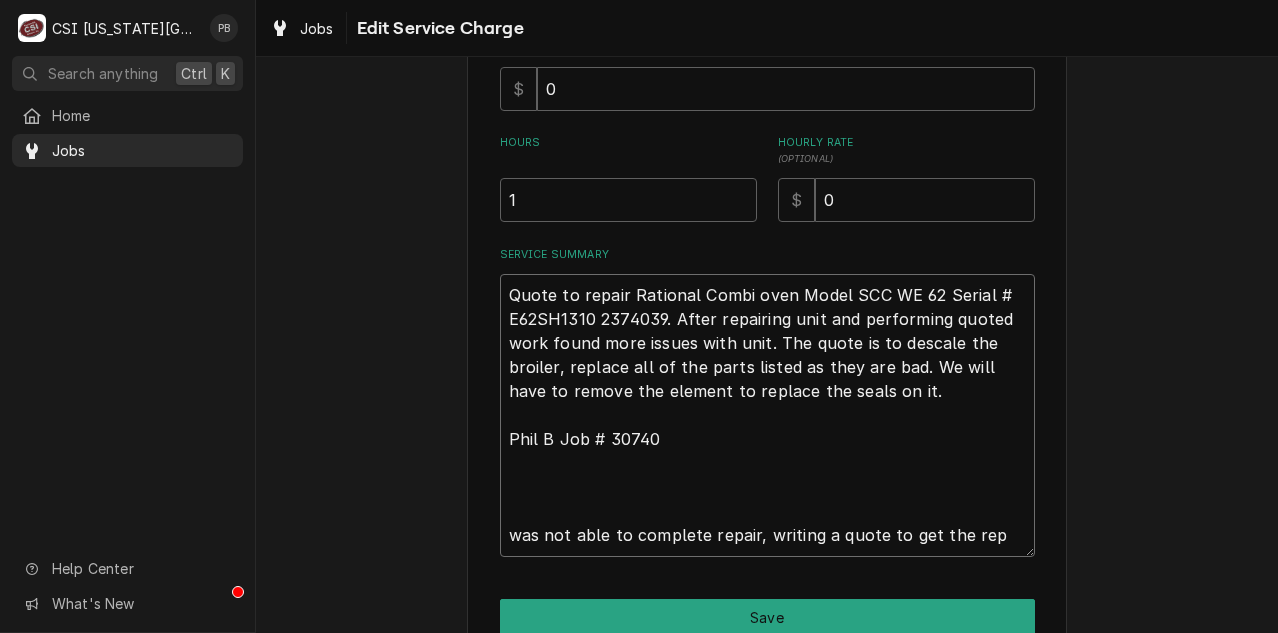 type on "x" 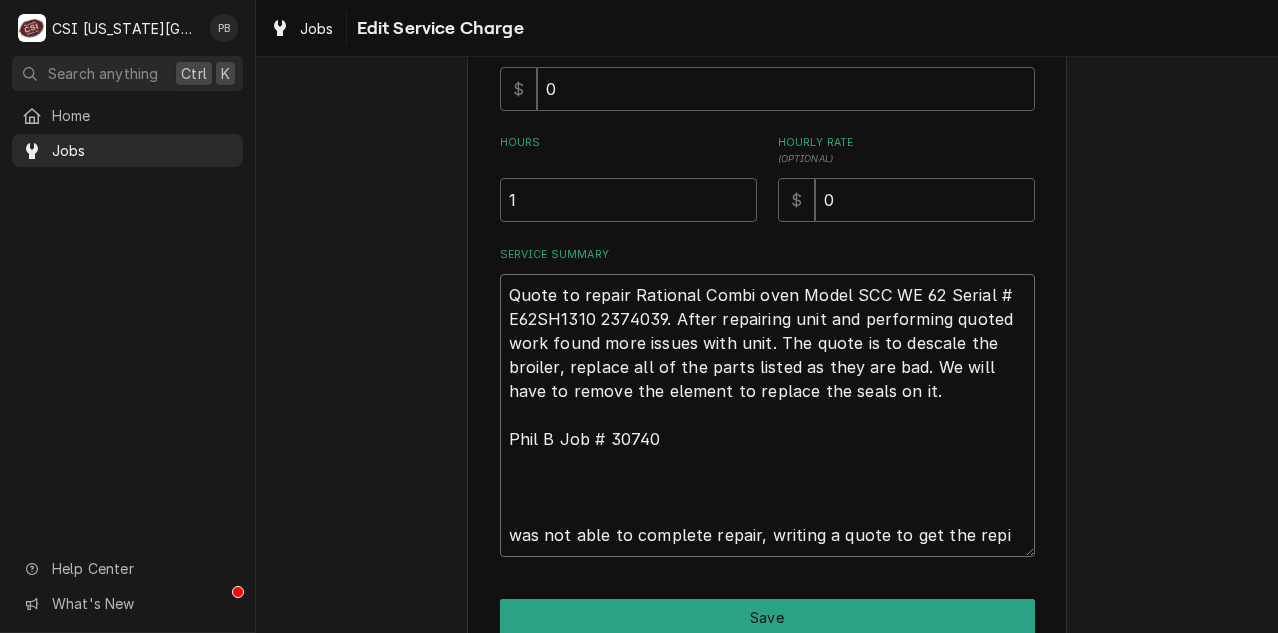 type on "x" 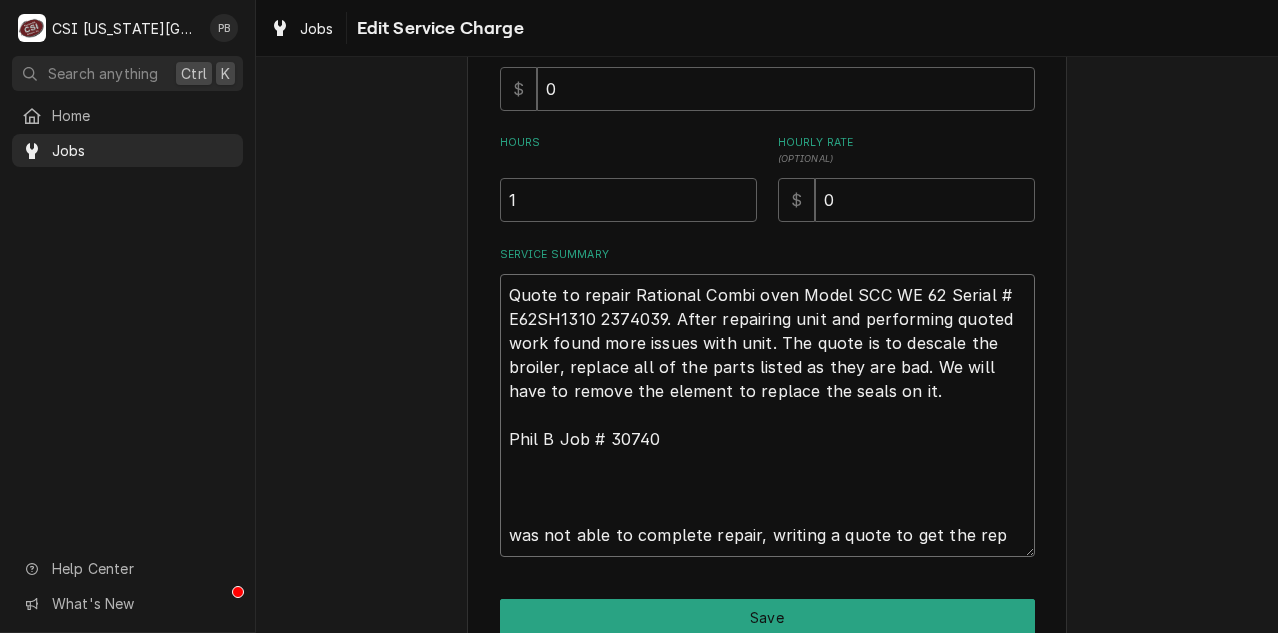 type on "x" 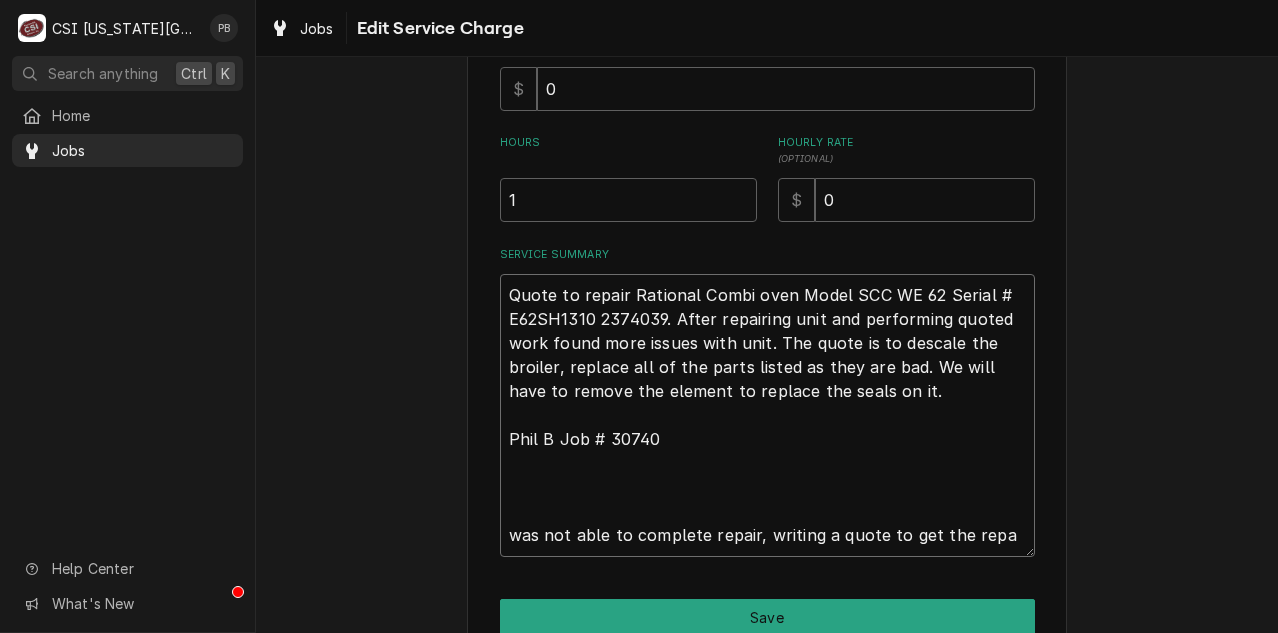 type on "x" 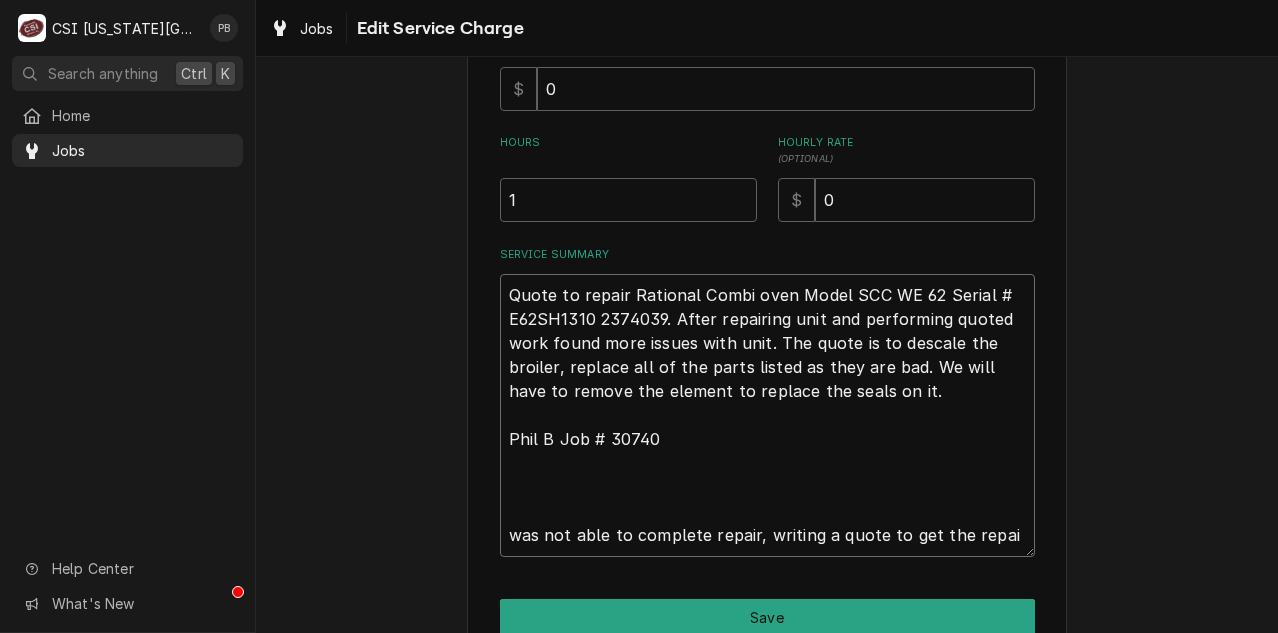 type on "x" 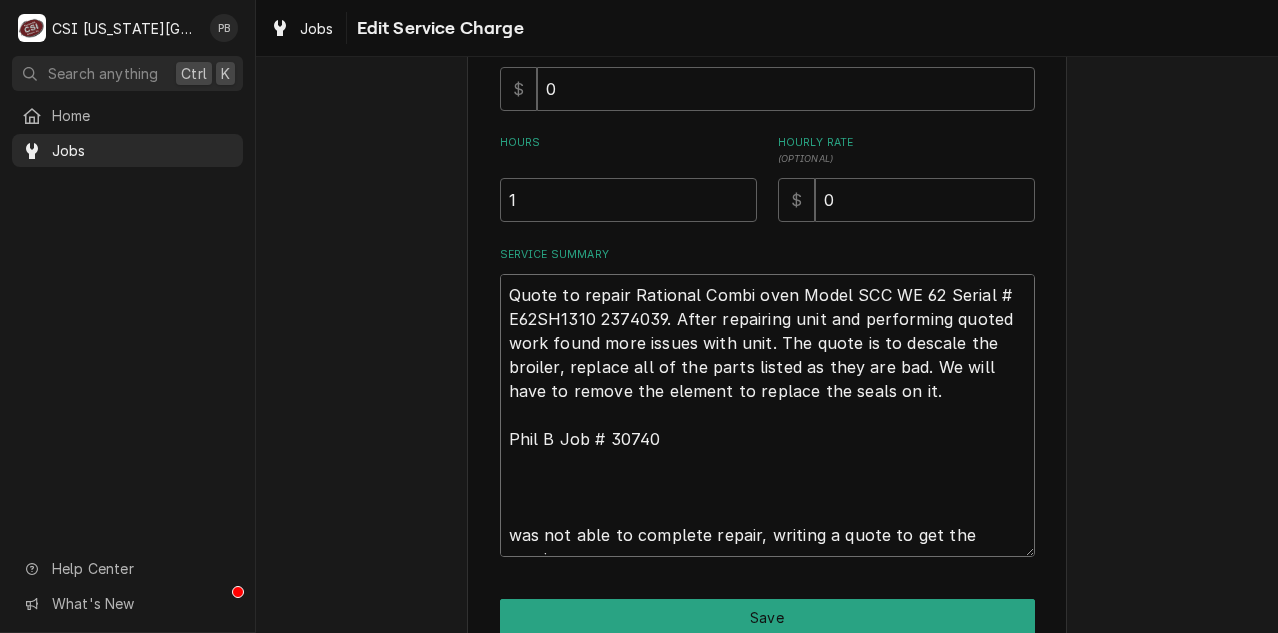 type on "x" 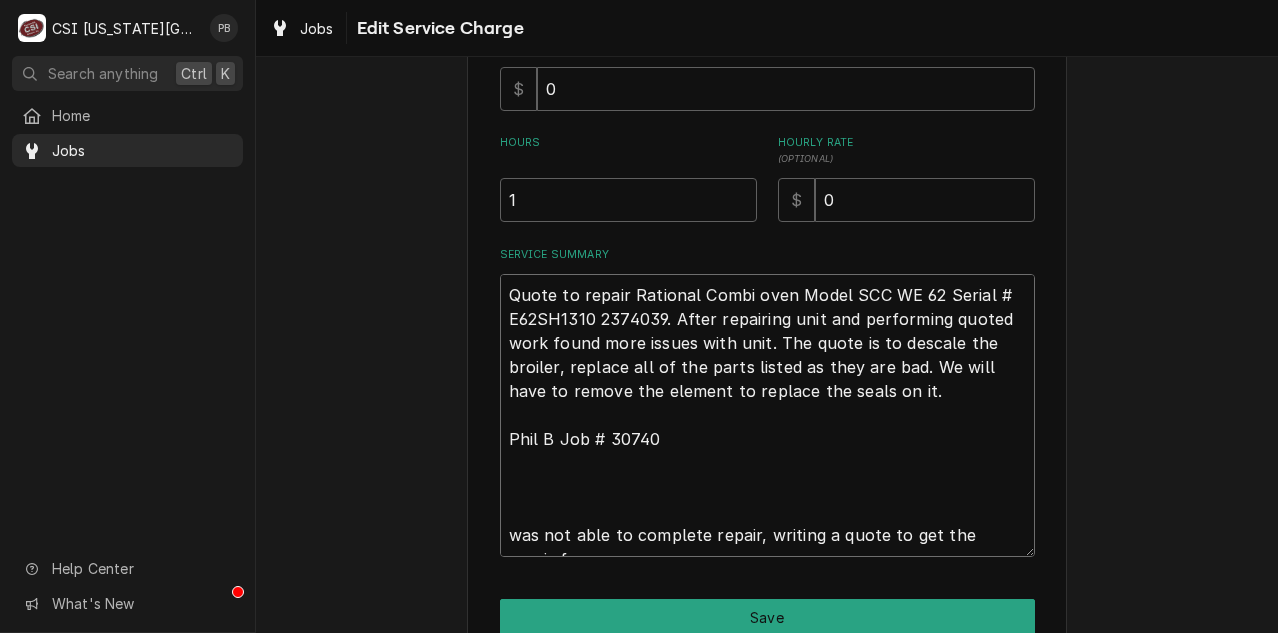 type on "x" 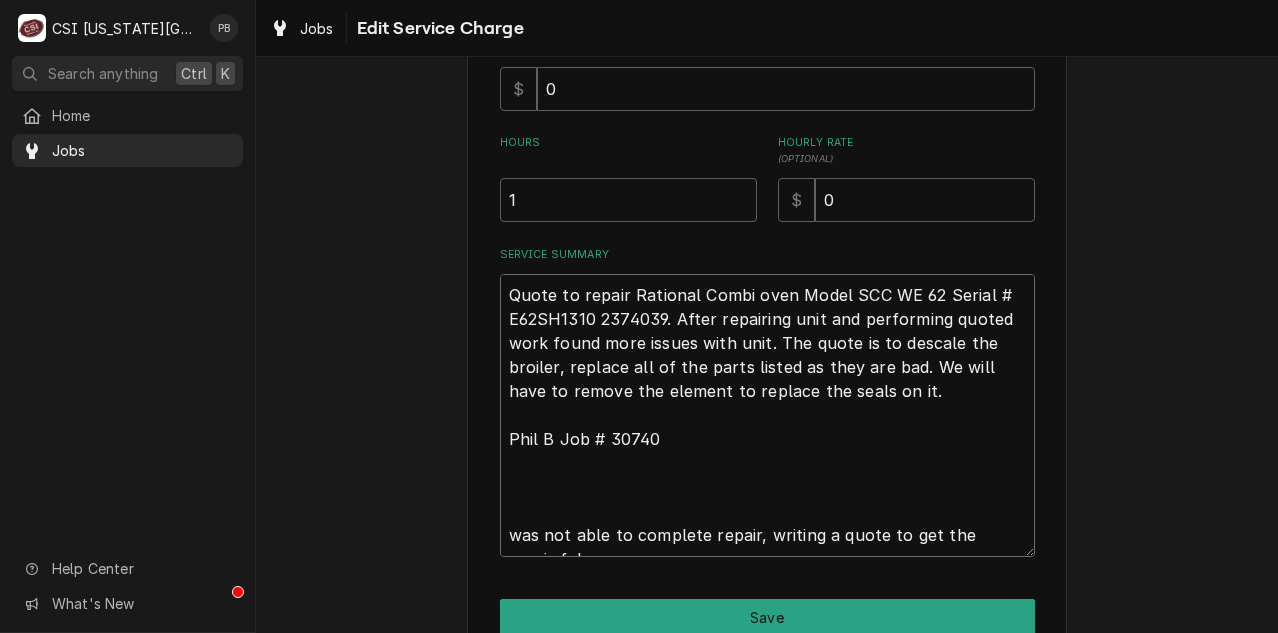 type on "x" 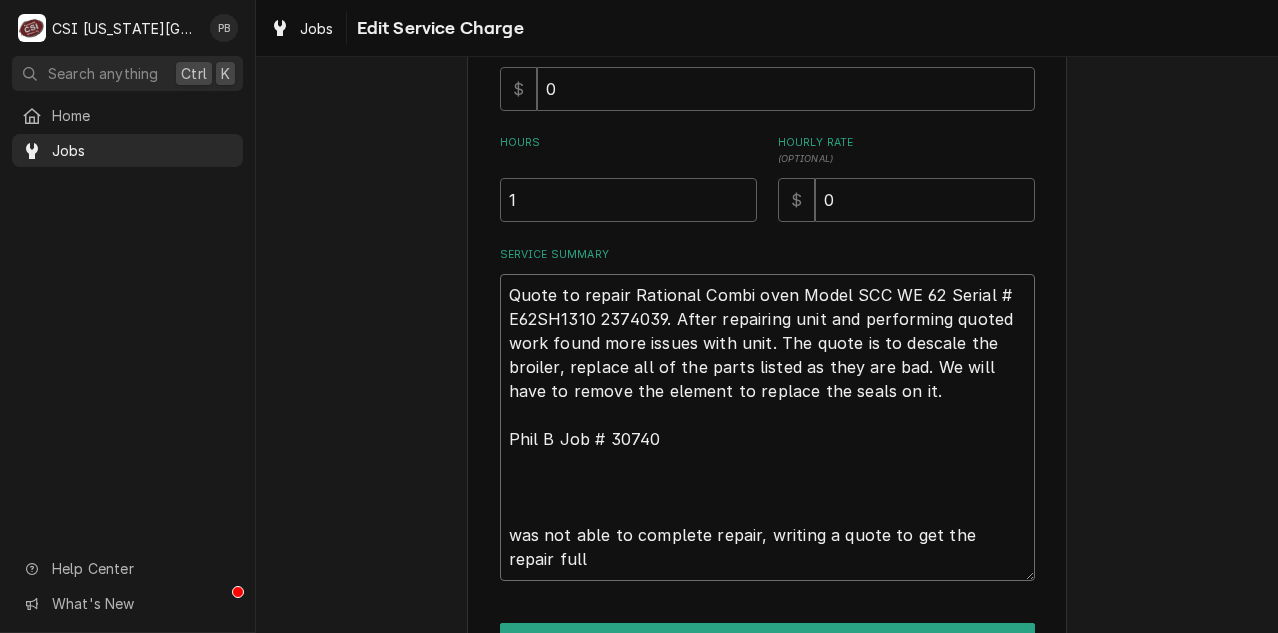type on "x" 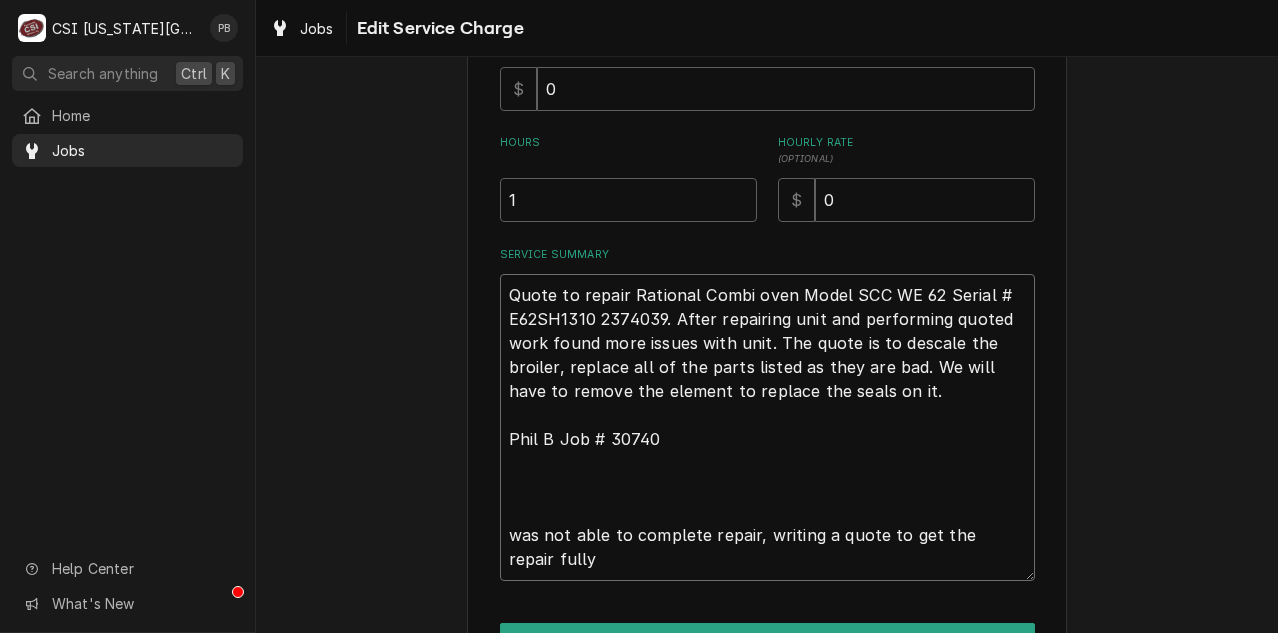 type on "x" 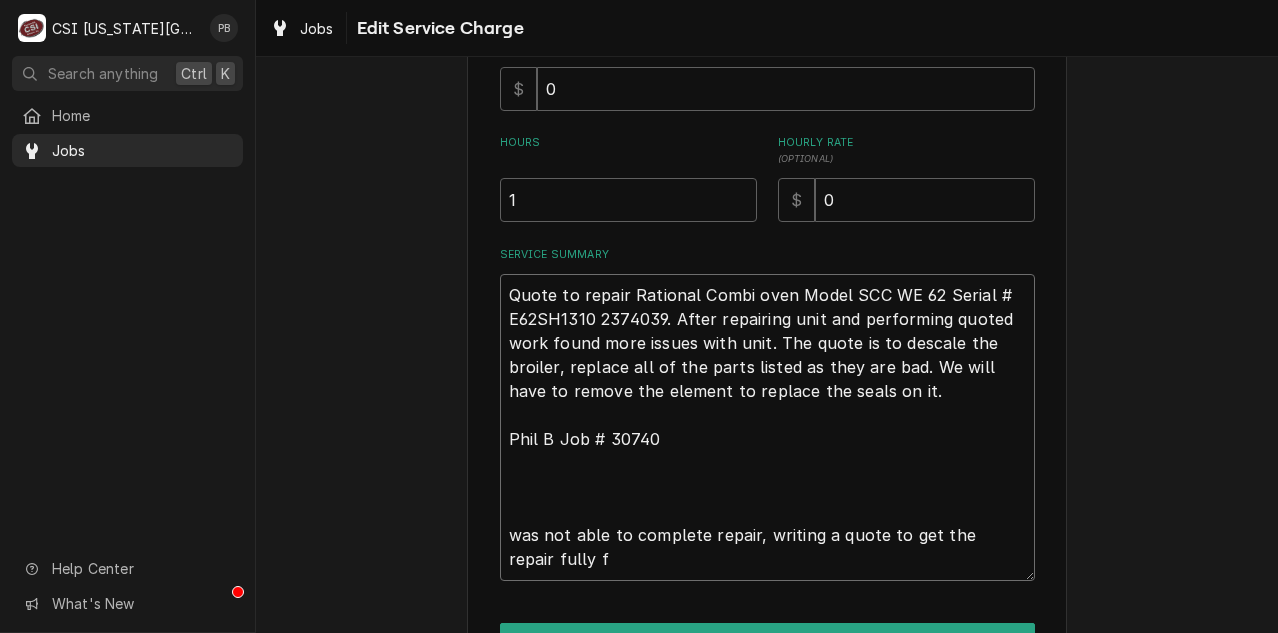 type on "x" 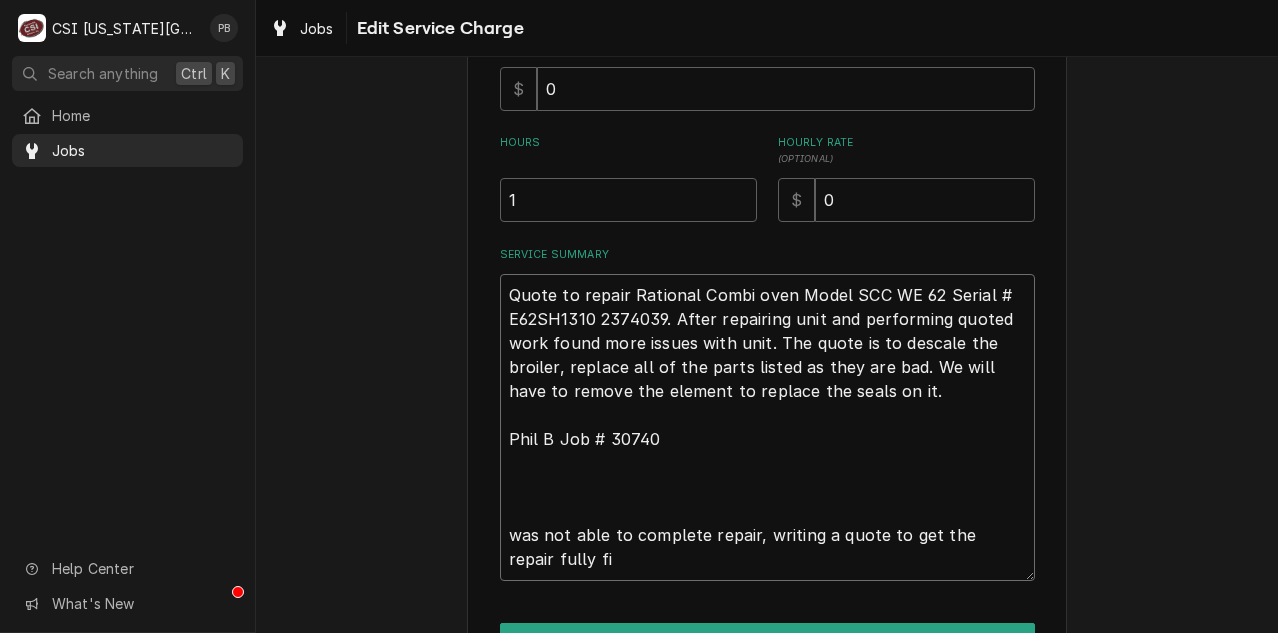 type on "x" 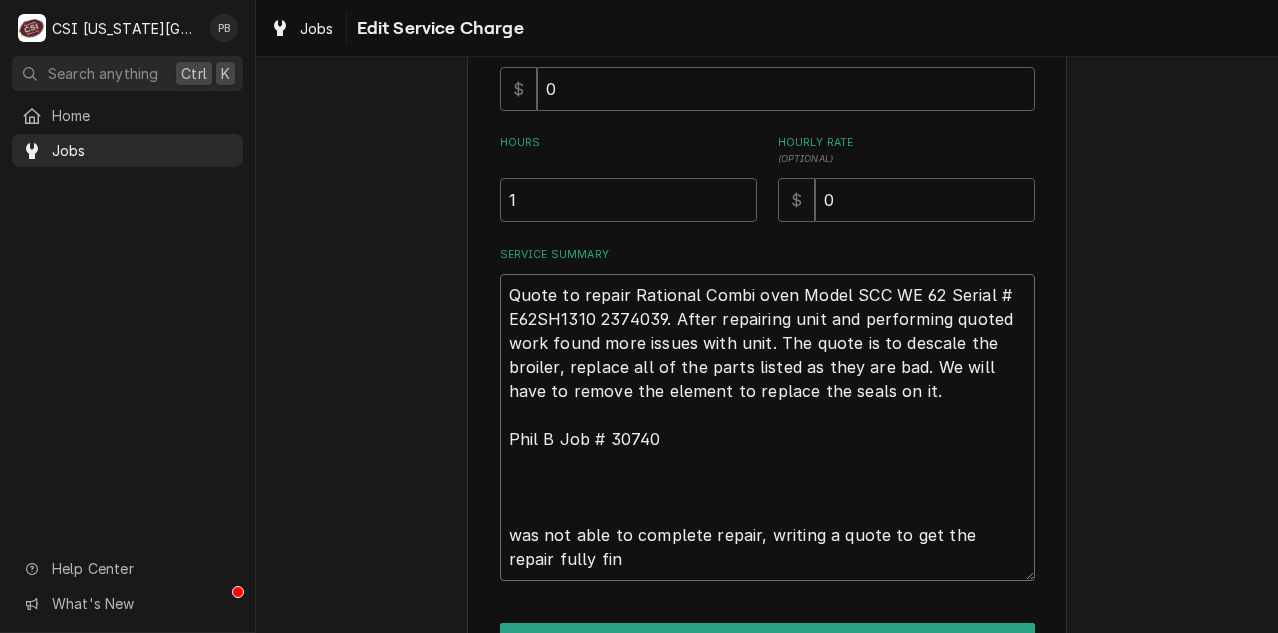 type on "x" 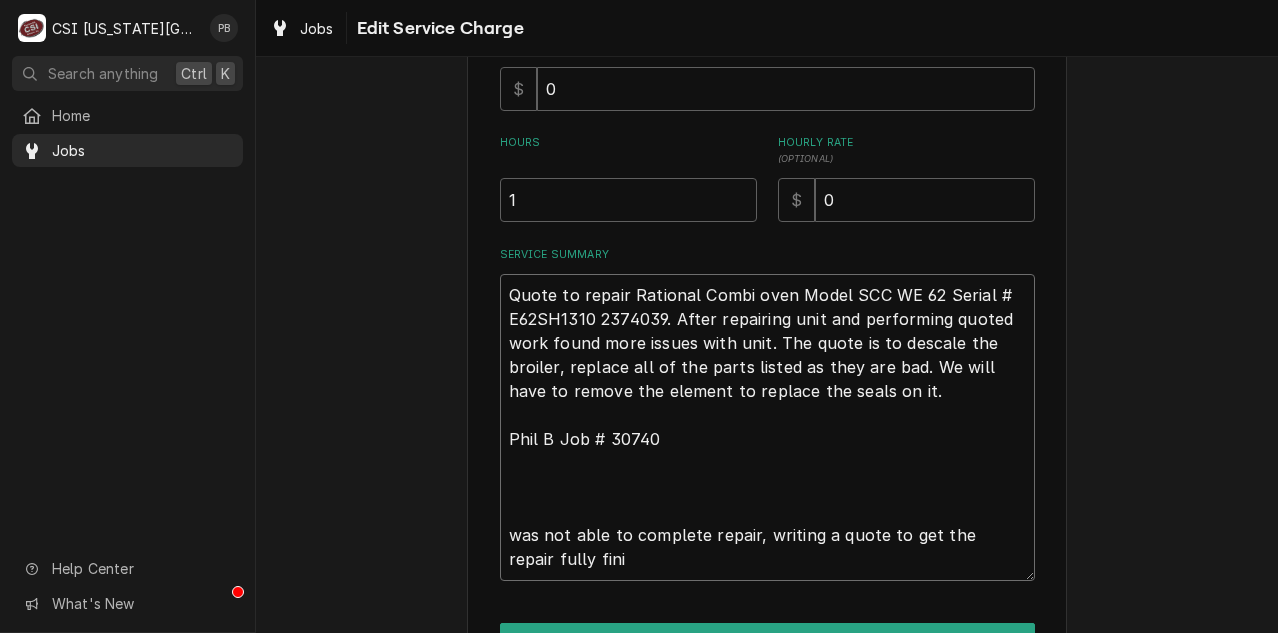 type on "x" 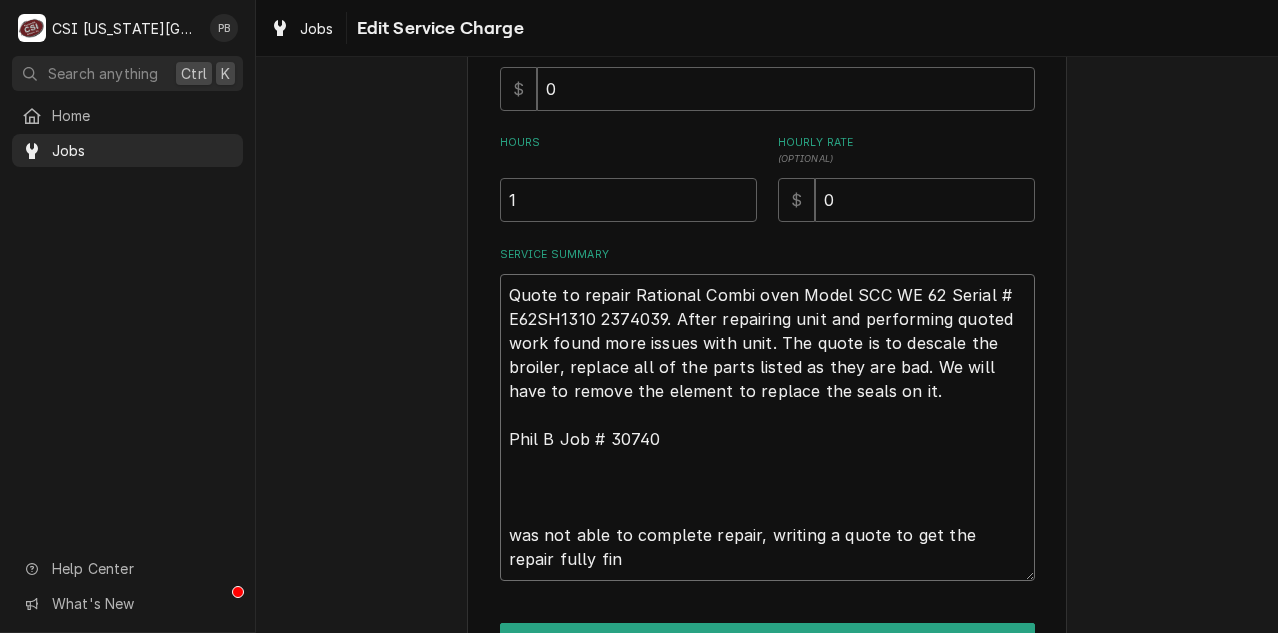 type on "x" 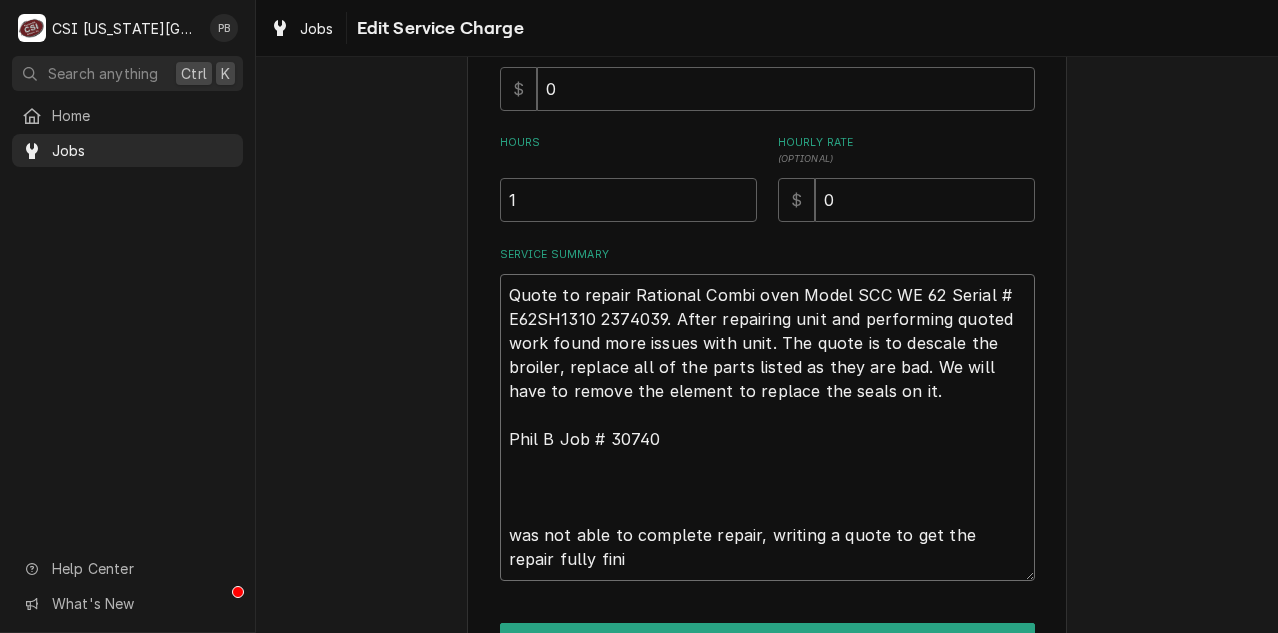 type on "x" 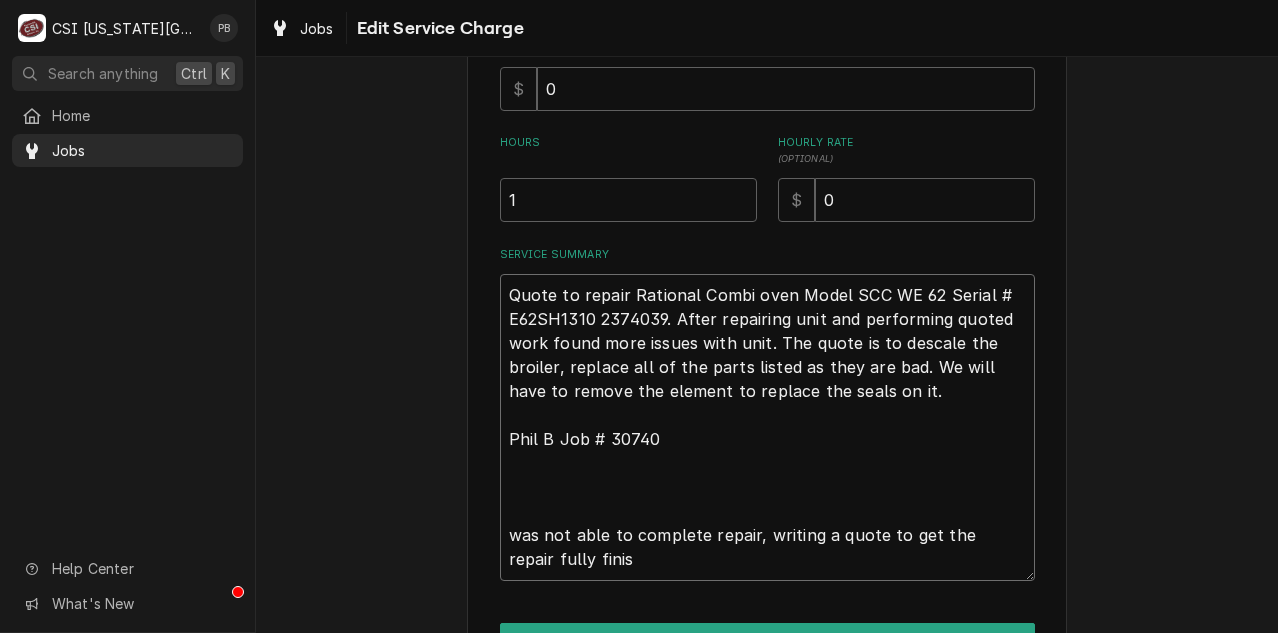 type on "x" 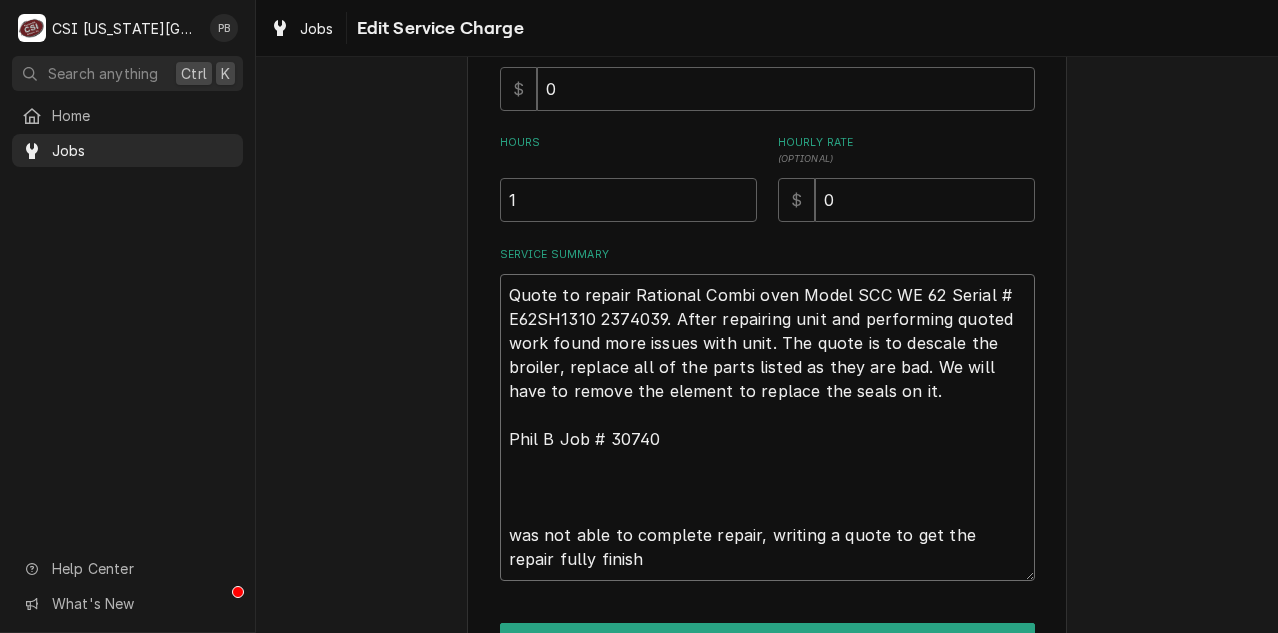 type on "x" 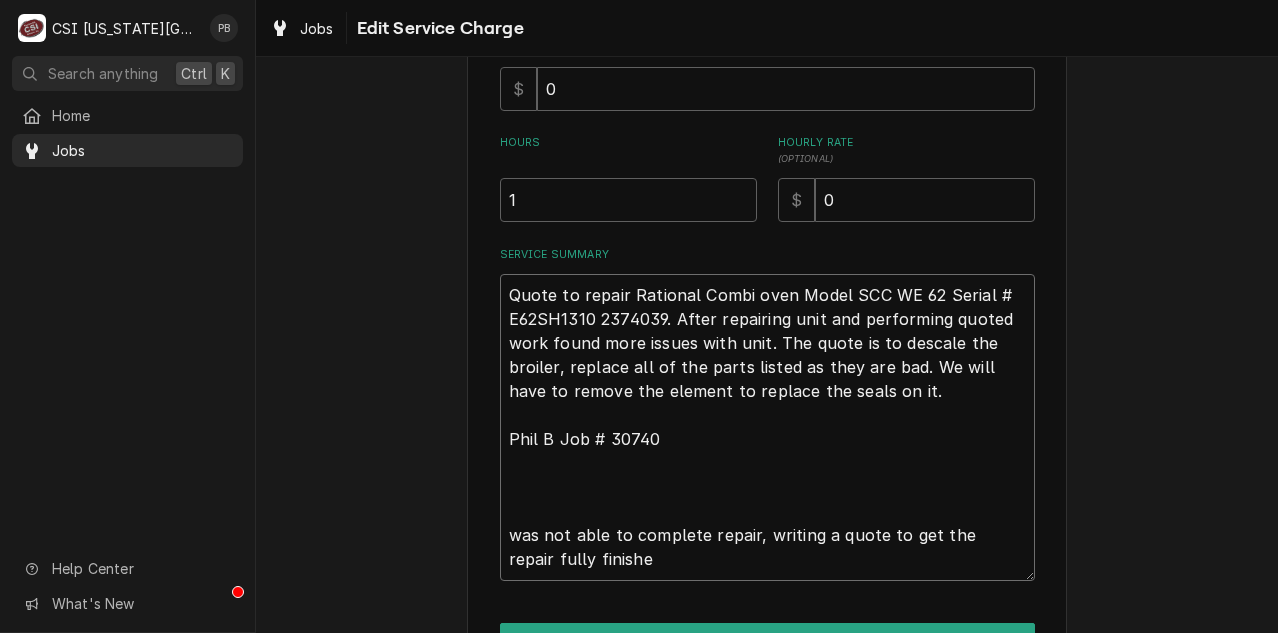 type on "x" 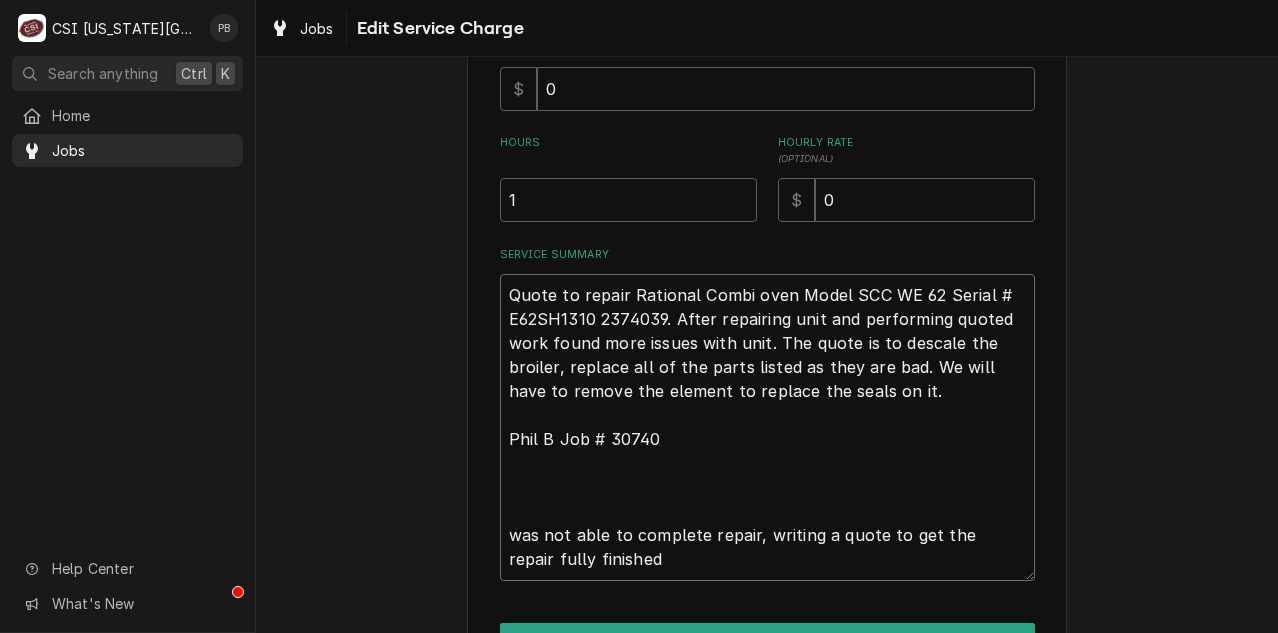 type on "x" 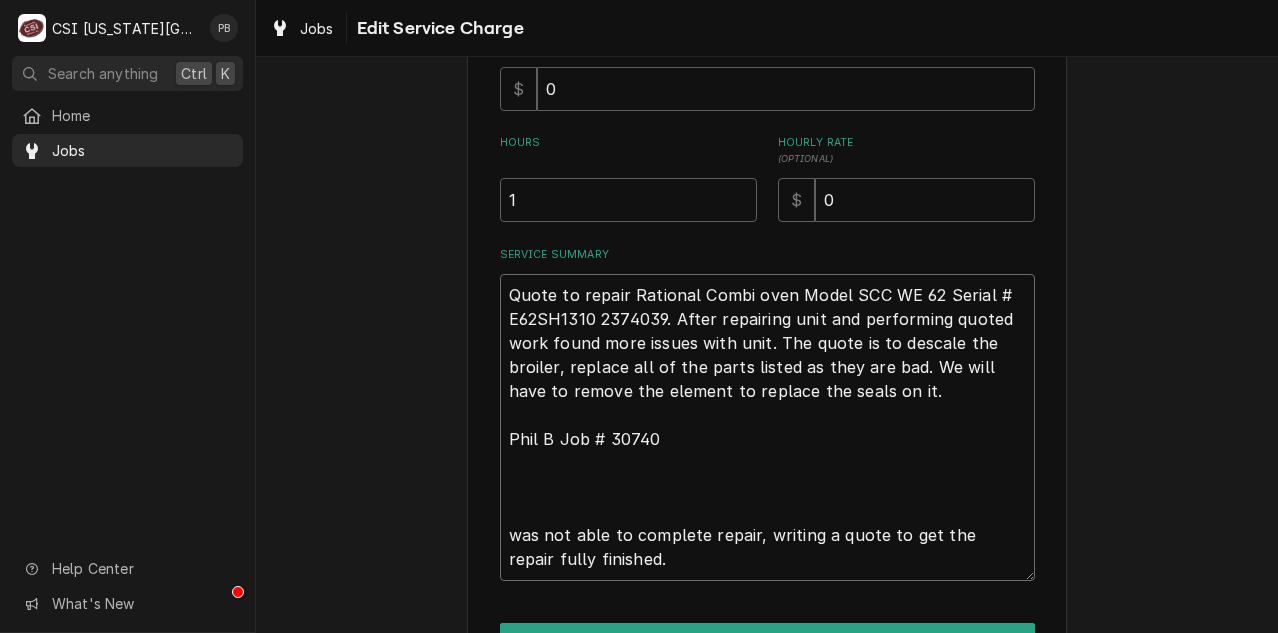 type on "Quote to repair Rational Combi oven Model SCC WE 62 Serial # E62SH1310 2374039. After repairing unit and performing quoted work found more issues with unit. The quote is to descale the broiler, replace all of the parts listed as they are bad. We will have to remove the element to replace the seals on it.
Phil B Job # 30740
was not able to complete repair, writing a quote to get the repair fully finished." 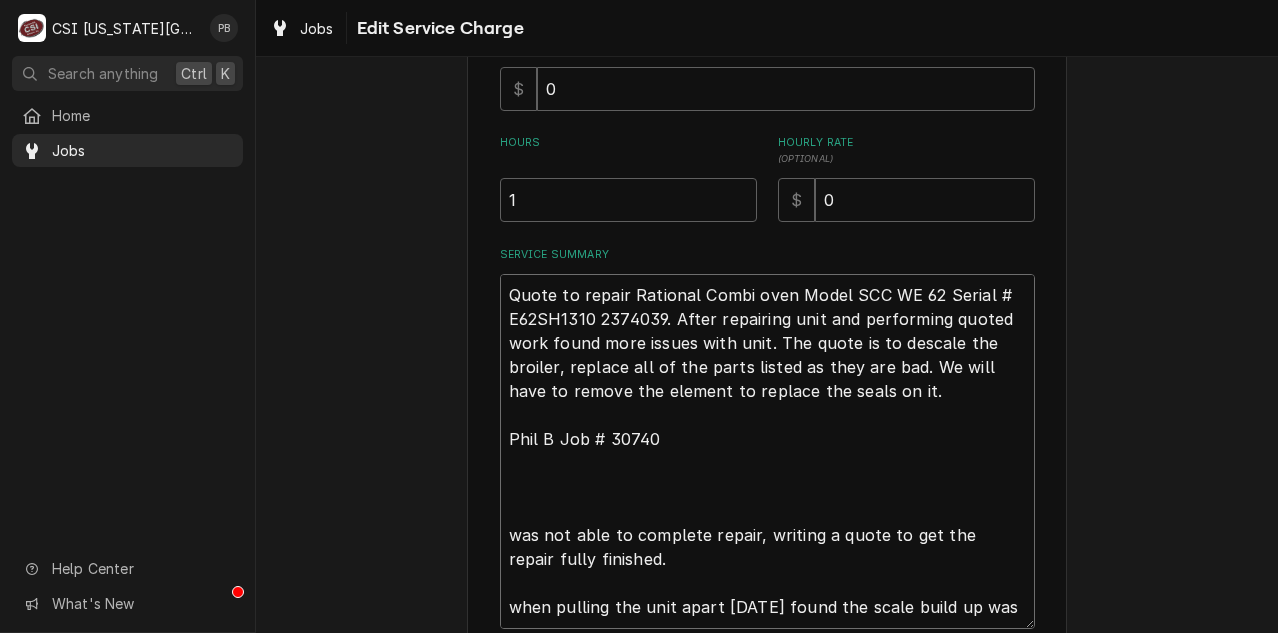 scroll, scrollTop: 0, scrollLeft: 0, axis: both 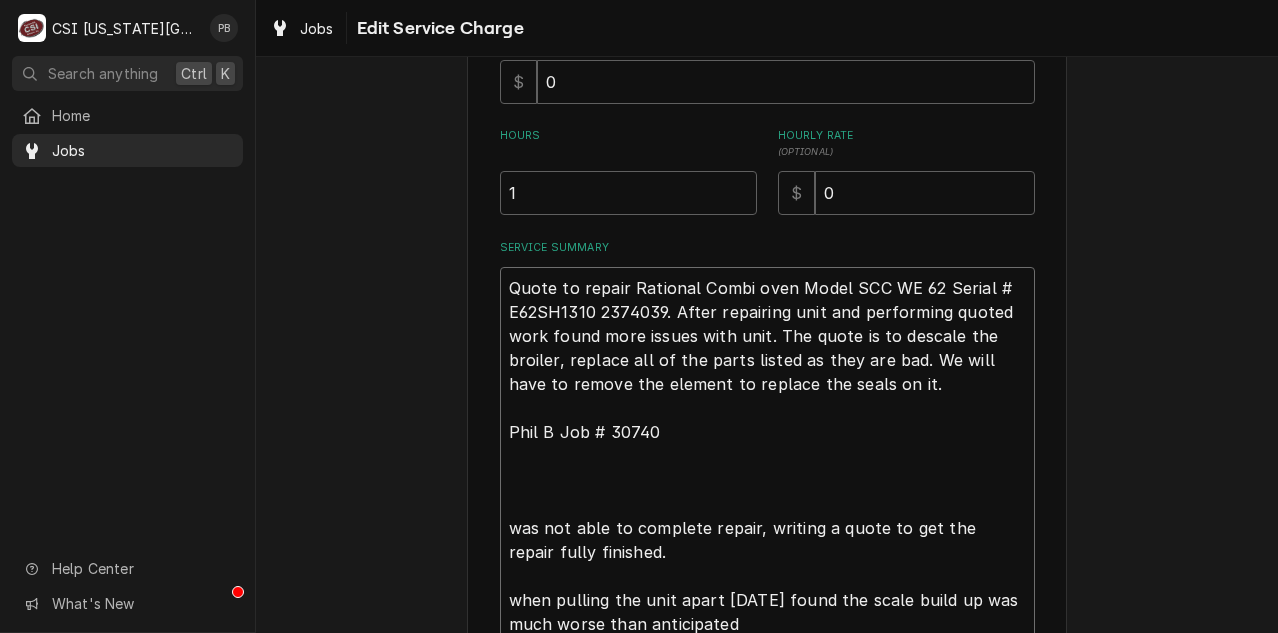 drag, startPoint x: 693, startPoint y: 445, endPoint x: 695, endPoint y: 471, distance: 26.076809 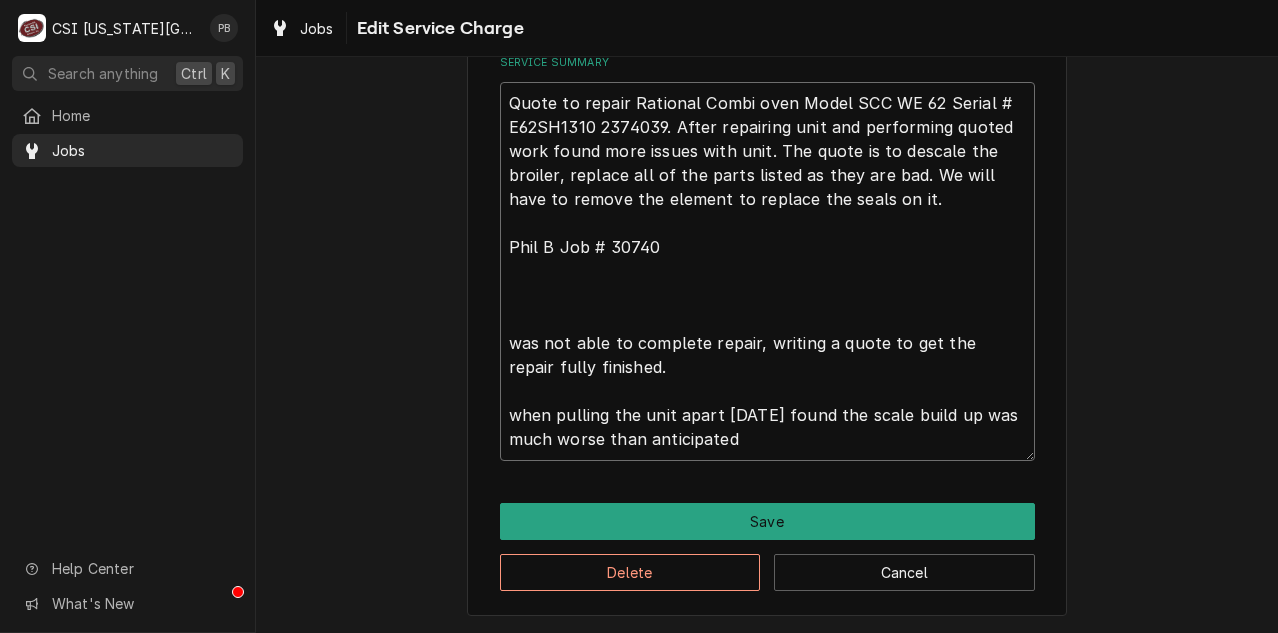 click on "Quote to repair Rational Combi oven Model SCC WE 62 Serial # E62SH1310 2374039. After repairing unit and performing quoted work found more issues with unit. The quote is to descale the broiler, replace all of the parts listed as they are bad. We will have to remove the element to replace the seals on it.
Phil B Job # 30740
was not able to complete repair, writing a quote to get the repair fully finished.
when pulling the unit apart today found the scale build up was much worse than anticipated" at bounding box center [767, 271] 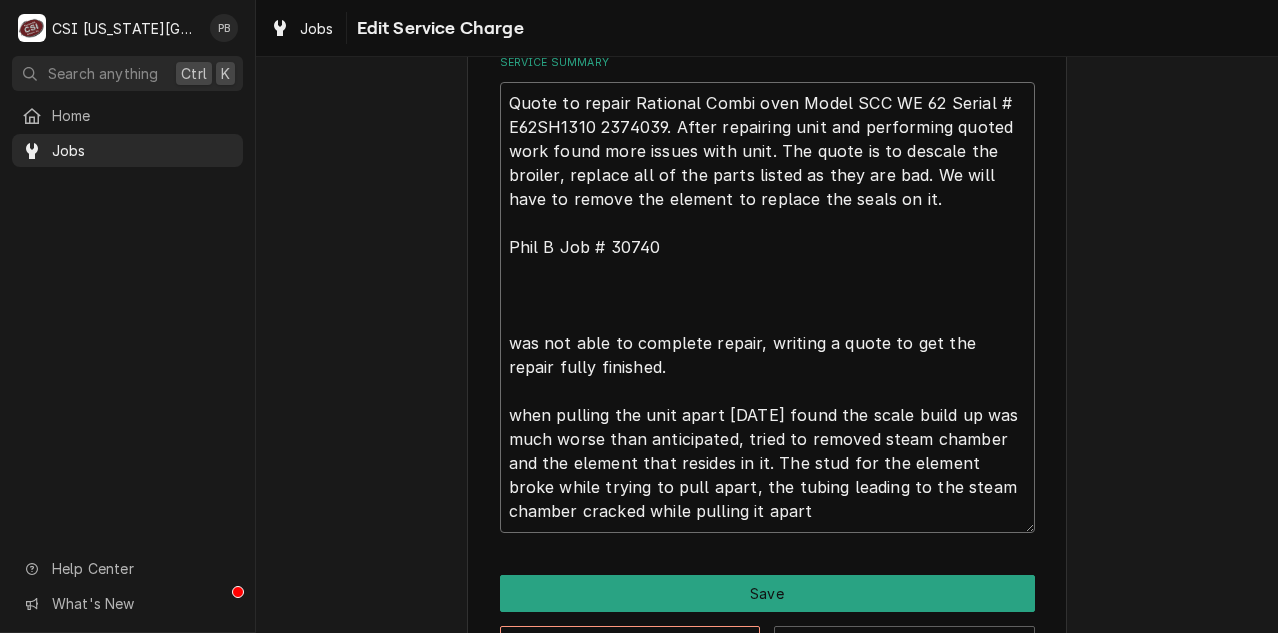 click on "Quote to repair Rational Combi oven Model SCC WE 62 Serial # E62SH1310 2374039. After repairing unit and performing quoted work found more issues with unit. The quote is to descale the broiler, replace all of the parts listed as they are bad. We will have to remove the element to replace the seals on it.
Phil B Job # 30740
was not able to complete repair, writing a quote to get the repair fully finished.
when pulling the unit apart today found the scale build up was much worse than anticipated, tried to removed steam chamber and the element that resides in it. The stud for the element broke while trying to pull apart, the tubing leading to the steam chamber cracked while pulling it apart" at bounding box center (767, 307) 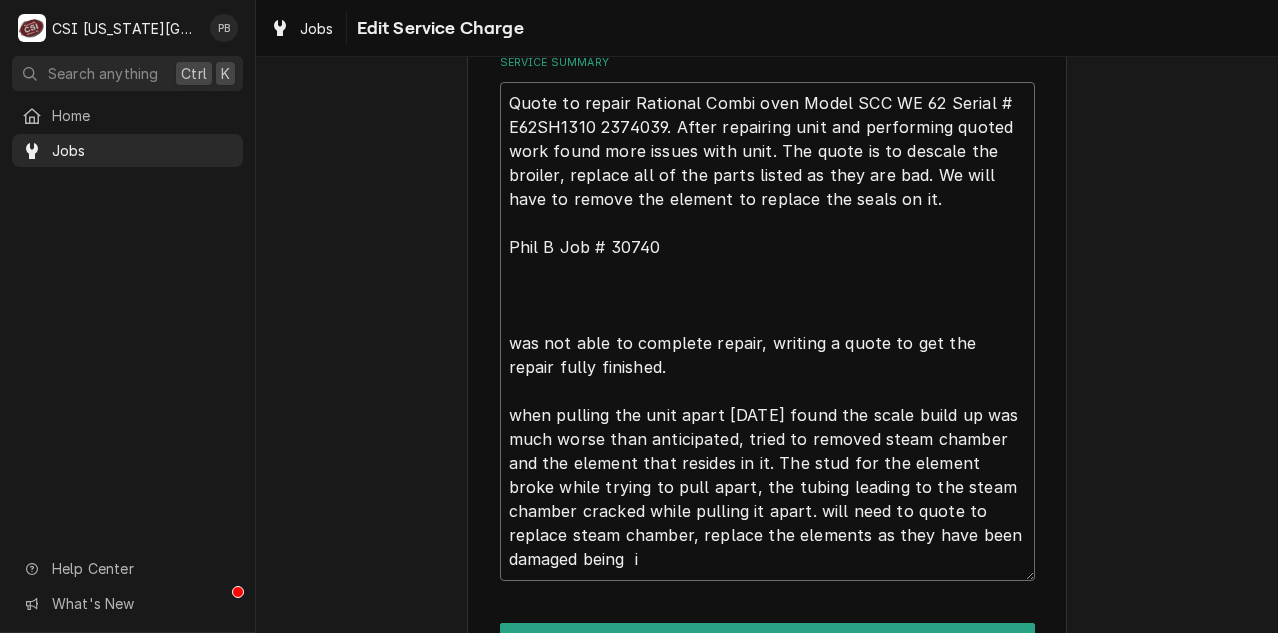 scroll, scrollTop: 0, scrollLeft: 0, axis: both 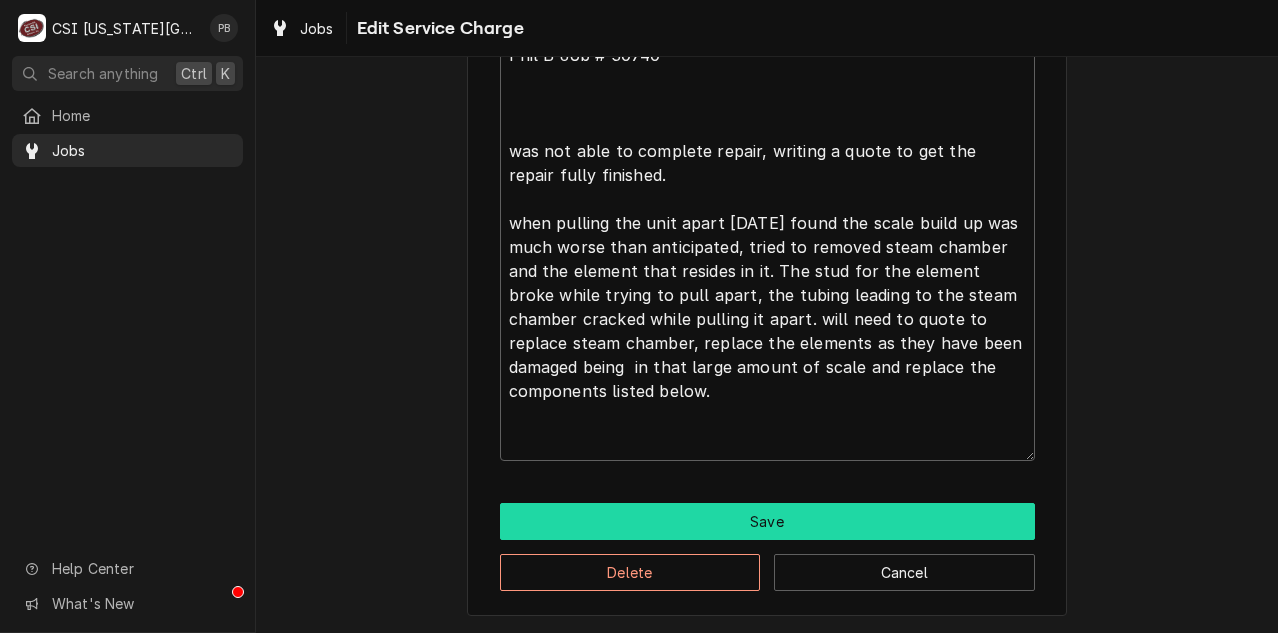 click on "Save" at bounding box center (767, 521) 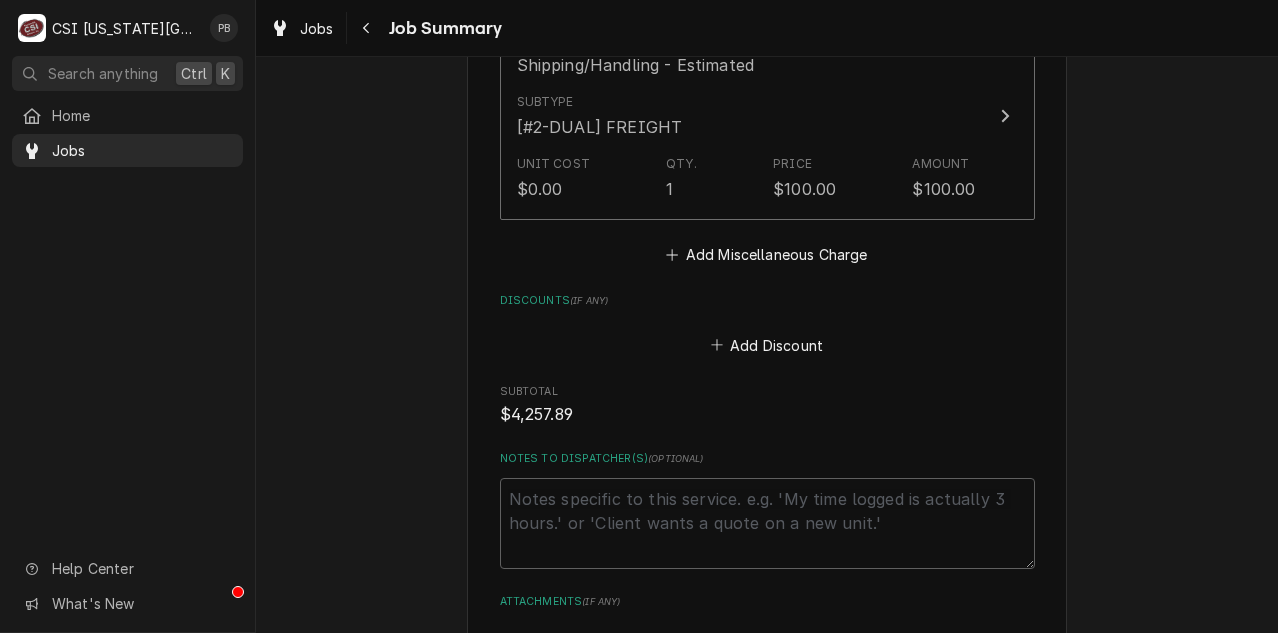 scroll, scrollTop: 7142, scrollLeft: 0, axis: vertical 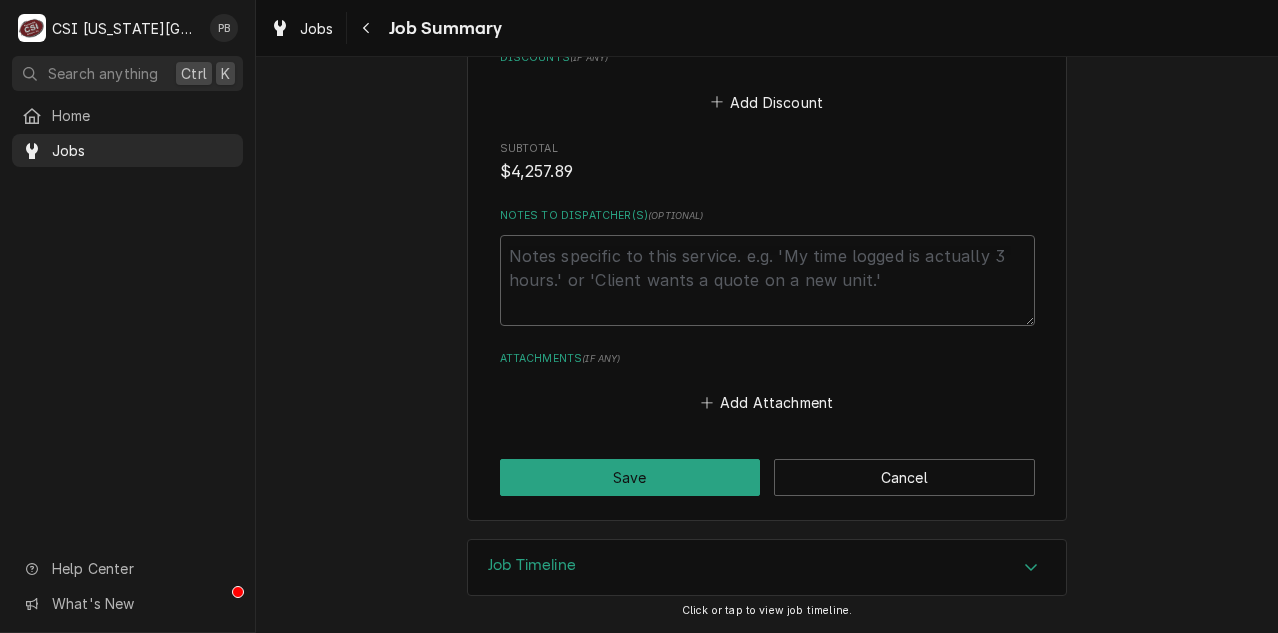 click on "HY VEE HY VEE OLATHE / 14955 W 151st St, Olathe, KS 66062 Please provide a summary of the work you've done, the parts and materials you used, and any other charges or discounts that should be applied to this service: Roopairs Job ID JOB-30779 Service Type Job | Service Call Job Type Service Total Time Logged 8h 58min Service Charges Short Description Scope | Blank Subtype [#1-SALE] LABR-PROJ Service Date Jul 17, 2025 Hourly Cost $0.00/hr Qty. 1hr Rate $0.00/hr Amount $0.00 Service  Summary Short Description 2-Labor (Service) | Standard | Estimated Subtype [#1-SALE] LABR-REG Service Date Jul 17, 2025 Hourly Cost $0.00/hr Qty. 20hrs Rate $130.00/hr Amount $2,600.00 Service  Summary Standard labor (regular rate) applies to tech hours worked between 7:00 AM and 4:30 PM on weekdays, excluding holidays. Add Service Charge Parts and Materials  ( if any ) Short Description Door Gasket 163 Manufacturer — Manufacturer Part # RAT-20.02.551P Subtype [#2-DUAL] INVEN-PARTS Unit Cost $90.24 Qty. 1 Price $130.77 Amount —" at bounding box center (767, -3244) 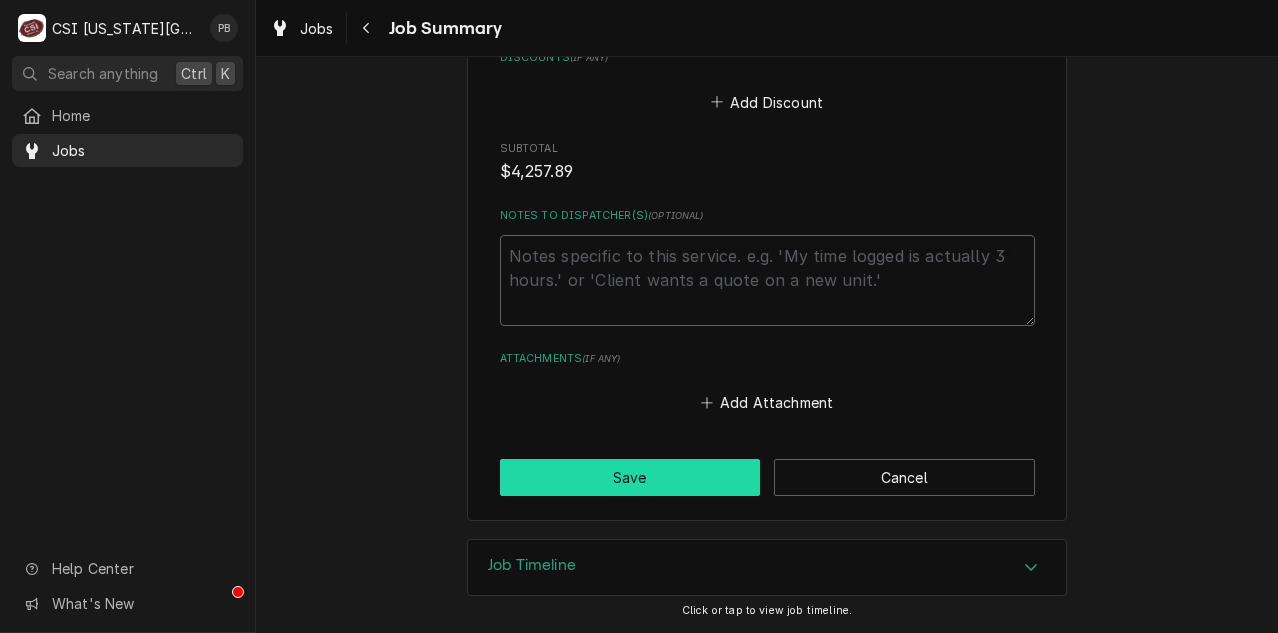 click on "Save" at bounding box center [630, 477] 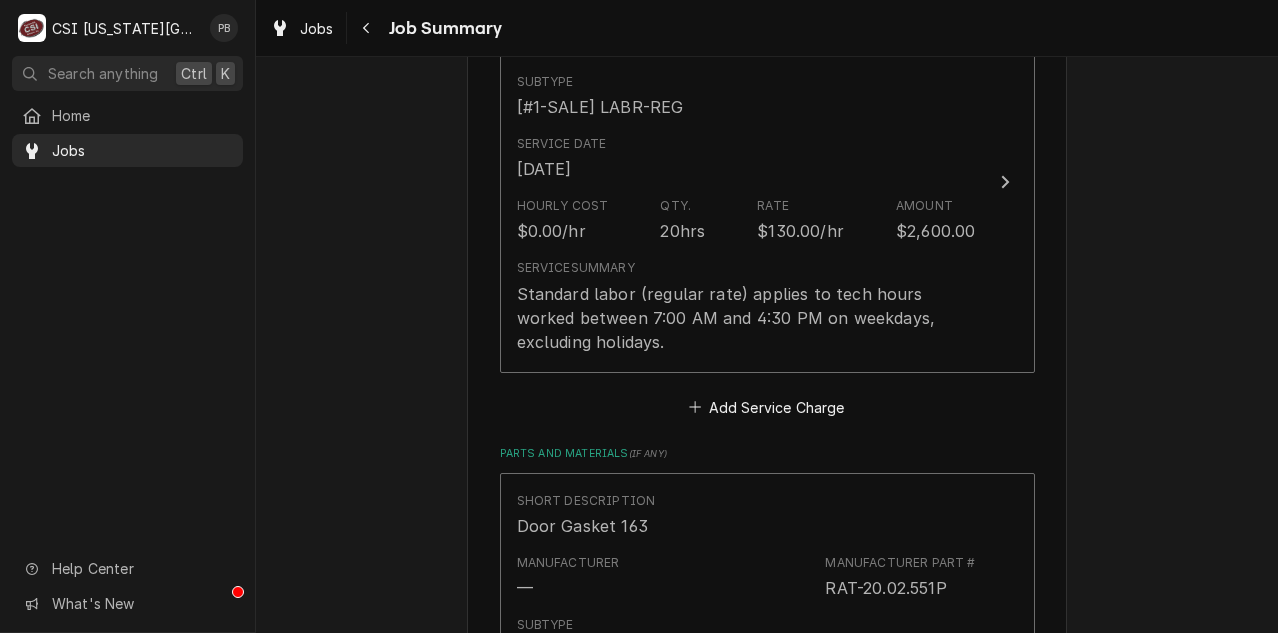 scroll, scrollTop: 921, scrollLeft: 0, axis: vertical 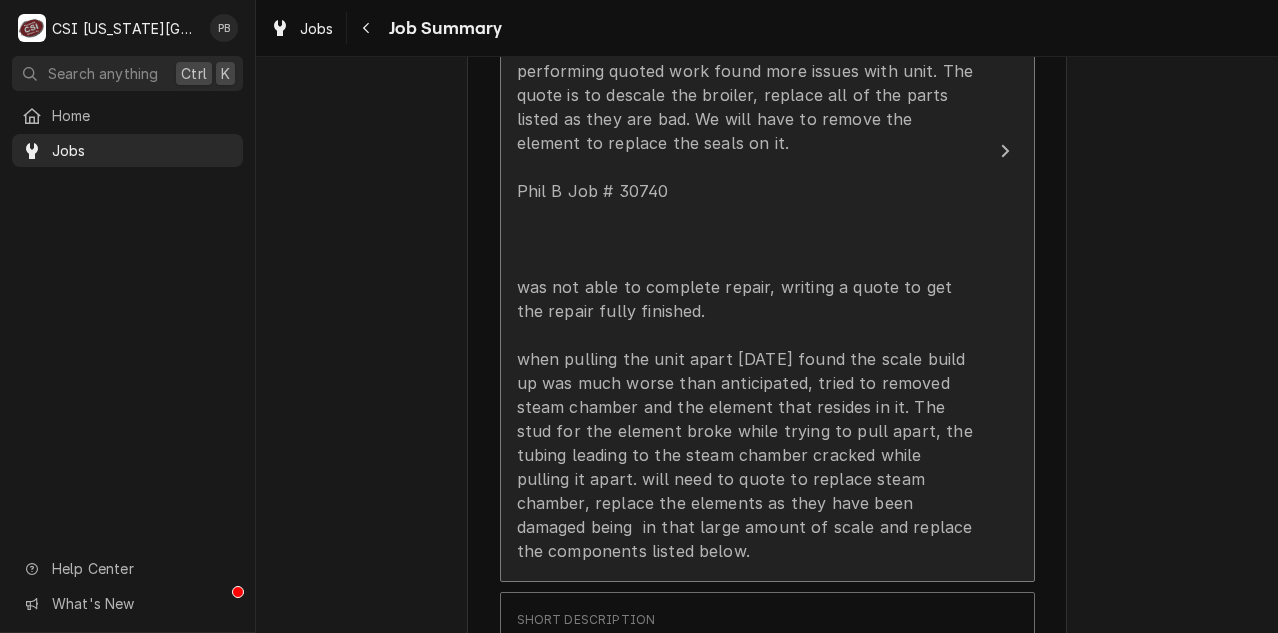 click on "Quote to repair Rational Combi oven Model SCC WE 62 Serial # E62SH1310 2374039. After repairing unit and performing quoted work found more issues with unit. The quote is to descale the broiler, replace all of the parts listed as they are bad. We will have to remove the element to replace the seals on it.
Phil B Job # 30740
was not able to complete repair, writing a quote to get the repair fully finished.
when pulling the unit apart today found the scale build up was much worse than anticipated, tried to removed steam chamber and the element that resides in it. The stud for the element broke while trying to pull apart, the tubing leading to the steam chamber cracked while pulling it apart. will need to quote to replace steam chamber, replace the elements as they have been damaged being  in that large amount of scale and replace the components listed below." at bounding box center [746, 287] 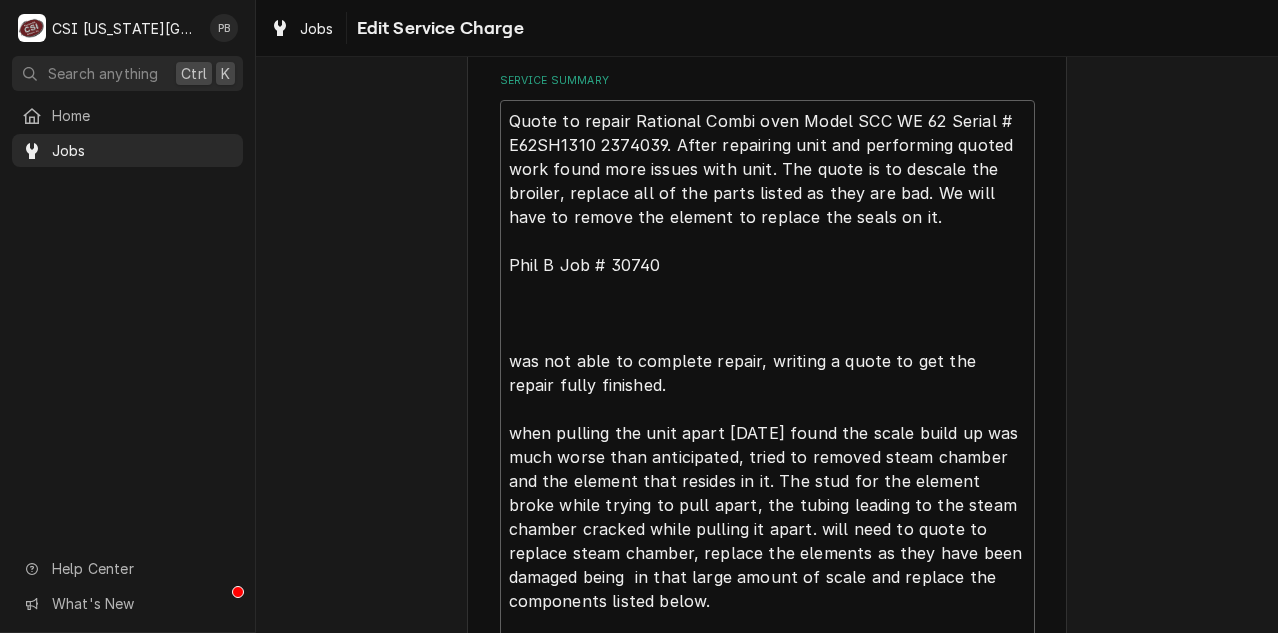 scroll, scrollTop: 956, scrollLeft: 0, axis: vertical 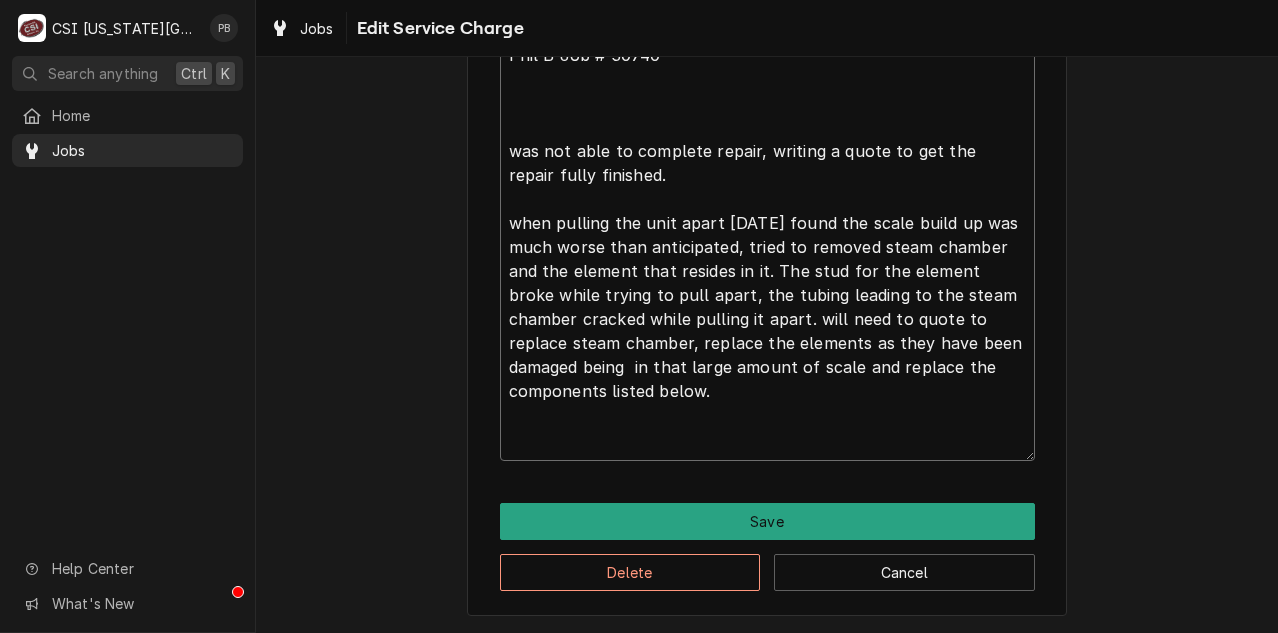 click on "Quote to repair Rational Combi oven Model SCC WE 62 Serial # E62SH1310 2374039. After repairing unit and performing quoted work found more issues with unit. The quote is to descale the broiler, replace all of the parts listed as they are bad. We will have to remove the element to replace the seals on it.
Phil B Job # 30740
was not able to complete repair, writing a quote to get the repair fully finished.
when pulling the unit apart today found the scale build up was much worse than anticipated, tried to removed steam chamber and the element that resides in it. The stud for the element broke while trying to pull apart, the tubing leading to the steam chamber cracked while pulling it apart. will need to quote to replace steam chamber, replace the elements as they have been damaged being  in that large amount of scale and replace the components listed below." at bounding box center [767, 175] 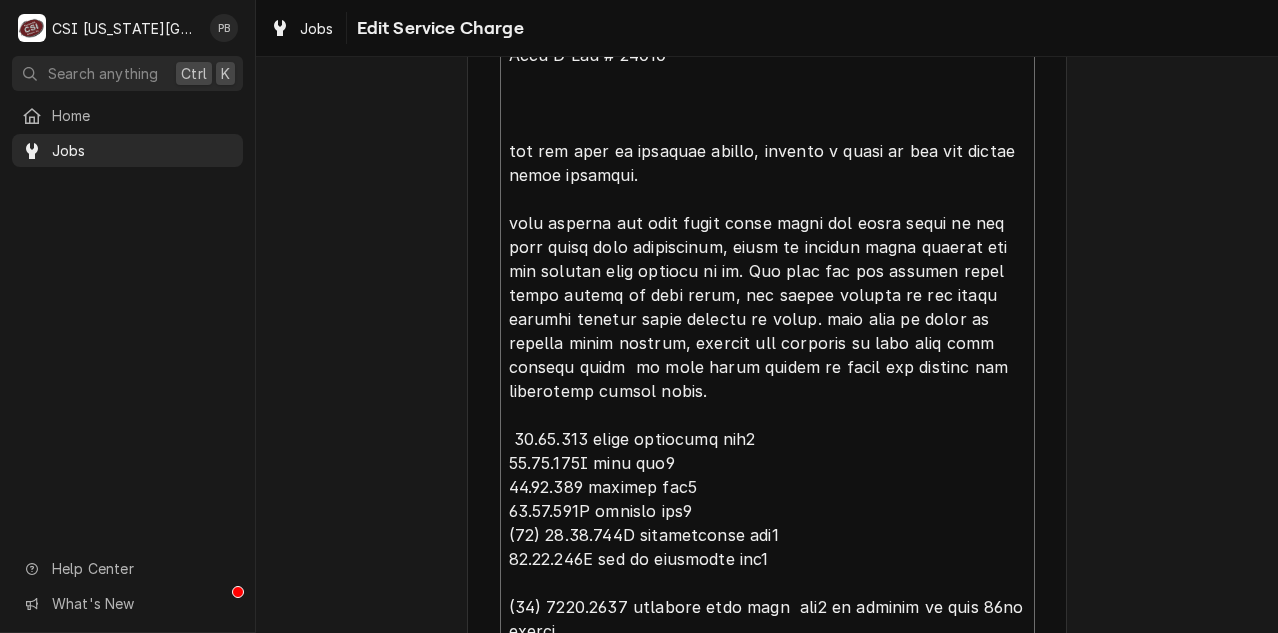 scroll, scrollTop: 1107, scrollLeft: 0, axis: vertical 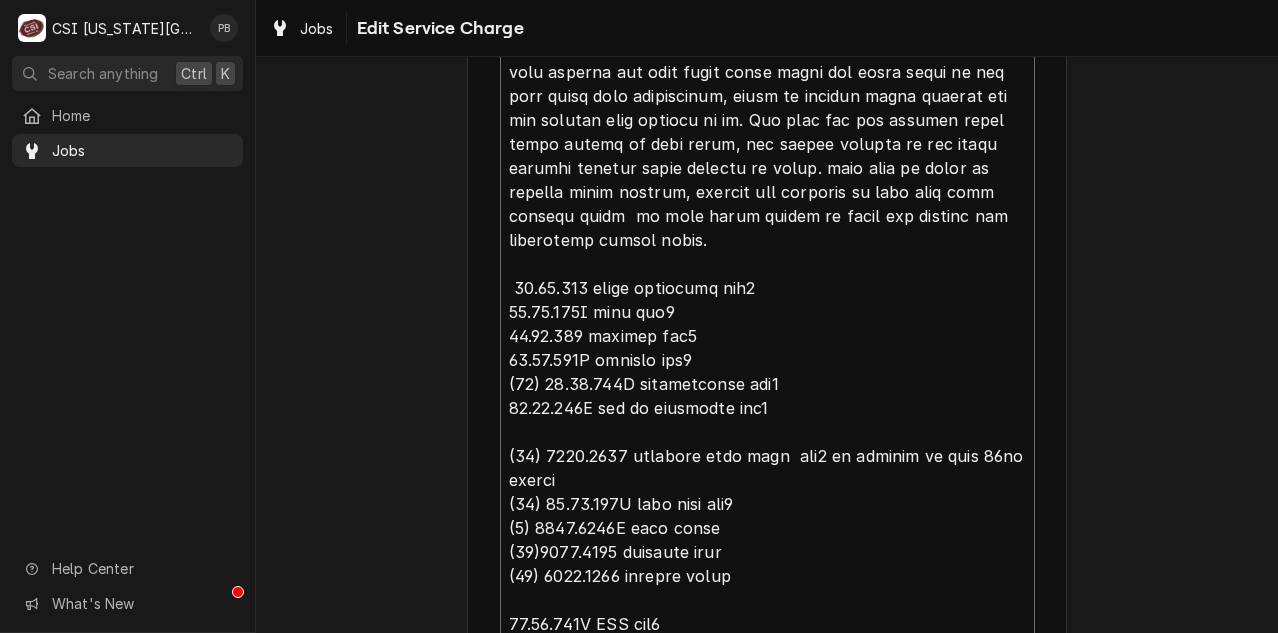 click on "Service Summary" at bounding box center [767, 192] 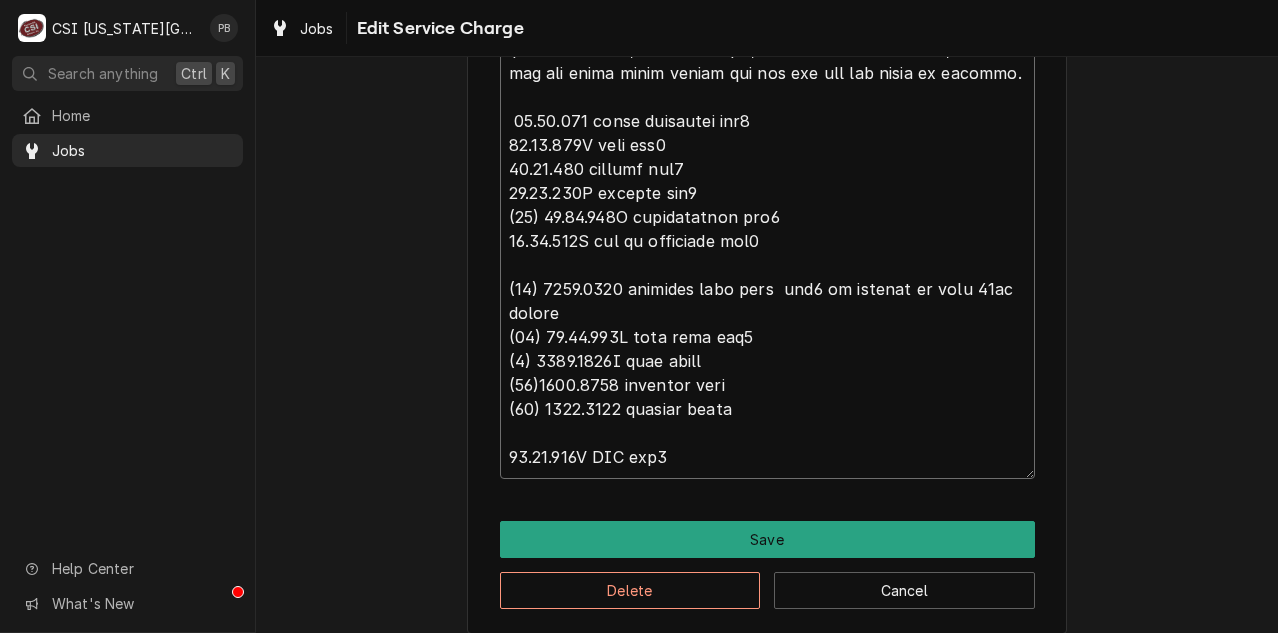 scroll, scrollTop: 1388, scrollLeft: 0, axis: vertical 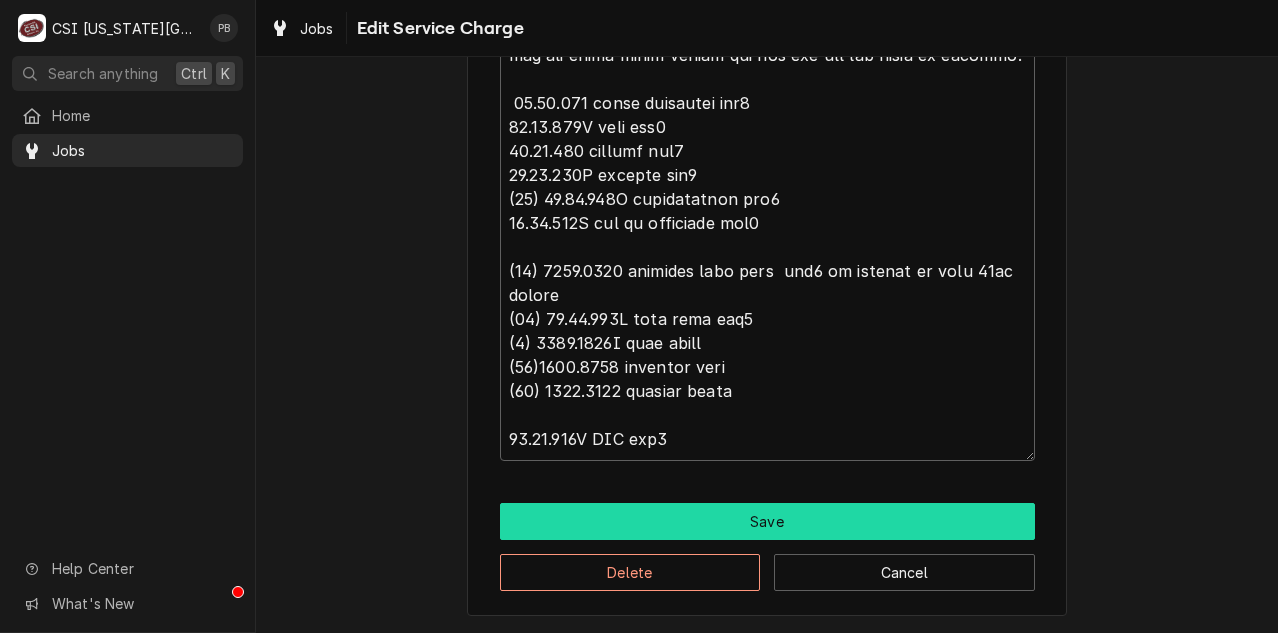 click on "Save" at bounding box center (767, 521) 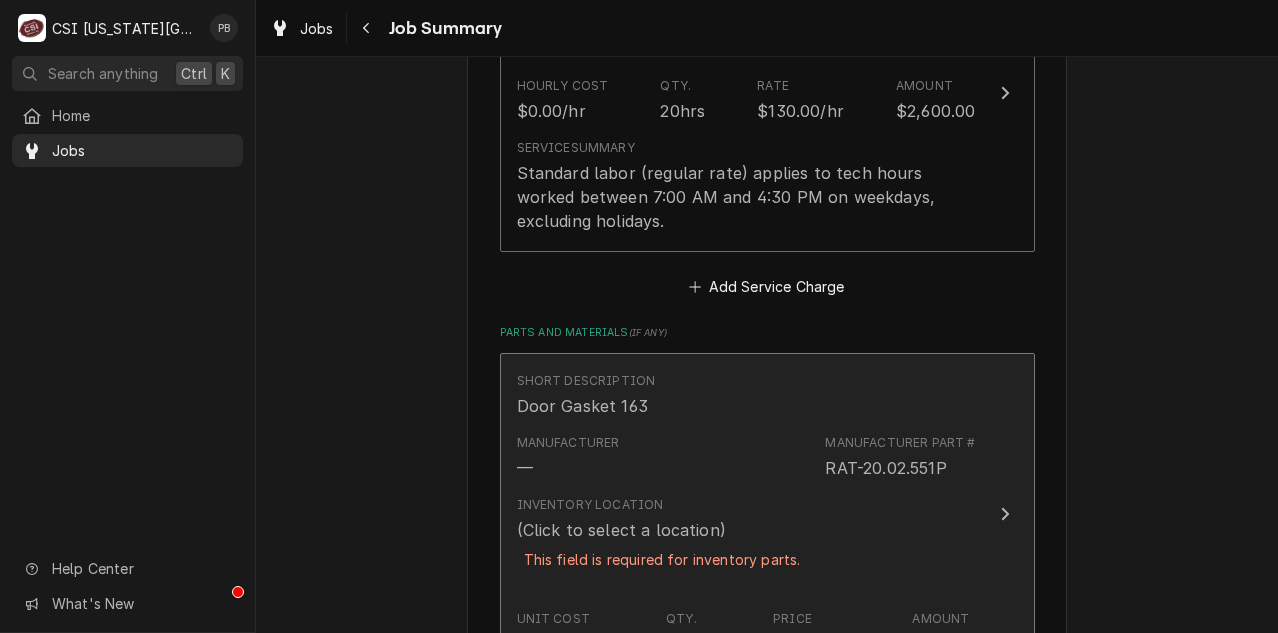 click on "Inventory Location (Click to select a location) This field is required for inventory parts." at bounding box center [662, 545] 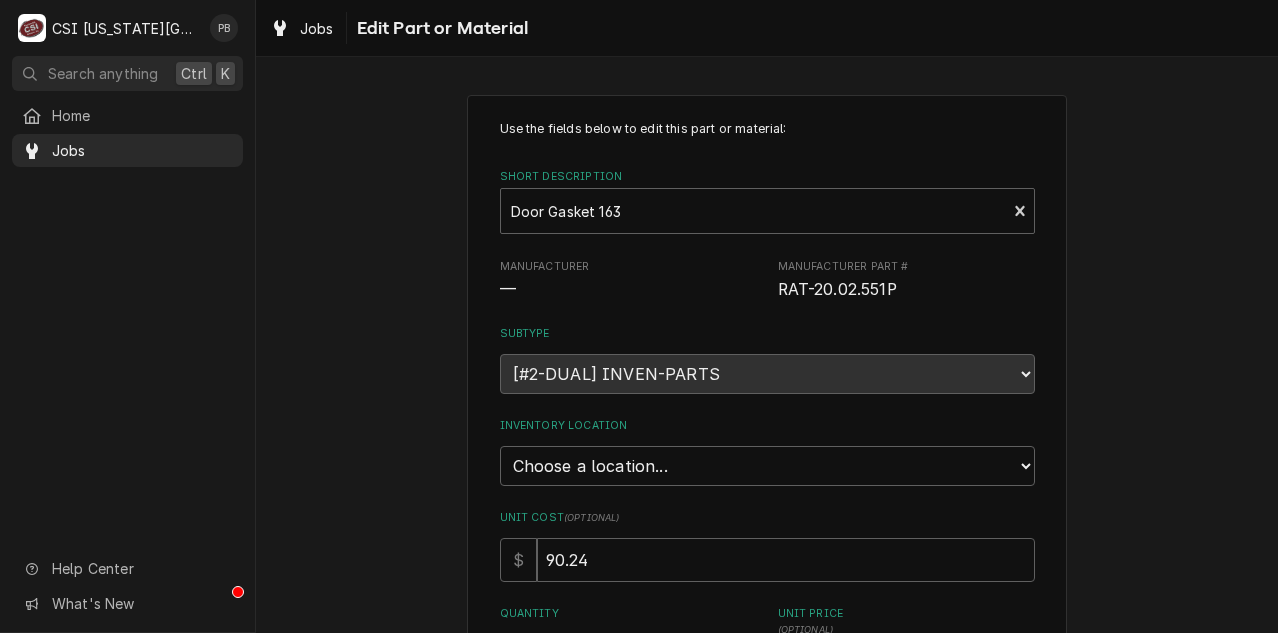 scroll, scrollTop: 0, scrollLeft: 0, axis: both 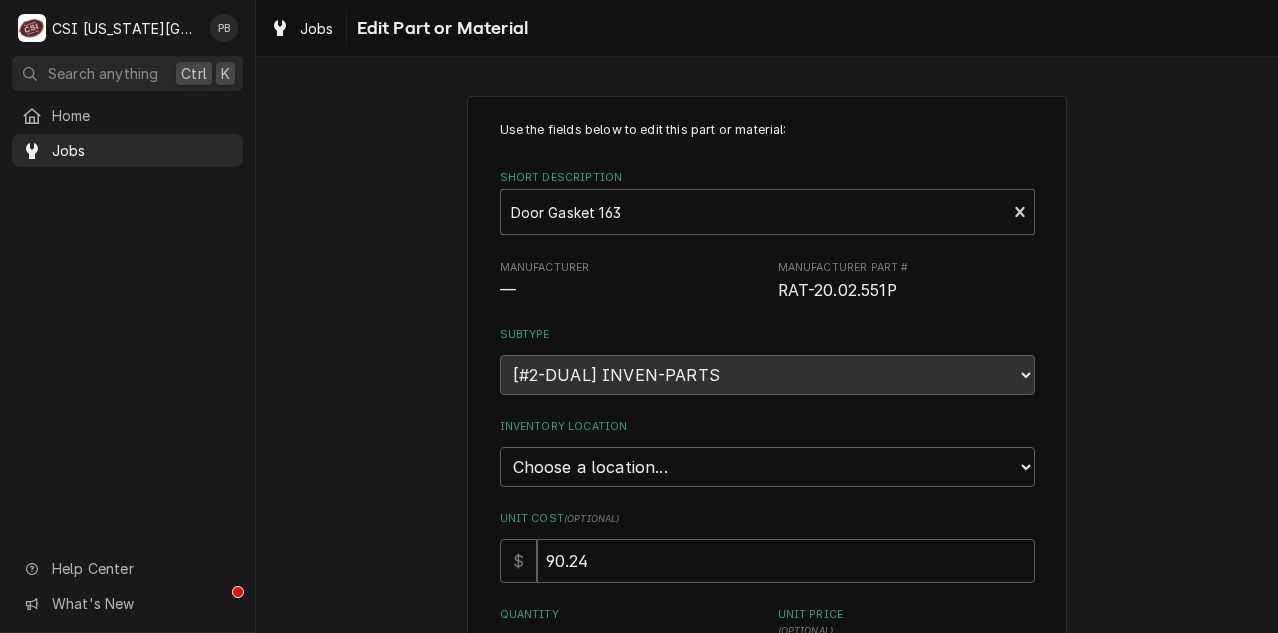 click on "Inventory Location Choose a location... 00 | KC WAREHOUSE 00 | MAIN WAREHOUSE 01 | BRIAN BREAZIER #182 01 | BRIAN GONZALEZ #144 01 | BRIAN HAWKINS #161 01 | CHARLES PENDERGRASS 01 | CHRISTIAN SIMMONS #115 01 | CODY DAVIS #135 01 | JIMMY TERRELL #148 01 | JOSHUA MARSHALL #113 01 | KOLTON BLANCHARD #169 01 | MIKE SCHUPP #114 01 | PHIL BUSTAMANTE #136 01 | PRESTON MERRIMAN 01 | ROBERT MENDON #112 01 | STEVE ETHRIDGE #149 01 | WADE URTEAGA #179 01 | ZACH WILSON 02 | ADAM GOODRICH #91 02 | BENJAMIN PATE 02 | DAMON CANTU #123 02 | JOEY STAHL 02 | MICHAEL GORMAN #138 02 | TREY ESLINGER #124 02 | TYLER WILSON #165 02 | WILL LARSEN 02 | WYLIN MING 02 | ZACH HARRIS #128 03 | DAVID FANNIN 03 | SEAN MCKELVEY #167 03 | ZACH MASTERS #105 04 | RETURNS 05 | INSTALLS 05 | PM SUPPLY 06 | ALTO-SHAAM GO-BOX 06 | ANTUNES GO-BOX 06 | JACKSON GO-BOX 06 | LINCOLN GO-BOX 06 | MIDDLEBY GO-BOX 06 | RATIONAL GO-BOX 06 | TURBOCHEF GO-BOX 07 | DIRECT SHIP (CUSTOM ADDRESS) 07 | SUBAGENT WARRANTY (CUSTOM ADDRESS) 86D ⛔️ | ADAM GILMORE" at bounding box center [767, 452] 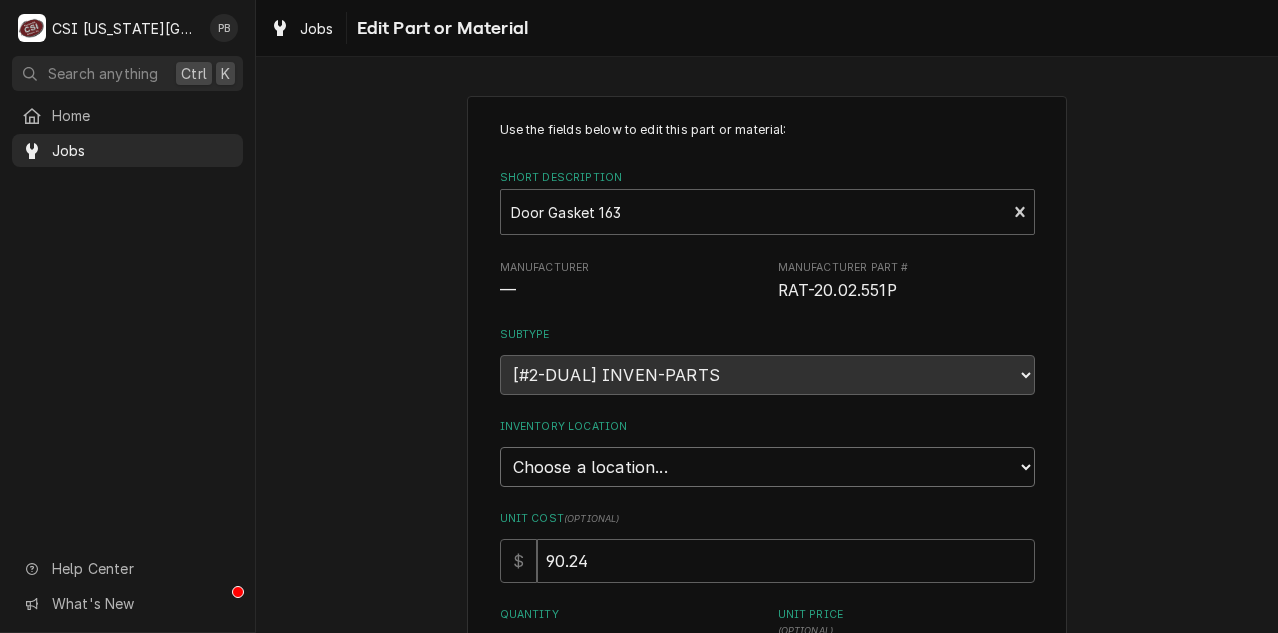 click on "Choose a location... 00 | KC WAREHOUSE 00 | MAIN WAREHOUSE 01 | BRIAN BREAZIER #182 01 | BRIAN GONZALEZ #144 01 | BRIAN HAWKINS #161 01 | CHARLES PENDERGRASS 01 | CHRISTIAN SIMMONS #115 01 | CODY DAVIS #135 01 | JIMMY TERRELL #148 01 | JOSHUA MARSHALL #113 01 | KOLTON BLANCHARD #169 01 | MIKE SCHUPP #114 01 | PHIL BUSTAMANTE #136 01 | PRESTON MERRIMAN 01 | ROBERT MENDON #112 01 | STEVE ETHRIDGE #149 01 | WADE URTEAGA #179 01 | ZACH WILSON 02 | ADAM GOODRICH #91 02 | BENJAMIN PATE 02 | DAMON CANTU #123 02 | JOEY STAHL 02 | MICHAEL GORMAN #138 02 | TREY ESLINGER #124 02 | TYLER WILSON #165 02 | WILL LARSEN 02 | WYLIN MING 02 | ZACH HARRIS #128 03 | DAVID FANNIN 03 | SEAN MCKELVEY #167 03 | ZACH MASTERS #105 04 | RETURNS 05 | INSTALLS 05 | PM SUPPLY 06 | ALTO-SHAAM GO-BOX 06 | ANTUNES GO-BOX 06 | JACKSON GO-BOX 06 | LINCOLN GO-BOX 06 | MIDDLEBY GO-BOX 06 | RATIONAL GO-BOX 06 | TURBOCHEF GO-BOX 07 | DIRECT SHIP (CUSTOM ADDRESS) 07 | SUBAGENT WARRANTY (CUSTOM ADDRESS) 86D ⛔️ | ADAM GILMORE MERCO" at bounding box center (767, 467) 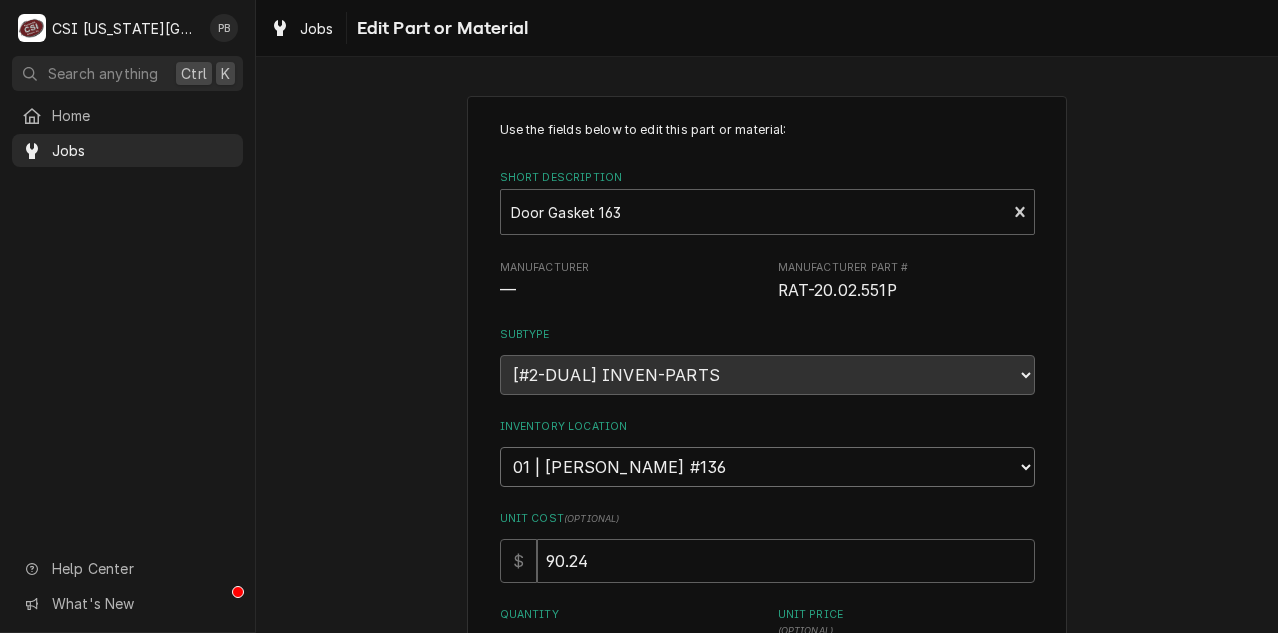 click on "Choose a location... 00 | KC WAREHOUSE 00 | MAIN WAREHOUSE 01 | BRIAN BREAZIER #182 01 | BRIAN GONZALEZ #144 01 | BRIAN HAWKINS #161 01 | CHARLES PENDERGRASS 01 | CHRISTIAN SIMMONS #115 01 | CODY DAVIS #135 01 | JIMMY TERRELL #148 01 | JOSHUA MARSHALL #113 01 | KOLTON BLANCHARD #169 01 | MIKE SCHUPP #114 01 | PHIL BUSTAMANTE #136 01 | PRESTON MERRIMAN 01 | ROBERT MENDON #112 01 | STEVE ETHRIDGE #149 01 | WADE URTEAGA #179 01 | ZACH WILSON 02 | ADAM GOODRICH #91 02 | BENJAMIN PATE 02 | DAMON CANTU #123 02 | JOEY STAHL 02 | MICHAEL GORMAN #138 02 | TREY ESLINGER #124 02 | TYLER WILSON #165 02 | WILL LARSEN 02 | WYLIN MING 02 | ZACH HARRIS #128 03 | DAVID FANNIN 03 | SEAN MCKELVEY #167 03 | ZACH MASTERS #105 04 | RETURNS 05 | INSTALLS 05 | PM SUPPLY 06 | ALTO-SHAAM GO-BOX 06 | ANTUNES GO-BOX 06 | JACKSON GO-BOX 06 | LINCOLN GO-BOX 06 | MIDDLEBY GO-BOX 06 | RATIONAL GO-BOX 06 | TURBOCHEF GO-BOX 07 | DIRECT SHIP (CUSTOM ADDRESS) 07 | SUBAGENT WARRANTY (CUSTOM ADDRESS) 86D ⛔️ | ADAM GILMORE MERCO" at bounding box center (767, 467) 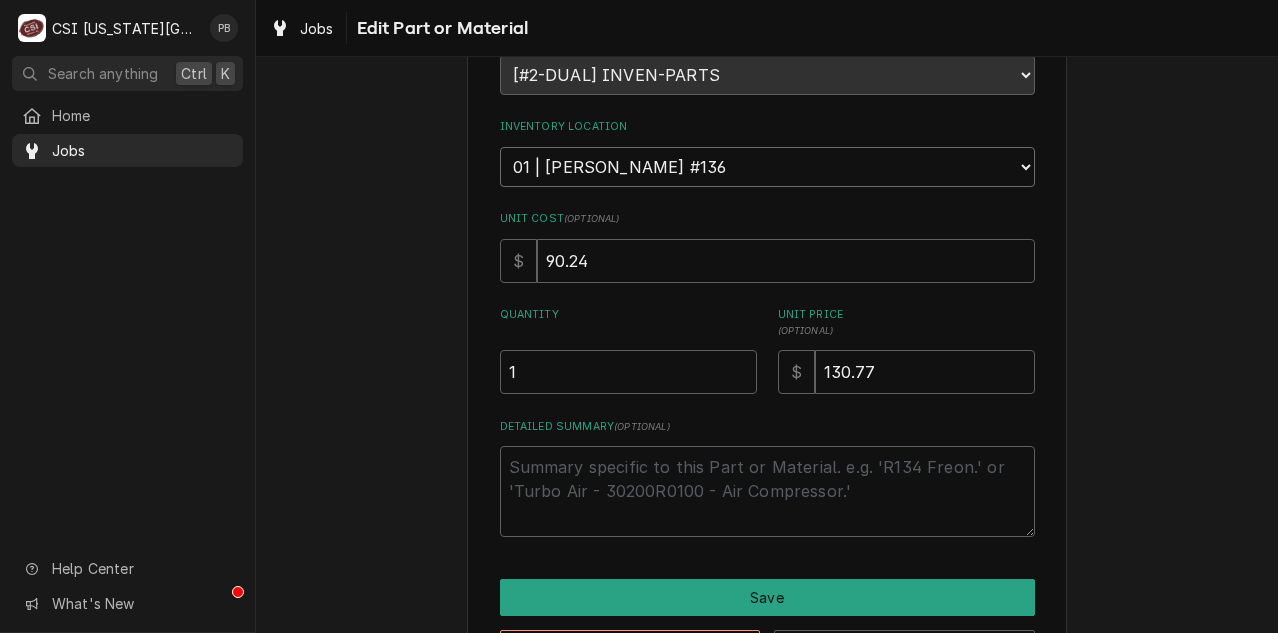 scroll, scrollTop: 376, scrollLeft: 0, axis: vertical 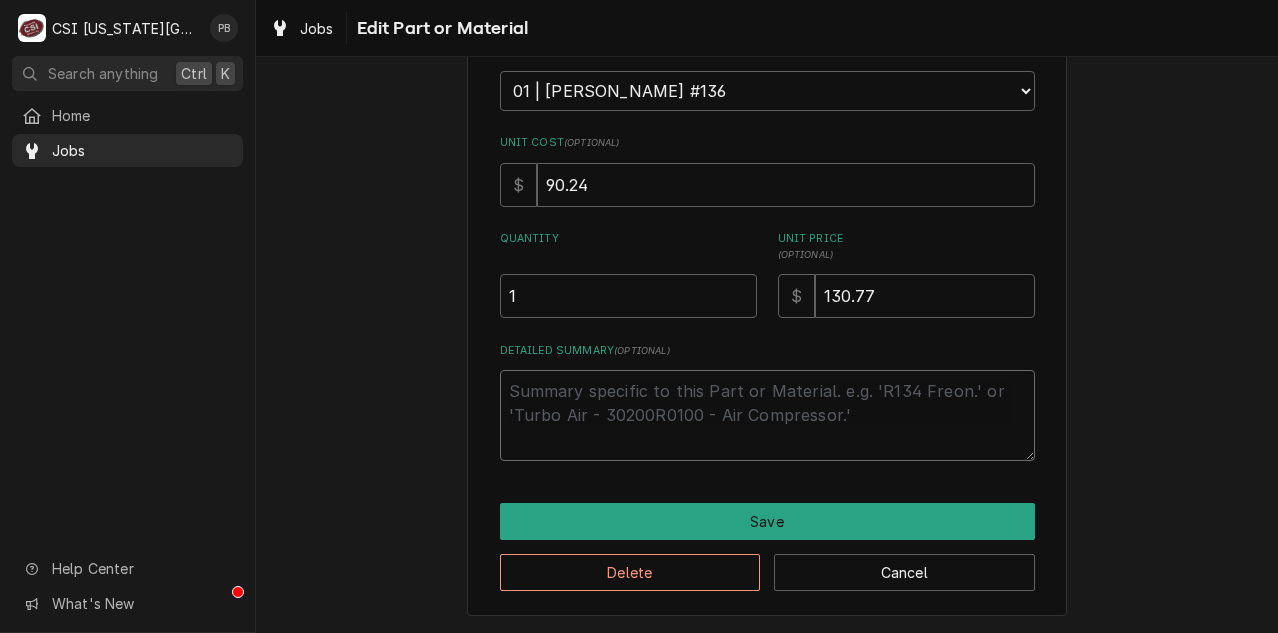 click on "Detailed Summary  ( optional )" at bounding box center [767, 415] 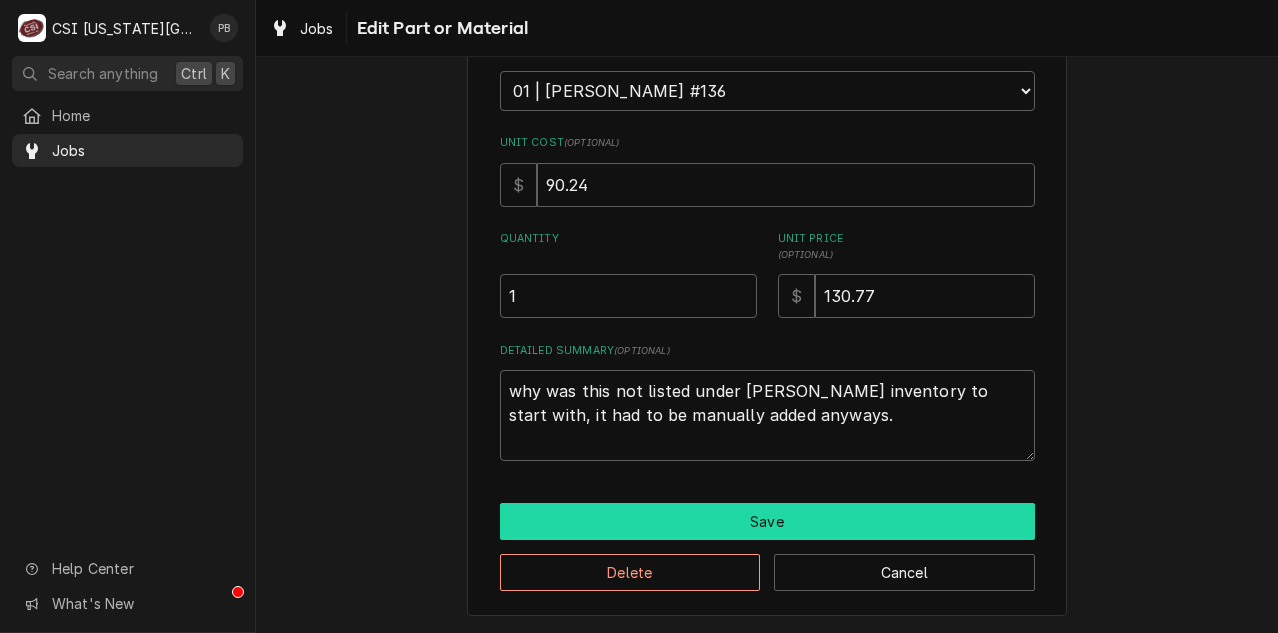 click on "Save" at bounding box center [767, 521] 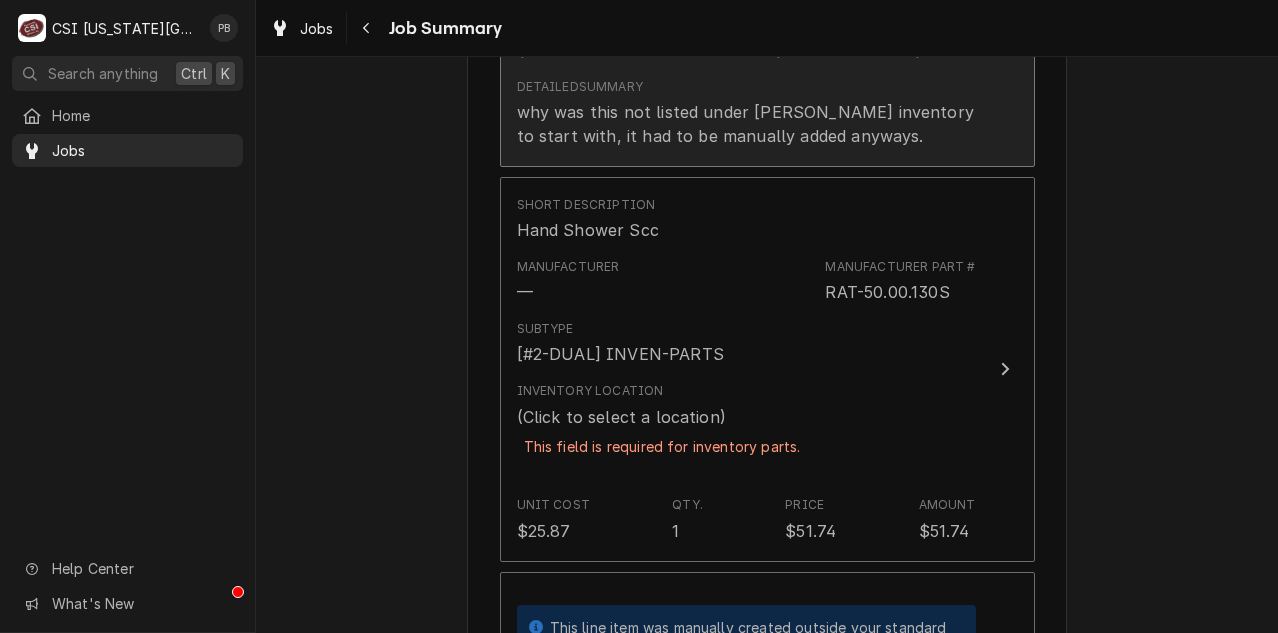 scroll, scrollTop: 2846, scrollLeft: 0, axis: vertical 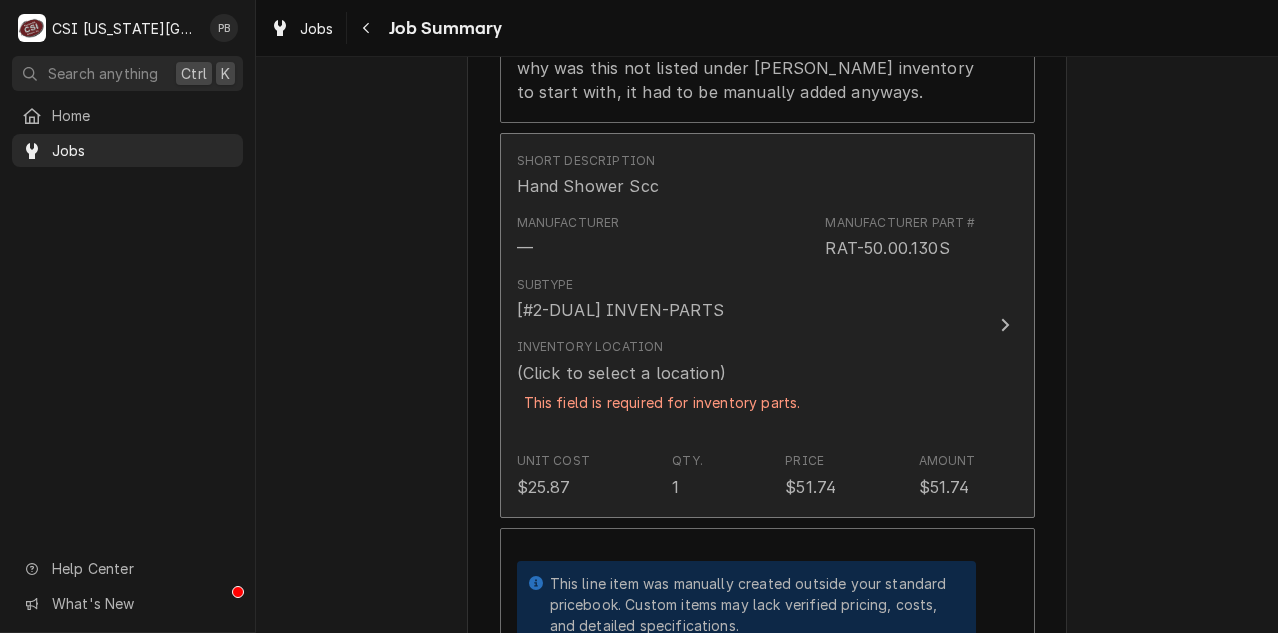 click on "Inventory Location (Click to select a location) This field is required for inventory parts." at bounding box center (662, 387) 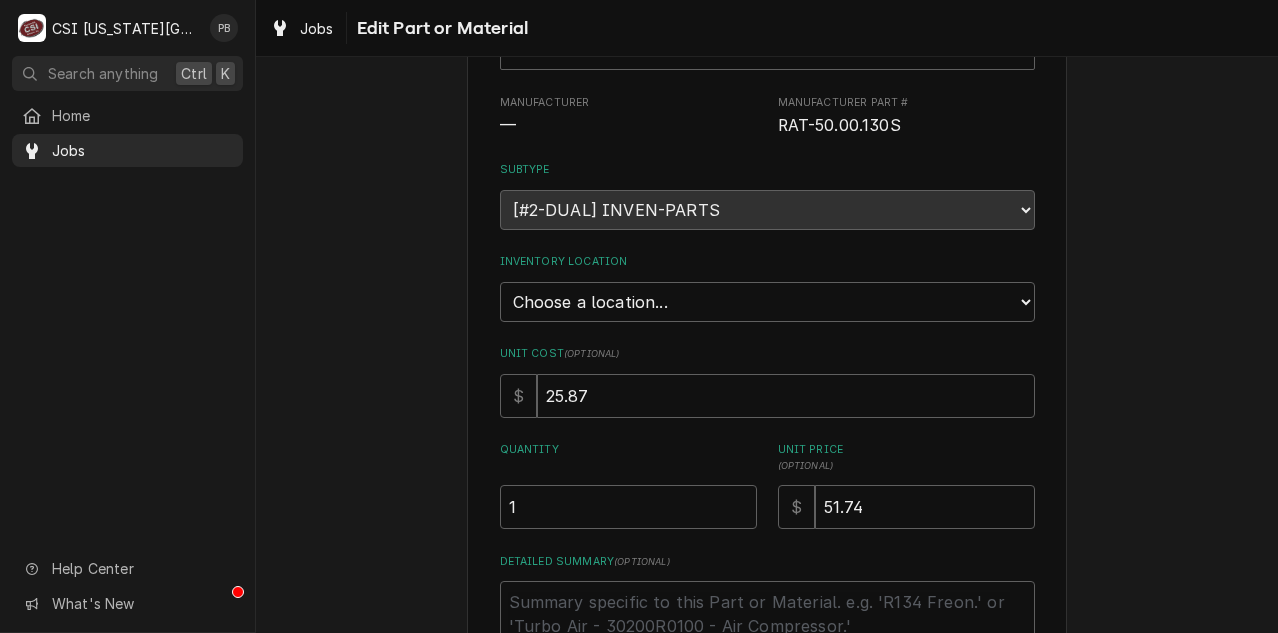 scroll, scrollTop: 0, scrollLeft: 0, axis: both 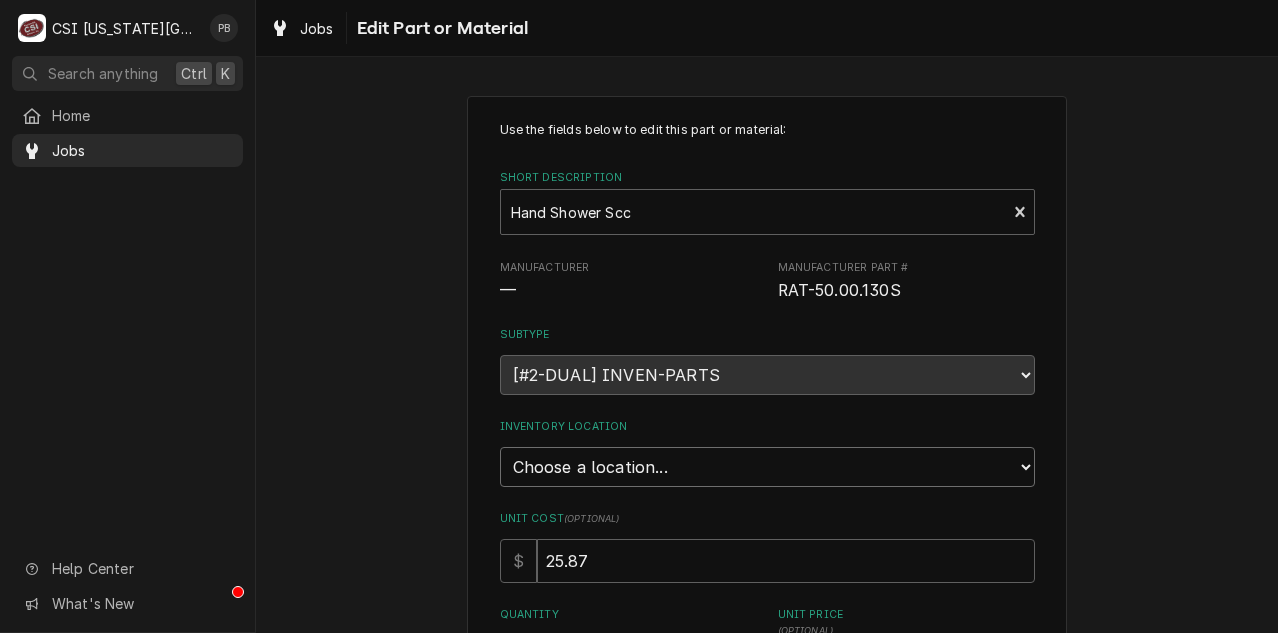 click on "Choose a location... 00 | KC WAREHOUSE 00 | MAIN WAREHOUSE 01 | BRIAN BREAZIER #182 01 | BRIAN GONZALEZ #144 01 | BRIAN HAWKINS #161 01 | CHARLES PENDERGRASS 01 | CHRISTIAN SIMMONS #115 01 | CODY DAVIS #135 01 | JIMMY TERRELL #148 01 | JOSHUA MARSHALL #113 01 | KOLTON BLANCHARD #169 01 | MIKE SCHUPP #114 01 | PHIL BUSTAMANTE #136 01 | PRESTON MERRIMAN 01 | ROBERT MENDON #112 01 | STEVE ETHRIDGE #149 01 | WADE URTEAGA #179 01 | ZACH WILSON 02 | ADAM GOODRICH #91 02 | BENJAMIN PATE 02 | DAMON CANTU #123 02 | JOEY STAHL 02 | MICHAEL GORMAN #138 02 | TREY ESLINGER #124 02 | TYLER WILSON #165 02 | WILL LARSEN 02 | WYLIN MING 02 | ZACH HARRIS #128 03 | DAVID FANNIN 03 | SEAN MCKELVEY #167 03 | ZACH MASTERS #105 04 | RETURNS 05 | INSTALLS 05 | PM SUPPLY 06 | ALTO-SHAAM GO-BOX 06 | ANTUNES GO-BOX 06 | JACKSON GO-BOX 06 | LINCOLN GO-BOX 06 | MIDDLEBY GO-BOX 06 | RATIONAL GO-BOX 06 | TURBOCHEF GO-BOX 07 | DIRECT SHIP (CUSTOM ADDRESS) 07 | SUBAGENT WARRANTY (CUSTOM ADDRESS) 86D ⛔️ | ADAM GILMORE MERCO" at bounding box center (767, 467) 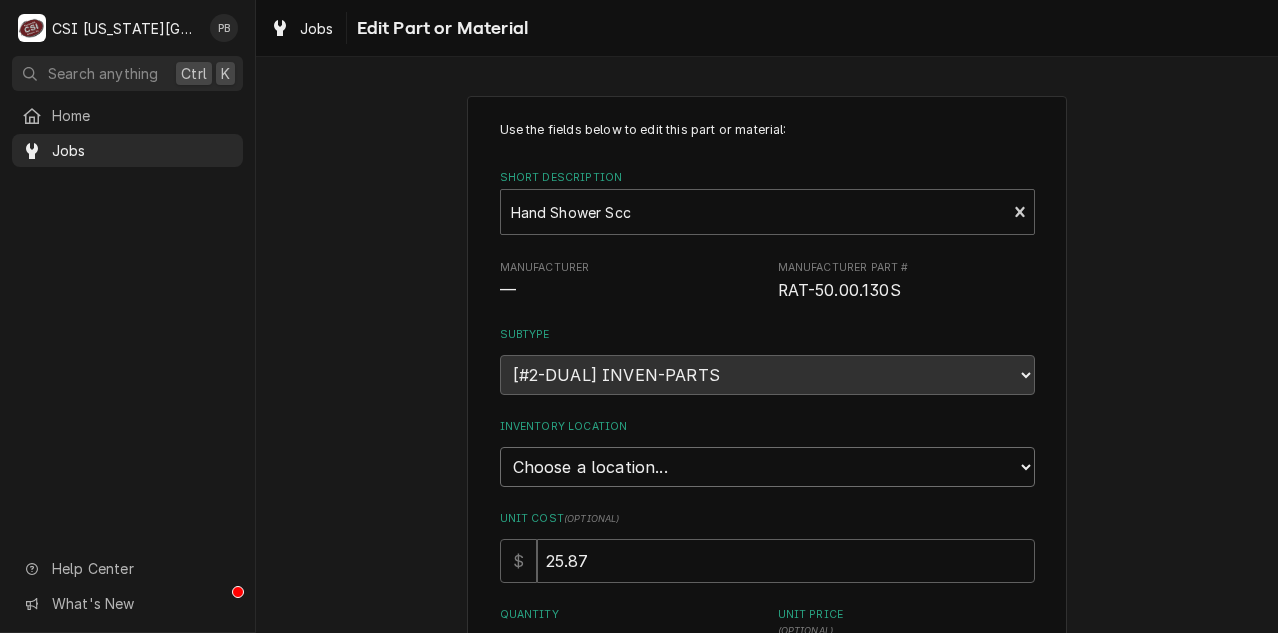 click on "Choose a location... 00 | KC WAREHOUSE 00 | MAIN WAREHOUSE 01 | BRIAN BREAZIER #182 01 | BRIAN GONZALEZ #144 01 | BRIAN HAWKINS #161 01 | CHARLES PENDERGRASS 01 | CHRISTIAN SIMMONS #115 01 | CODY DAVIS #135 01 | JIMMY TERRELL #148 01 | JOSHUA MARSHALL #113 01 | KOLTON BLANCHARD #169 01 | MIKE SCHUPP #114 01 | PHIL BUSTAMANTE #136 01 | PRESTON MERRIMAN 01 | ROBERT MENDON #112 01 | STEVE ETHRIDGE #149 01 | WADE URTEAGA #179 01 | ZACH WILSON 02 | ADAM GOODRICH #91 02 | BENJAMIN PATE 02 | DAMON CANTU #123 02 | JOEY STAHL 02 | MICHAEL GORMAN #138 02 | TREY ESLINGER #124 02 | TYLER WILSON #165 02 | WILL LARSEN 02 | WYLIN MING 02 | ZACH HARRIS #128 03 | DAVID FANNIN 03 | SEAN MCKELVEY #167 03 | ZACH MASTERS #105 04 | RETURNS 05 | INSTALLS 05 | PM SUPPLY 06 | ALTO-SHAAM GO-BOX 06 | ANTUNES GO-BOX 06 | JACKSON GO-BOX 06 | LINCOLN GO-BOX 06 | MIDDLEBY GO-BOX 06 | RATIONAL GO-BOX 06 | TURBOCHEF GO-BOX 07 | DIRECT SHIP (CUSTOM ADDRESS) 07 | SUBAGENT WARRANTY (CUSTOM ADDRESS) 86D ⛔️ | ADAM GILMORE MERCO" at bounding box center (767, 467) 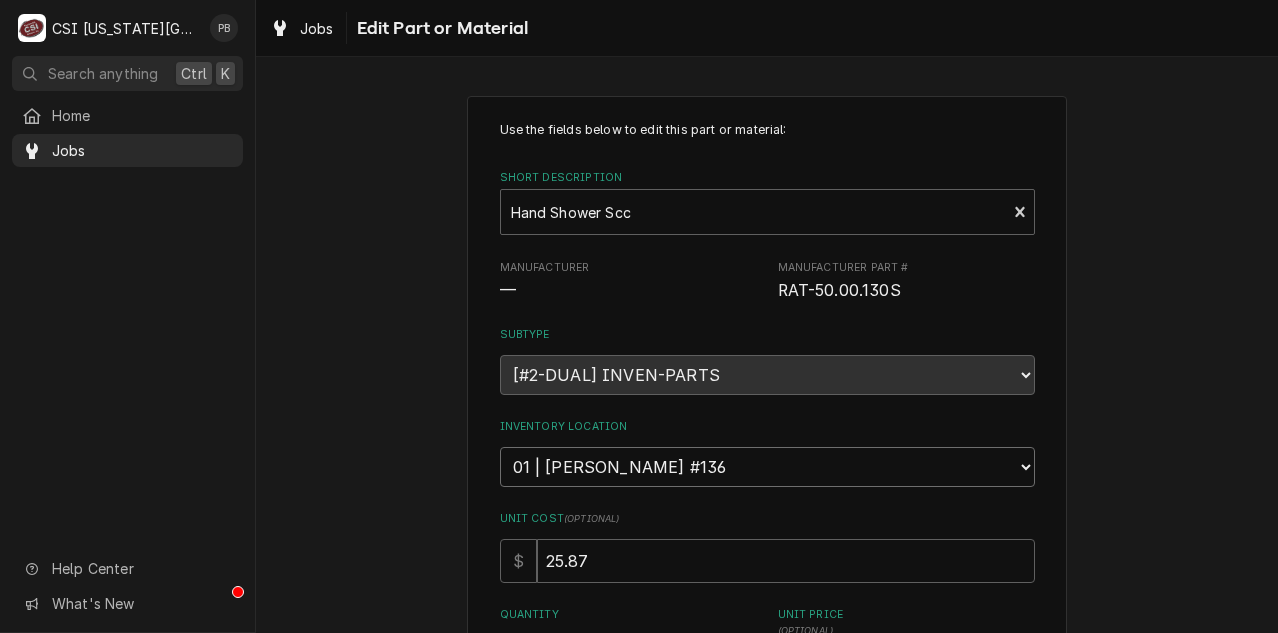 click on "Choose a location... 00 | KC WAREHOUSE 00 | MAIN WAREHOUSE 01 | BRIAN BREAZIER #182 01 | BRIAN GONZALEZ #144 01 | BRIAN HAWKINS #161 01 | CHARLES PENDERGRASS 01 | CHRISTIAN SIMMONS #115 01 | CODY DAVIS #135 01 | JIMMY TERRELL #148 01 | JOSHUA MARSHALL #113 01 | KOLTON BLANCHARD #169 01 | MIKE SCHUPP #114 01 | PHIL BUSTAMANTE #136 01 | PRESTON MERRIMAN 01 | ROBERT MENDON #112 01 | STEVE ETHRIDGE #149 01 | WADE URTEAGA #179 01 | ZACH WILSON 02 | ADAM GOODRICH #91 02 | BENJAMIN PATE 02 | DAMON CANTU #123 02 | JOEY STAHL 02 | MICHAEL GORMAN #138 02 | TREY ESLINGER #124 02 | TYLER WILSON #165 02 | WILL LARSEN 02 | WYLIN MING 02 | ZACH HARRIS #128 03 | DAVID FANNIN 03 | SEAN MCKELVEY #167 03 | ZACH MASTERS #105 04 | RETURNS 05 | INSTALLS 05 | PM SUPPLY 06 | ALTO-SHAAM GO-BOX 06 | ANTUNES GO-BOX 06 | JACKSON GO-BOX 06 | LINCOLN GO-BOX 06 | MIDDLEBY GO-BOX 06 | RATIONAL GO-BOX 06 | TURBOCHEF GO-BOX 07 | DIRECT SHIP (CUSTOM ADDRESS) 07 | SUBAGENT WARRANTY (CUSTOM ADDRESS) 86D ⛔️ | ADAM GILMORE MERCO" at bounding box center [767, 467] 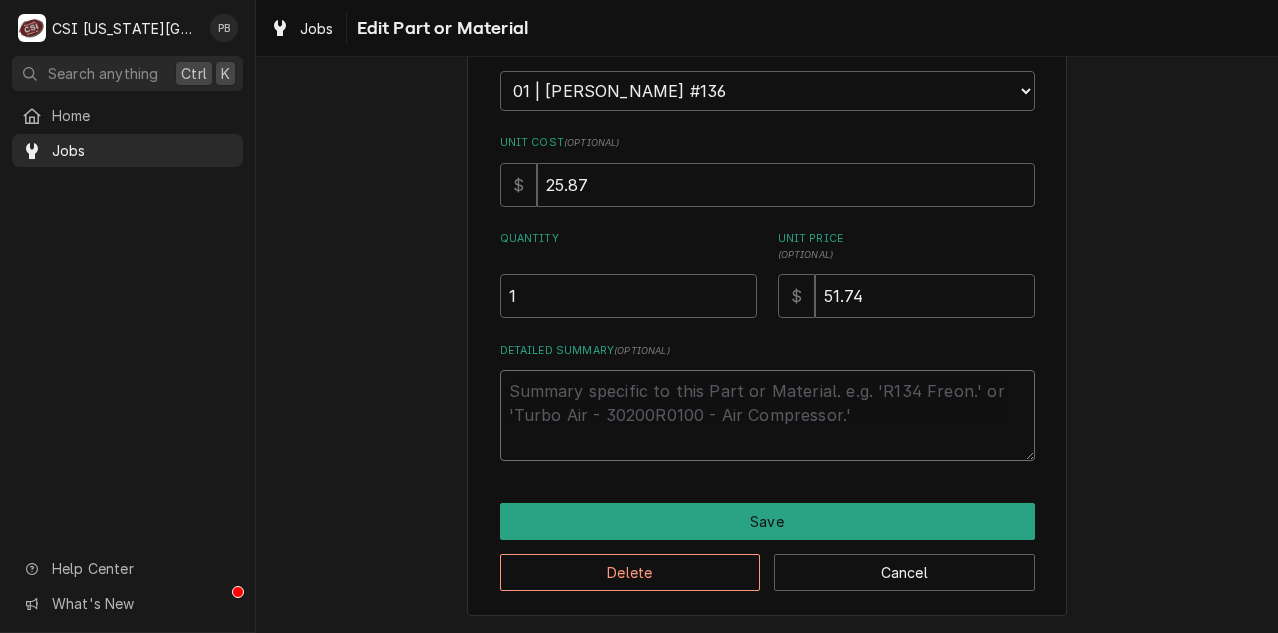 click on "Detailed Summary  ( optional )" at bounding box center (767, 415) 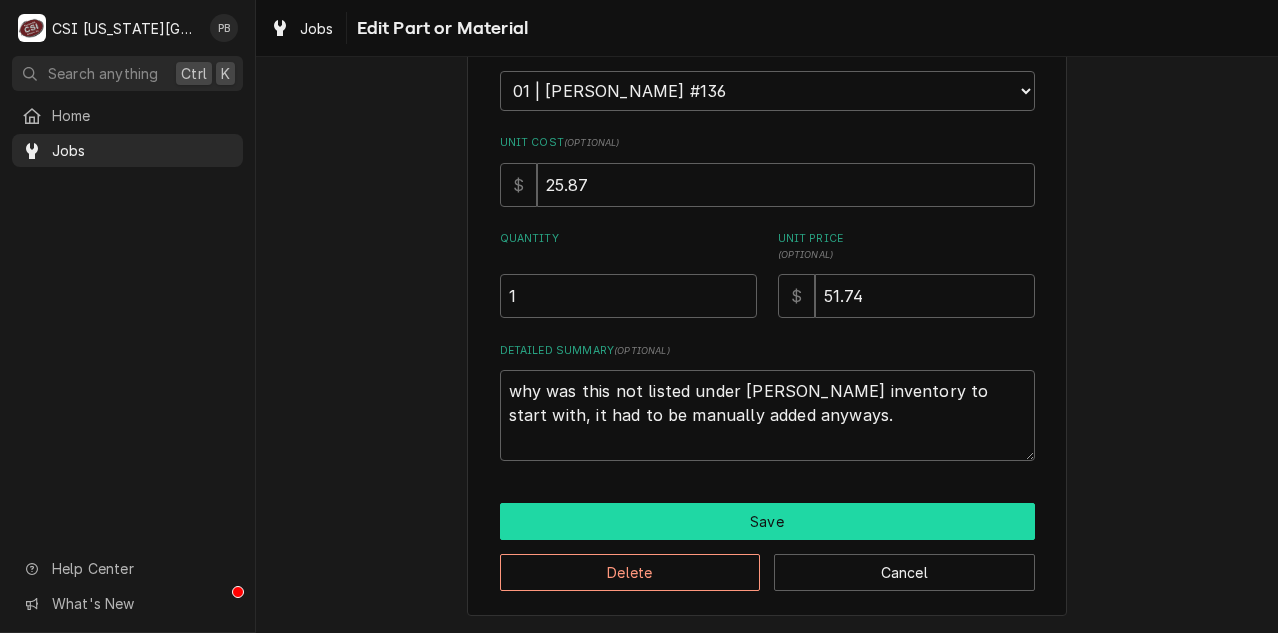 click on "Save" at bounding box center (767, 521) 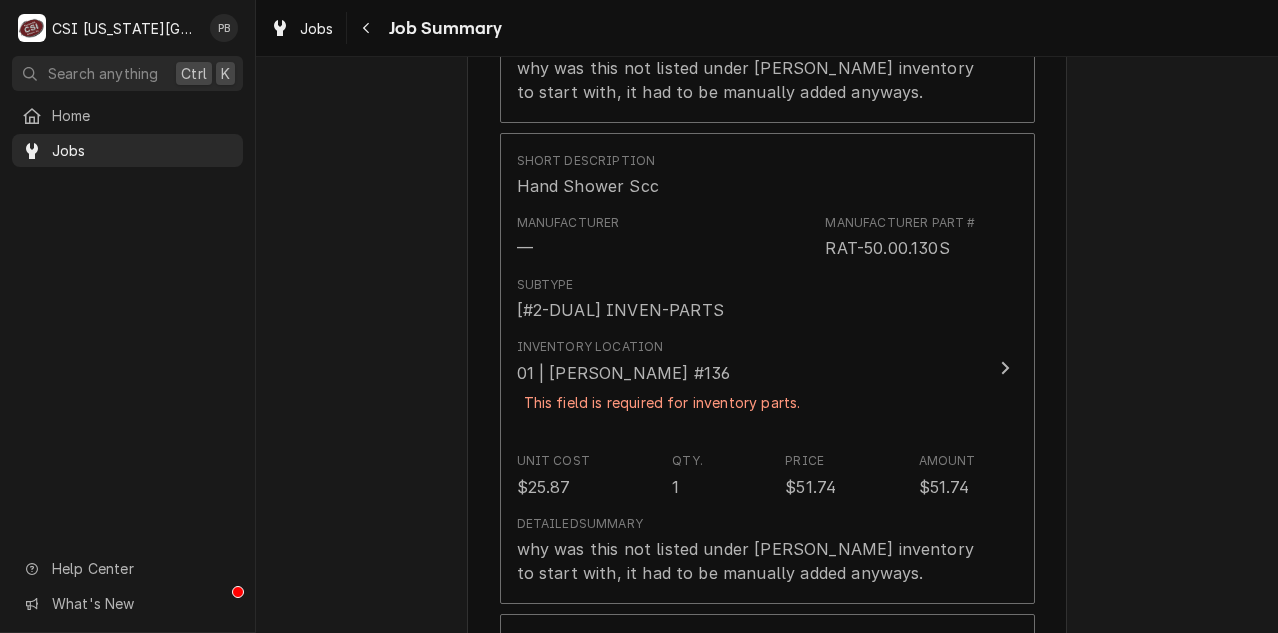 scroll, scrollTop: 3032, scrollLeft: 0, axis: vertical 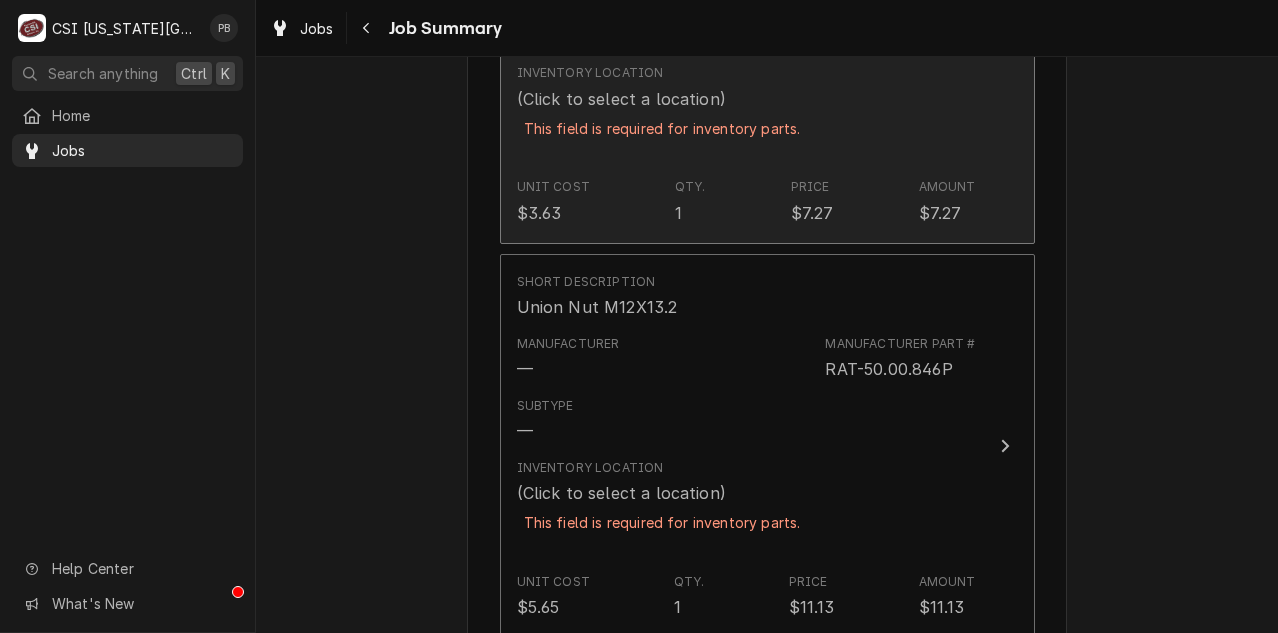 click on "Inventory Location (Click to select a location) This field is required for inventory parts." at bounding box center (746, 113) 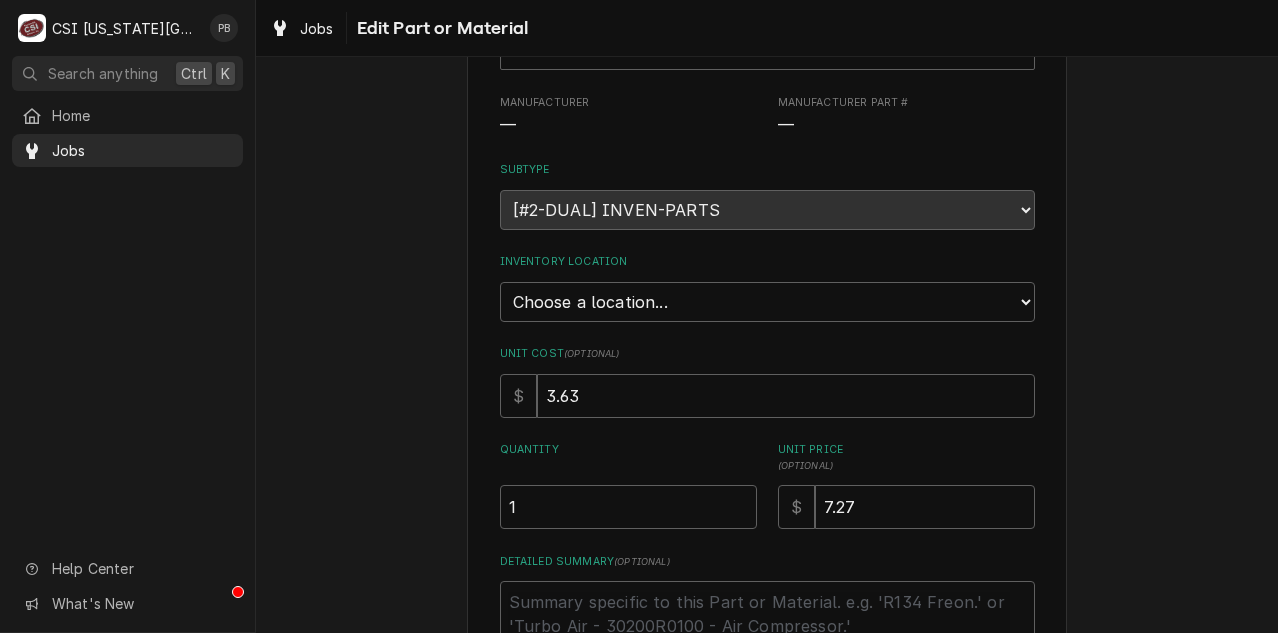 scroll, scrollTop: 0, scrollLeft: 0, axis: both 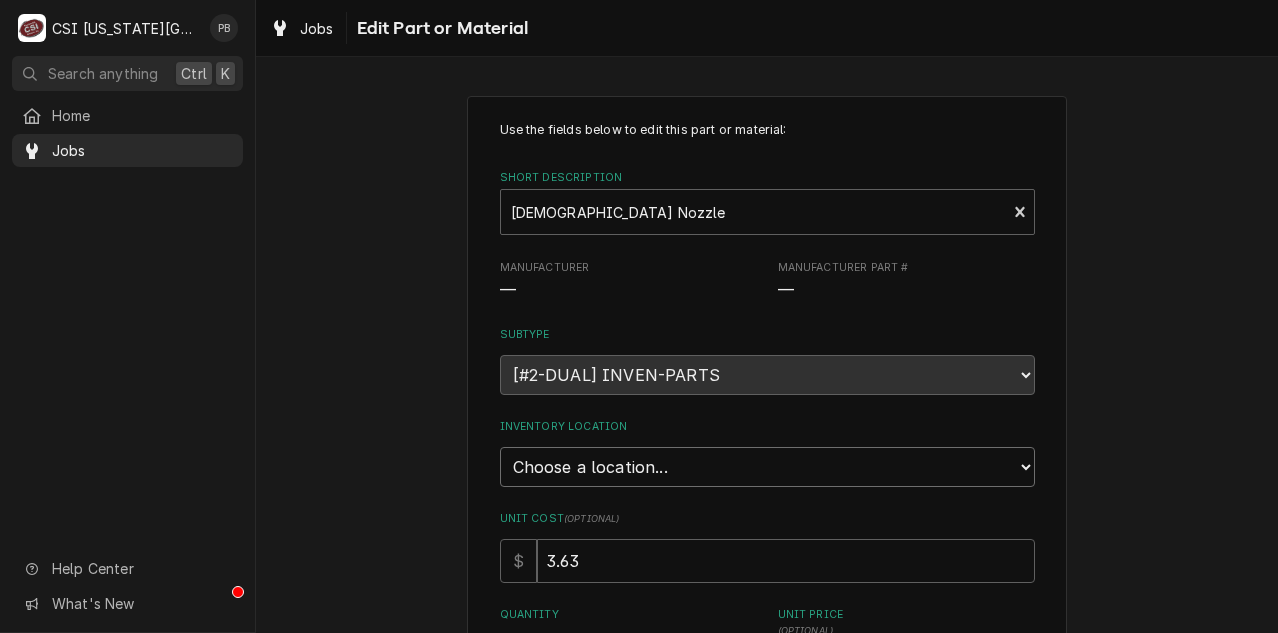 click on "Choose a location... 00 | KC WAREHOUSE 00 | MAIN WAREHOUSE 01 | BRIAN BREAZIER #182 01 | BRIAN GONZALEZ #144 01 | BRIAN HAWKINS #161 01 | CHARLES PENDERGRASS 01 | CHRISTIAN SIMMONS #115 01 | CODY DAVIS #135 01 | JIMMY TERRELL #148 01 | JOSHUA MARSHALL #113 01 | KOLTON BLANCHARD #169 01 | MIKE SCHUPP #114 01 | PHIL BUSTAMANTE #136 01 | PRESTON MERRIMAN 01 | ROBERT MENDON #112 01 | STEVE ETHRIDGE #149 01 | WADE URTEAGA #179 01 | ZACH WILSON 02 | ADAM GOODRICH #91 02 | BENJAMIN PATE 02 | DAMON CANTU #123 02 | JOEY STAHL 02 | MICHAEL GORMAN #138 02 | TREY ESLINGER #124 02 | TYLER WILSON #165 02 | WILL LARSEN 02 | WYLIN MING 02 | ZACH HARRIS #128 03 | DAVID FANNIN 03 | SEAN MCKELVEY #167 03 | ZACH MASTERS #105 04 | RETURNS 05 | INSTALLS 05 | PM SUPPLY 06 | ALTO-SHAAM GO-BOX 06 | ANTUNES GO-BOX 06 | JACKSON GO-BOX 06 | LINCOLN GO-BOX 06 | MIDDLEBY GO-BOX 06 | RATIONAL GO-BOX 06 | TURBOCHEF GO-BOX 07 | DIRECT SHIP (CUSTOM ADDRESS) 07 | SUBAGENT WARRANTY (CUSTOM ADDRESS) 86D ⛔️ | ADAM GILMORE MERCO" at bounding box center [767, 467] 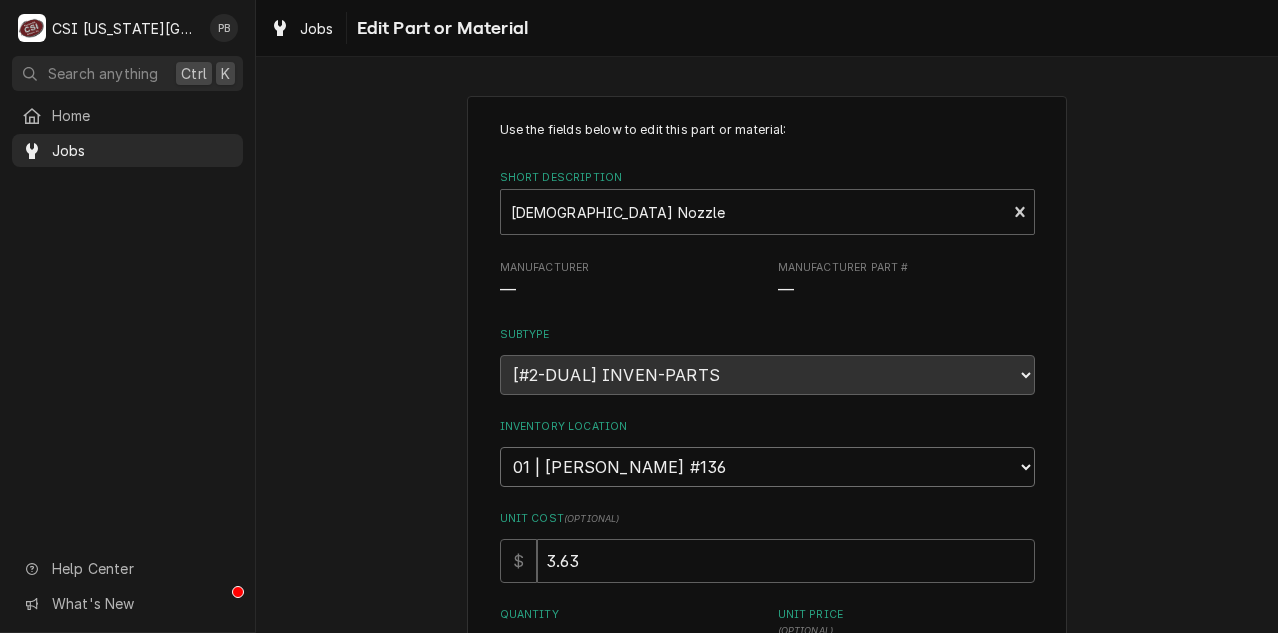 click on "Choose a location... 00 | KC WAREHOUSE 00 | MAIN WAREHOUSE 01 | BRIAN BREAZIER #182 01 | BRIAN GONZALEZ #144 01 | BRIAN HAWKINS #161 01 | CHARLES PENDERGRASS 01 | CHRISTIAN SIMMONS #115 01 | CODY DAVIS #135 01 | JIMMY TERRELL #148 01 | JOSHUA MARSHALL #113 01 | KOLTON BLANCHARD #169 01 | MIKE SCHUPP #114 01 | PHIL BUSTAMANTE #136 01 | PRESTON MERRIMAN 01 | ROBERT MENDON #112 01 | STEVE ETHRIDGE #149 01 | WADE URTEAGA #179 01 | ZACH WILSON 02 | ADAM GOODRICH #91 02 | BENJAMIN PATE 02 | DAMON CANTU #123 02 | JOEY STAHL 02 | MICHAEL GORMAN #138 02 | TREY ESLINGER #124 02 | TYLER WILSON #165 02 | WILL LARSEN 02 | WYLIN MING 02 | ZACH HARRIS #128 03 | DAVID FANNIN 03 | SEAN MCKELVEY #167 03 | ZACH MASTERS #105 04 | RETURNS 05 | INSTALLS 05 | PM SUPPLY 06 | ALTO-SHAAM GO-BOX 06 | ANTUNES GO-BOX 06 | JACKSON GO-BOX 06 | LINCOLN GO-BOX 06 | MIDDLEBY GO-BOX 06 | RATIONAL GO-BOX 06 | TURBOCHEF GO-BOX 07 | DIRECT SHIP (CUSTOM ADDRESS) 07 | SUBAGENT WARRANTY (CUSTOM ADDRESS) 86D ⛔️ | ADAM GILMORE MERCO" at bounding box center (767, 467) 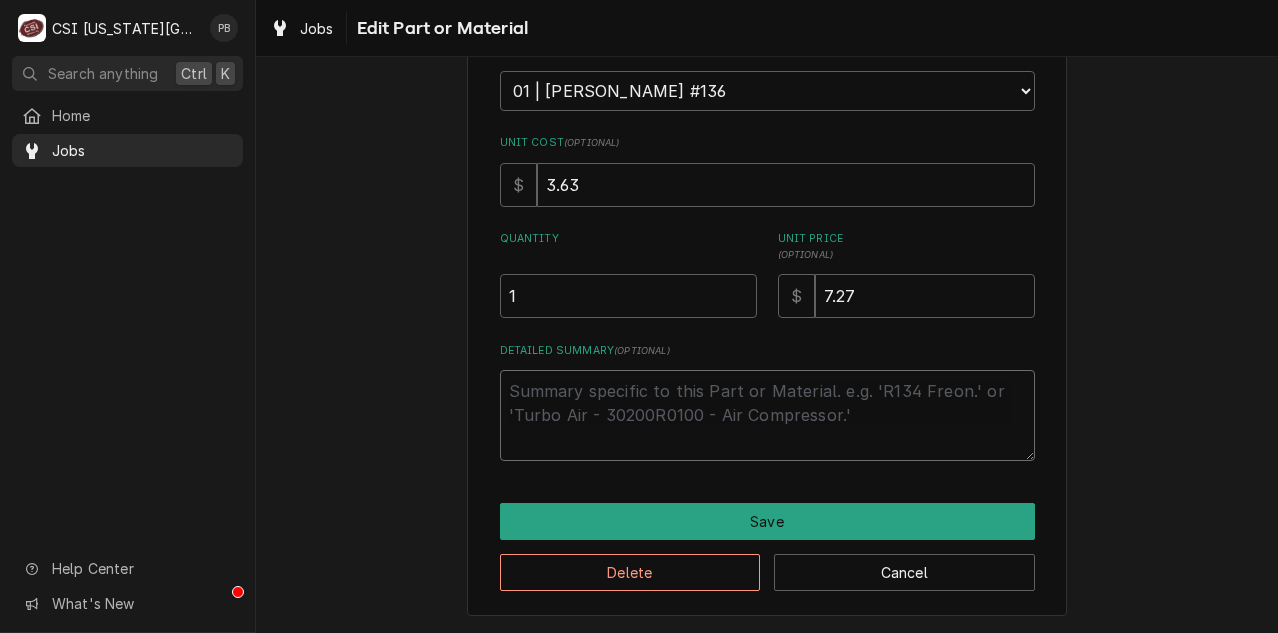 click on "Detailed Summary  ( optional )" at bounding box center (767, 415) 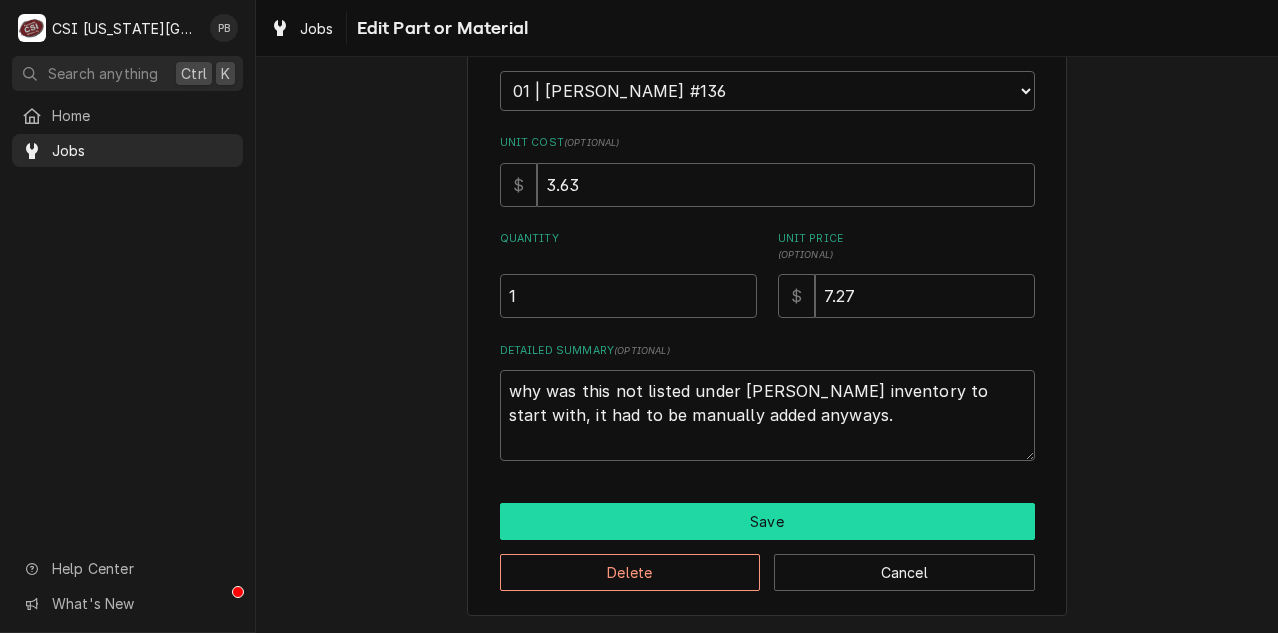 click on "Save" at bounding box center (767, 521) 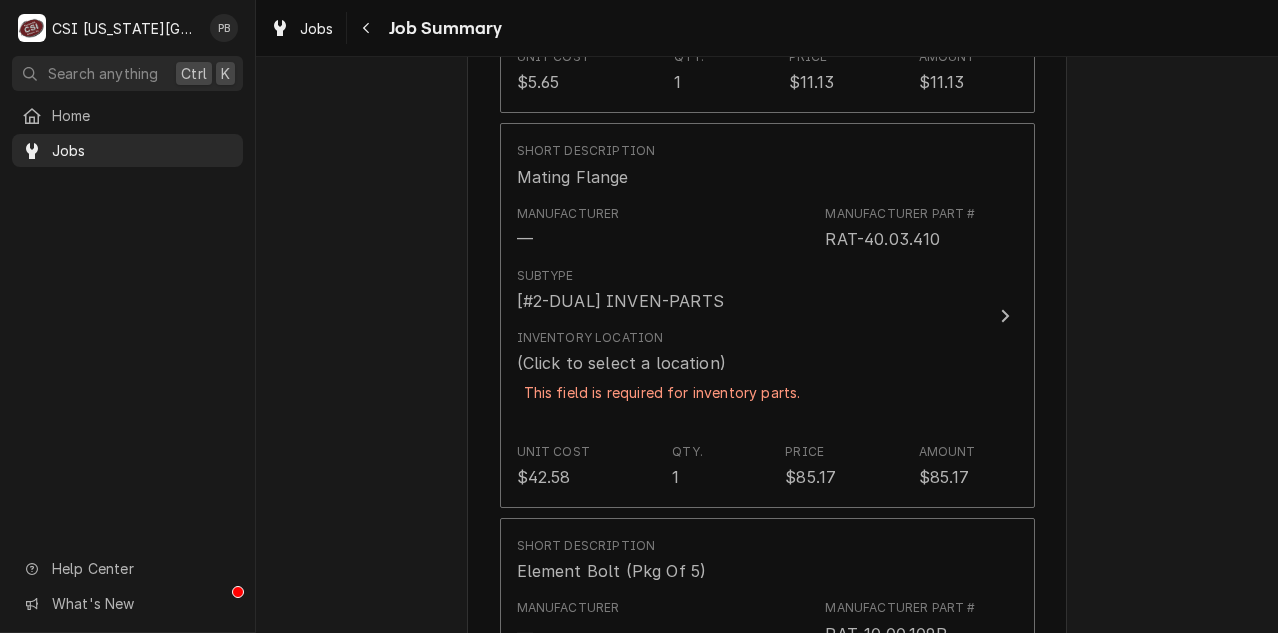 scroll, scrollTop: 3943, scrollLeft: 0, axis: vertical 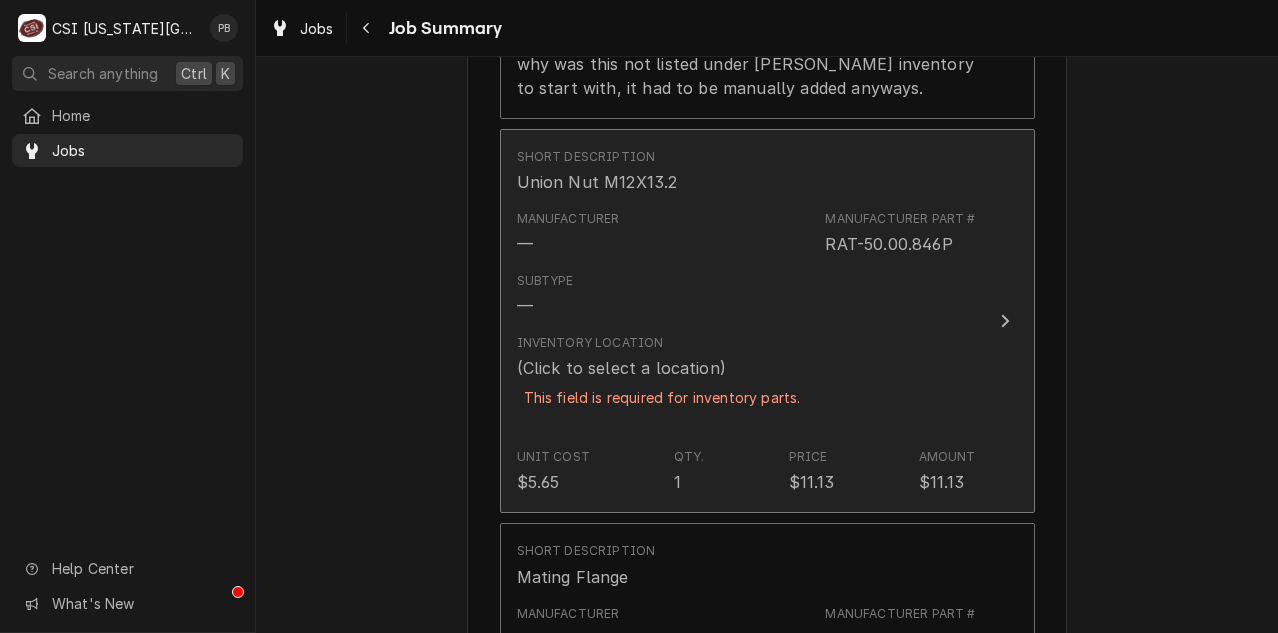 click on "This field is required for inventory parts." at bounding box center (662, 397) 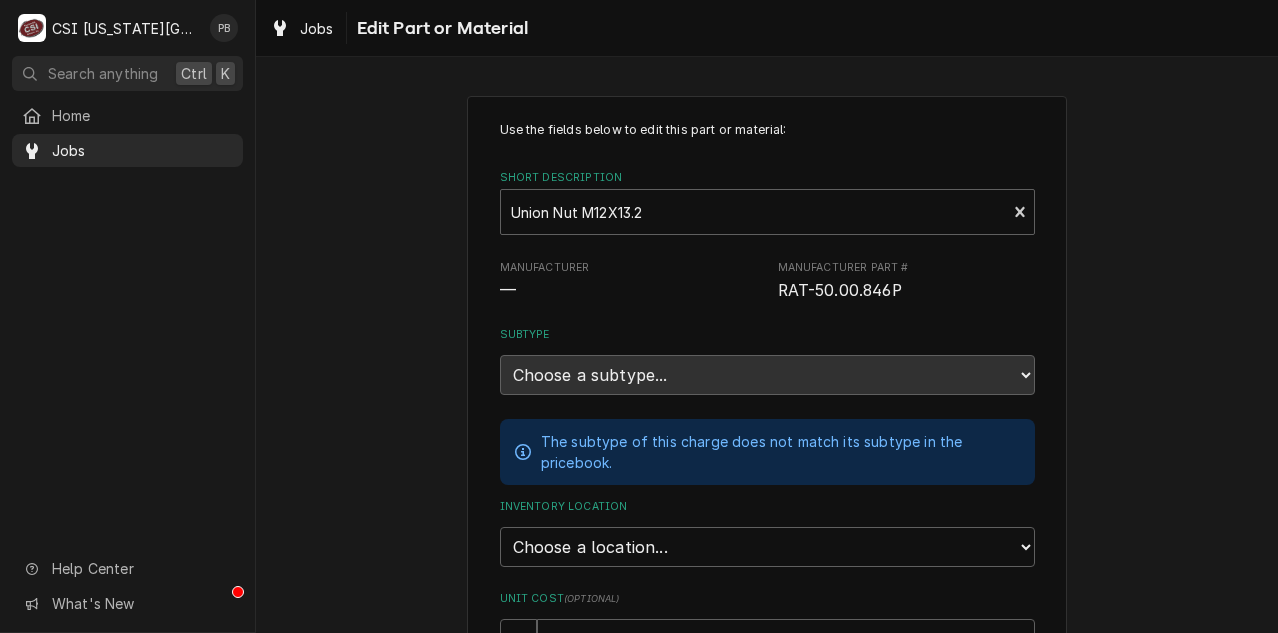 scroll, scrollTop: 454, scrollLeft: 0, axis: vertical 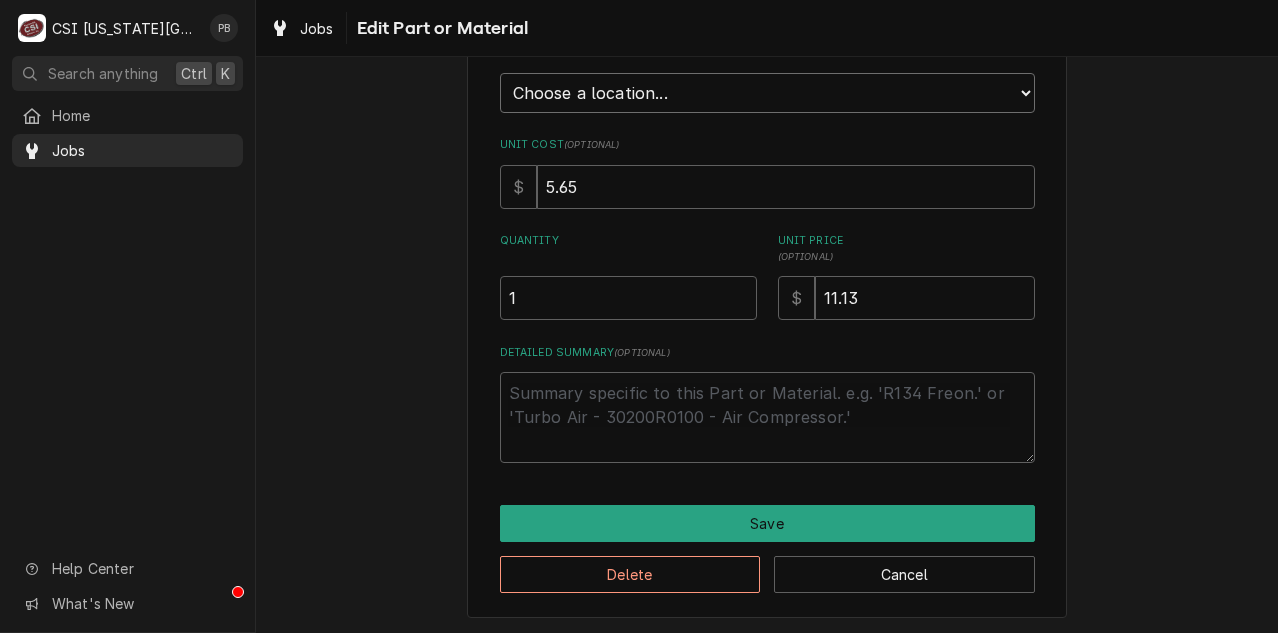 click on "Choose a location... 00 | KC WAREHOUSE 00 | MAIN WAREHOUSE 01 | BRIAN BREAZIER #182 01 | BRIAN GONZALEZ #144 01 | BRIAN HAWKINS #161 01 | CHARLES PENDERGRASS 01 | CHRISTIAN SIMMONS #115 01 | CODY DAVIS #135 01 | JIMMY TERRELL #148 01 | JOSHUA MARSHALL #113 01 | KOLTON BLANCHARD #169 01 | MIKE SCHUPP #114 01 | PHIL BUSTAMANTE #136 01 | PRESTON MERRIMAN 01 | ROBERT MENDON #112 01 | STEVE ETHRIDGE #149 01 | WADE URTEAGA #179 01 | ZACH WILSON 02 | ADAM GOODRICH #91 02 | BENJAMIN PATE 02 | DAMON CANTU #123 02 | JOEY STAHL 02 | MICHAEL GORMAN #138 02 | TREY ESLINGER #124 02 | TYLER WILSON #165 02 | WILL LARSEN 02 | WYLIN MING 02 | ZACH HARRIS #128 03 | DAVID FANNIN 03 | SEAN MCKELVEY #167 03 | ZACH MASTERS #105 04 | RETURNS 05 | INSTALLS 05 | PM SUPPLY 06 | ALTO-SHAAM GO-BOX 06 | ANTUNES GO-BOX 06 | JACKSON GO-BOX 06 | LINCOLN GO-BOX 06 | MIDDLEBY GO-BOX 06 | RATIONAL GO-BOX 06 | TURBOCHEF GO-BOX 07 | DIRECT SHIP (CUSTOM ADDRESS) 07 | SUBAGENT WARRANTY (CUSTOM ADDRESS) 86D ⛔️ | ADAM GILMORE MERCO" at bounding box center [767, 93] 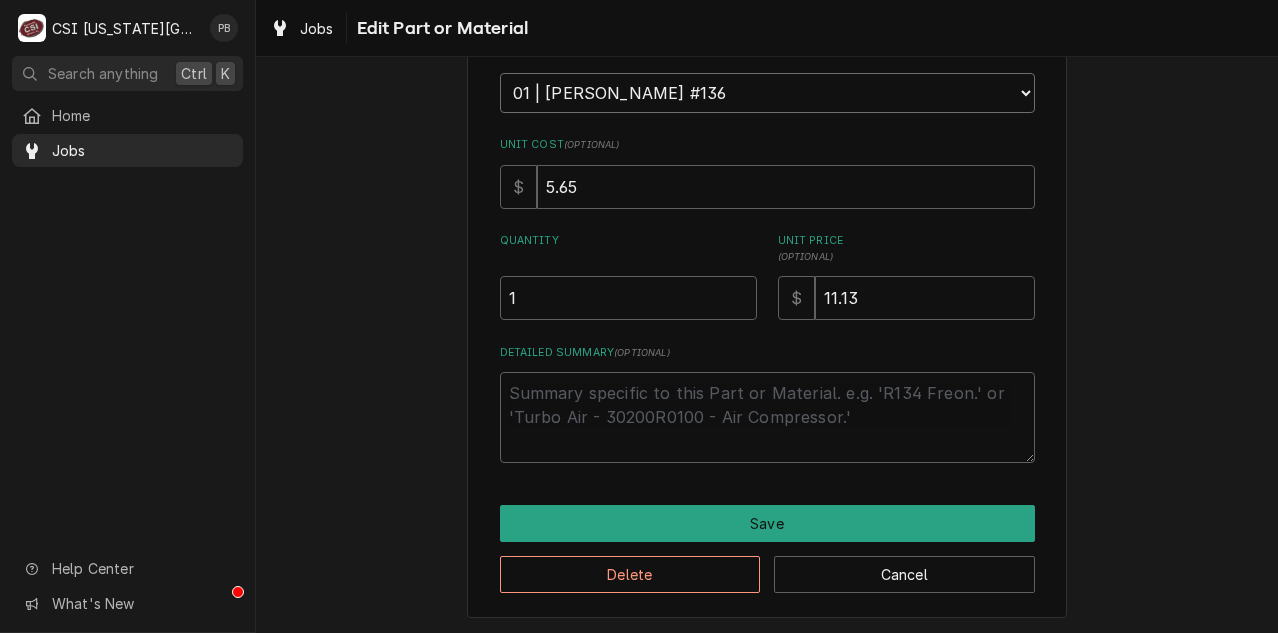 click on "Choose a location... 00 | KC WAREHOUSE 00 | MAIN WAREHOUSE 01 | BRIAN BREAZIER #182 01 | BRIAN GONZALEZ #144 01 | BRIAN HAWKINS #161 01 | CHARLES PENDERGRASS 01 | CHRISTIAN SIMMONS #115 01 | CODY DAVIS #135 01 | JIMMY TERRELL #148 01 | JOSHUA MARSHALL #113 01 | KOLTON BLANCHARD #169 01 | MIKE SCHUPP #114 01 | PHIL BUSTAMANTE #136 01 | PRESTON MERRIMAN 01 | ROBERT MENDON #112 01 | STEVE ETHRIDGE #149 01 | WADE URTEAGA #179 01 | ZACH WILSON 02 | ADAM GOODRICH #91 02 | BENJAMIN PATE 02 | DAMON CANTU #123 02 | JOEY STAHL 02 | MICHAEL GORMAN #138 02 | TREY ESLINGER #124 02 | TYLER WILSON #165 02 | WILL LARSEN 02 | WYLIN MING 02 | ZACH HARRIS #128 03 | DAVID FANNIN 03 | SEAN MCKELVEY #167 03 | ZACH MASTERS #105 04 | RETURNS 05 | INSTALLS 05 | PM SUPPLY 06 | ALTO-SHAAM GO-BOX 06 | ANTUNES GO-BOX 06 | JACKSON GO-BOX 06 | LINCOLN GO-BOX 06 | MIDDLEBY GO-BOX 06 | RATIONAL GO-BOX 06 | TURBOCHEF GO-BOX 07 | DIRECT SHIP (CUSTOM ADDRESS) 07 | SUBAGENT WARRANTY (CUSTOM ADDRESS) 86D ⛔️ | ADAM GILMORE MERCO" at bounding box center (767, 93) 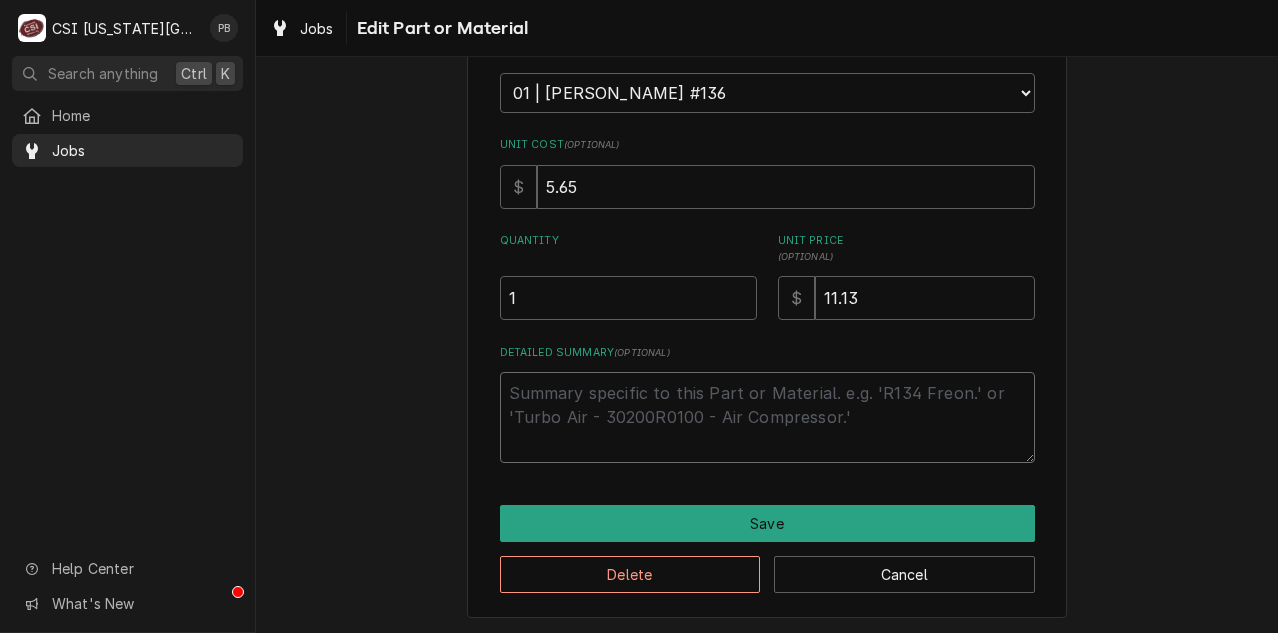 click on "Detailed Summary  ( optional )" at bounding box center (767, 417) 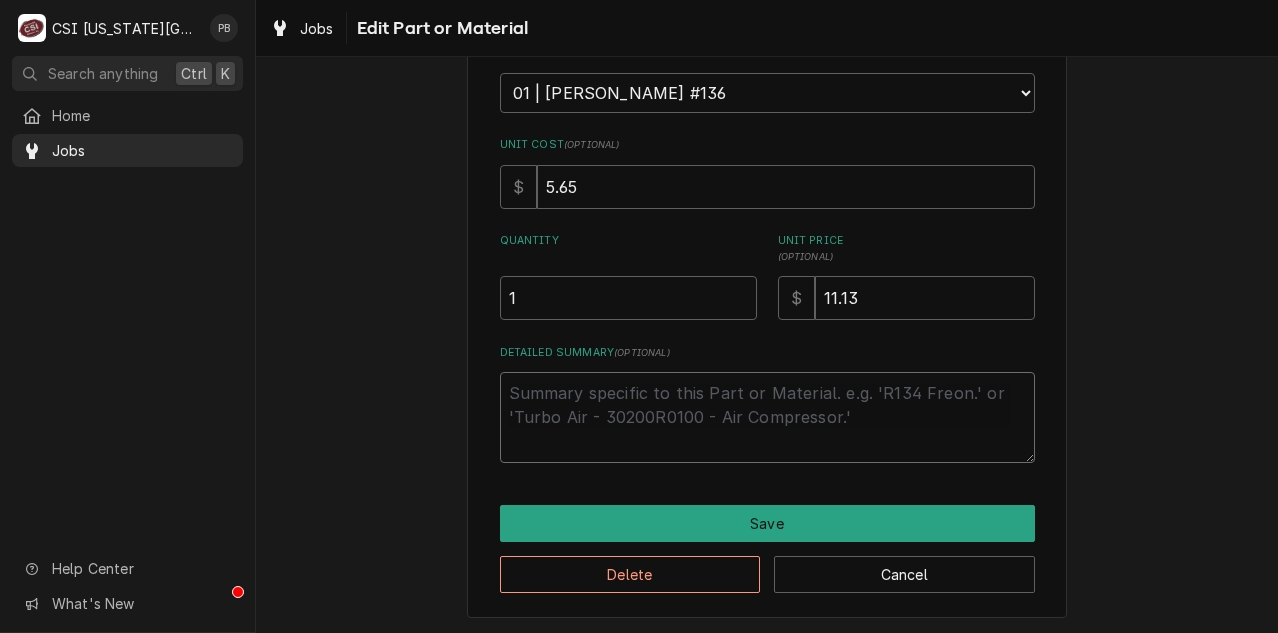 paste on "why was this not listed under [PERSON_NAME] inventory to start with, it had to be manually added anyways." 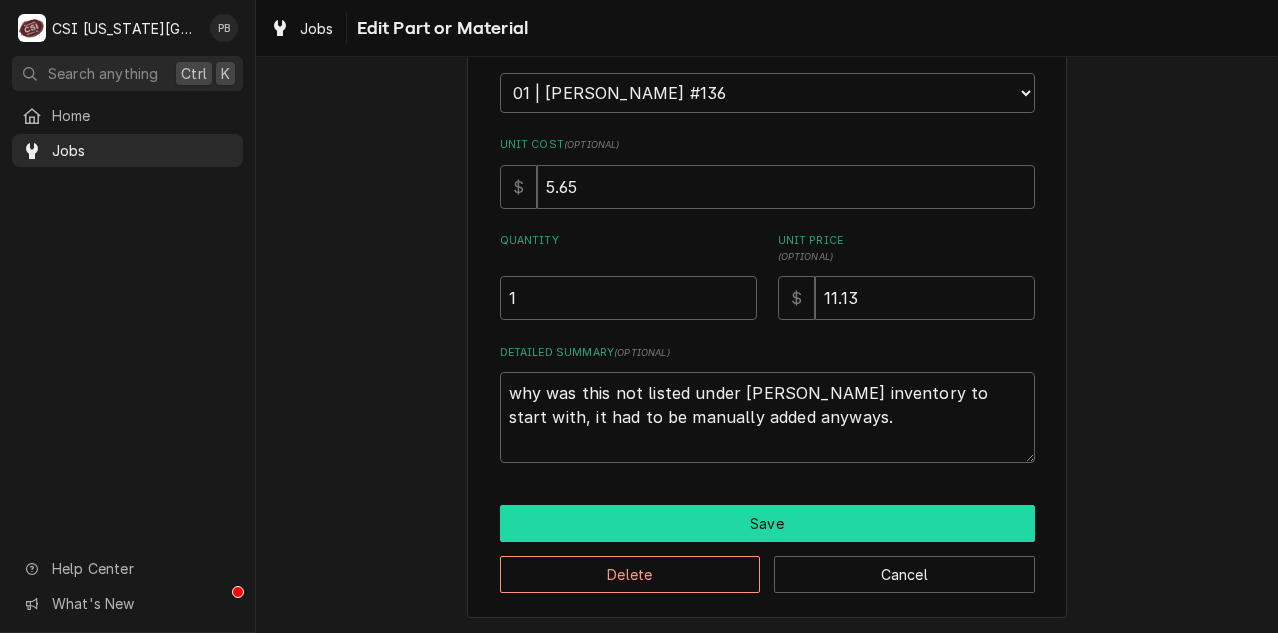 click on "Save" at bounding box center (767, 523) 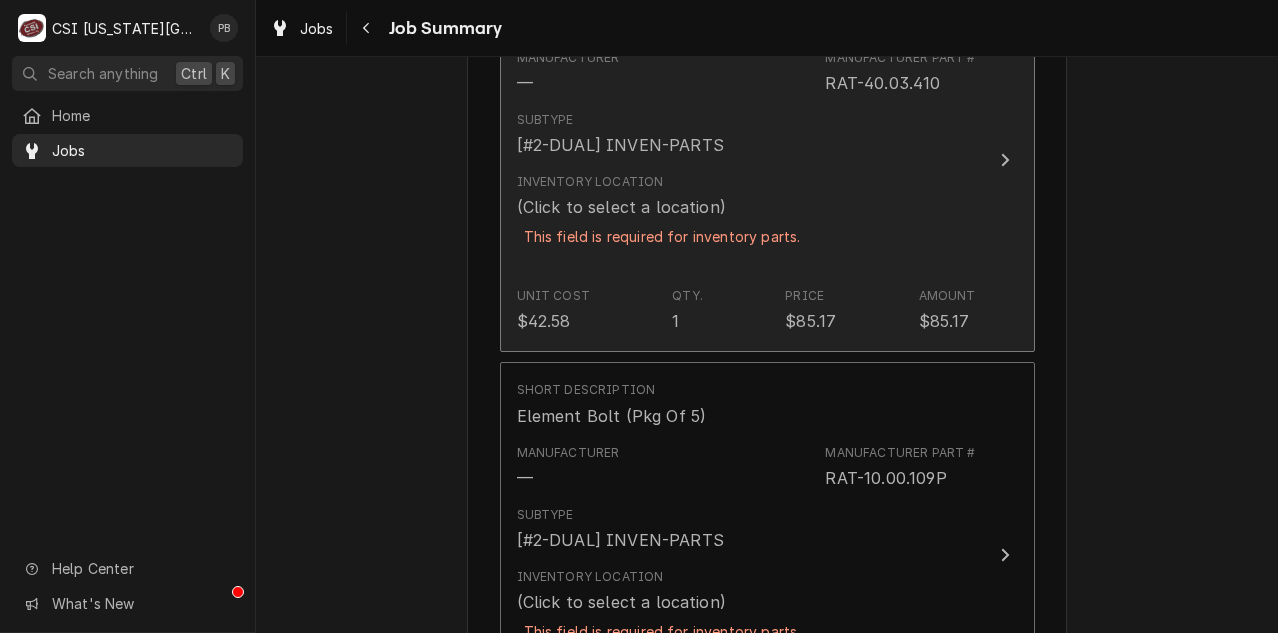 scroll, scrollTop: 4616, scrollLeft: 0, axis: vertical 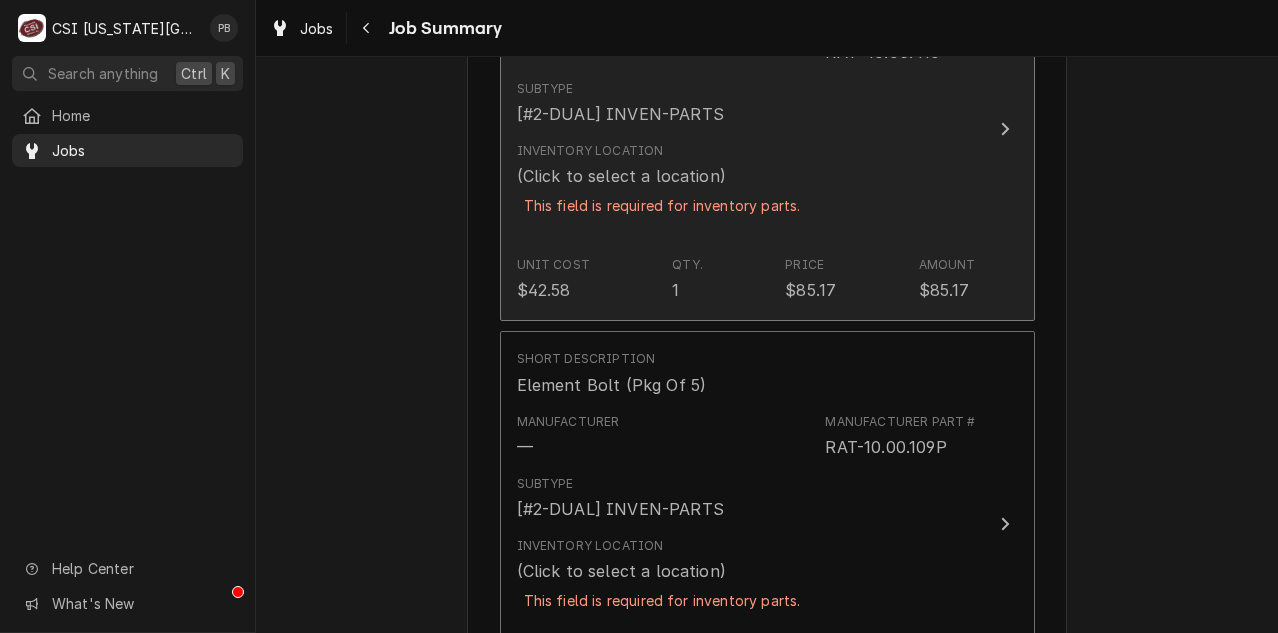 click on "Inventory Location (Click to select a location) This field is required for inventory parts." at bounding box center [662, 191] 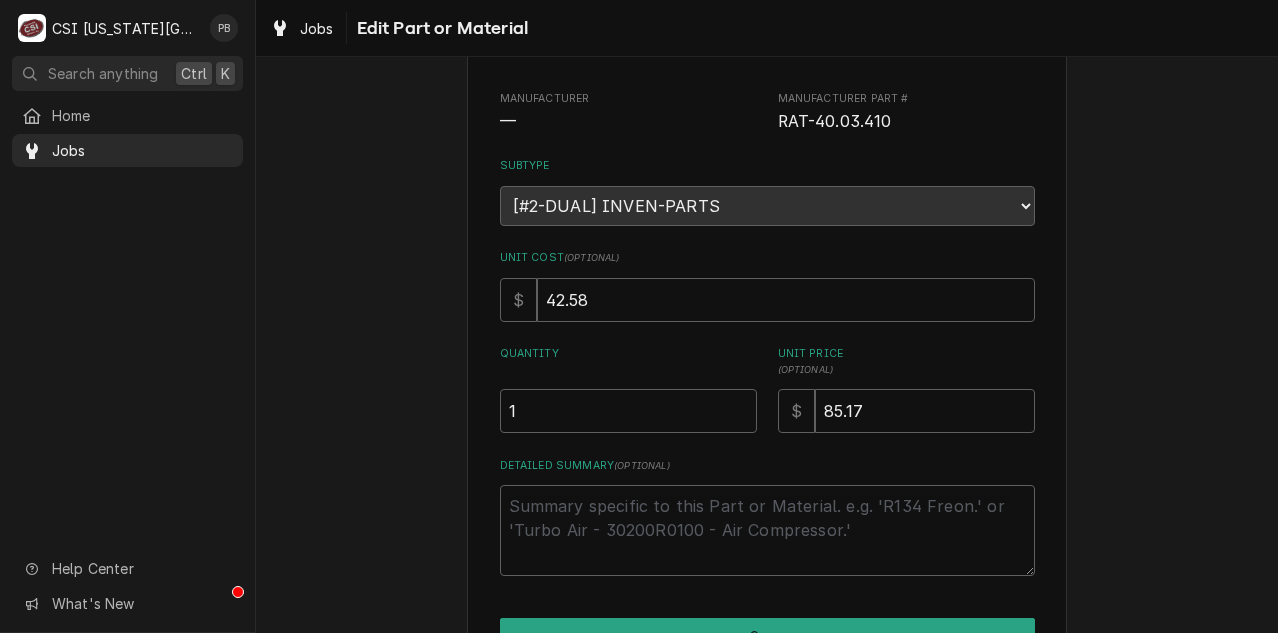 scroll, scrollTop: 0, scrollLeft: 0, axis: both 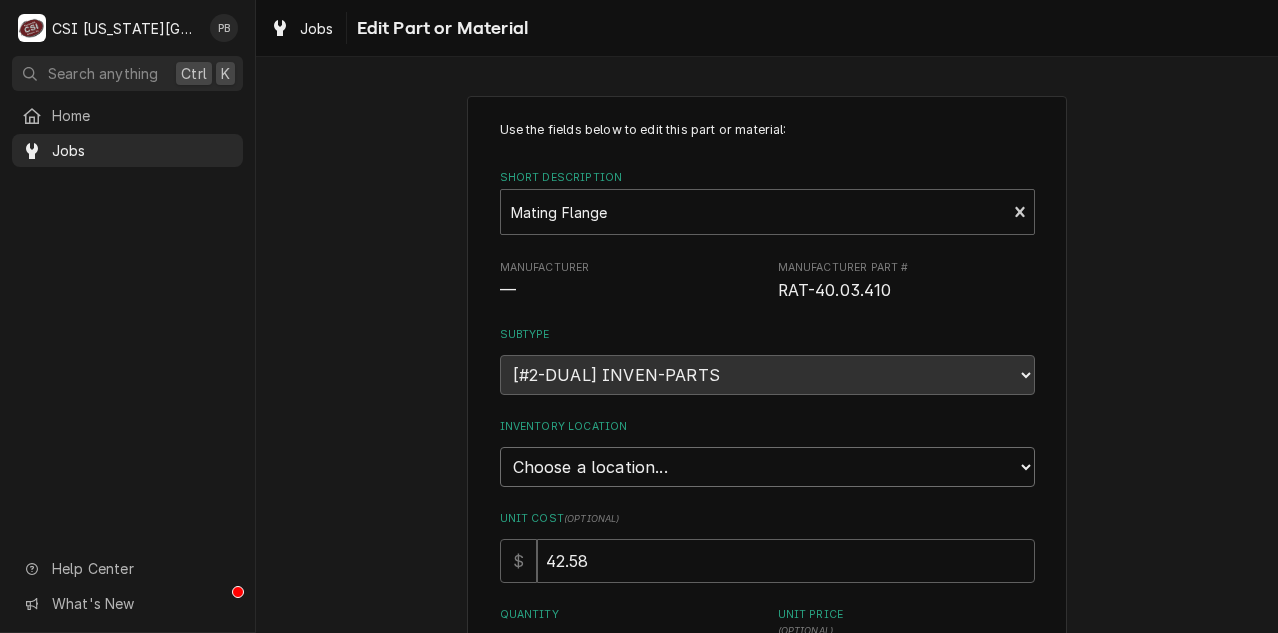 click on "Choose a location... 00 | KC WAREHOUSE 00 | MAIN WAREHOUSE 01 | BRIAN BREAZIER #182 01 | BRIAN GONZALEZ #144 01 | BRIAN HAWKINS #161 01 | CHARLES PENDERGRASS 01 | CHRISTIAN SIMMONS #115 01 | CODY DAVIS #135 01 | JIMMY TERRELL #148 01 | JOSHUA MARSHALL #113 01 | KOLTON BLANCHARD #169 01 | MIKE SCHUPP #114 01 | PHIL BUSTAMANTE #136 01 | PRESTON MERRIMAN 01 | ROBERT MENDON #112 01 | STEVE ETHRIDGE #149 01 | WADE URTEAGA #179 01 | ZACH WILSON 02 | ADAM GOODRICH #91 02 | BENJAMIN PATE 02 | DAMON CANTU #123 02 | JOEY STAHL 02 | MICHAEL GORMAN #138 02 | TREY ESLINGER #124 02 | TYLER WILSON #165 02 | WILL LARSEN 02 | WYLIN MING 02 | ZACH HARRIS #128 03 | DAVID FANNIN 03 | SEAN MCKELVEY #167 03 | ZACH MASTERS #105 04 | RETURNS 05 | INSTALLS 05 | PM SUPPLY 06 | ALTO-SHAAM GO-BOX 06 | ANTUNES GO-BOX 06 | JACKSON GO-BOX 06 | LINCOLN GO-BOX 06 | MIDDLEBY GO-BOX 06 | RATIONAL GO-BOX 06 | TURBOCHEF GO-BOX 07 | DIRECT SHIP (CUSTOM ADDRESS) 07 | SUBAGENT WARRANTY (CUSTOM ADDRESS) 86D ⛔️ | ADAM GILMORE MERCO" at bounding box center [767, 467] 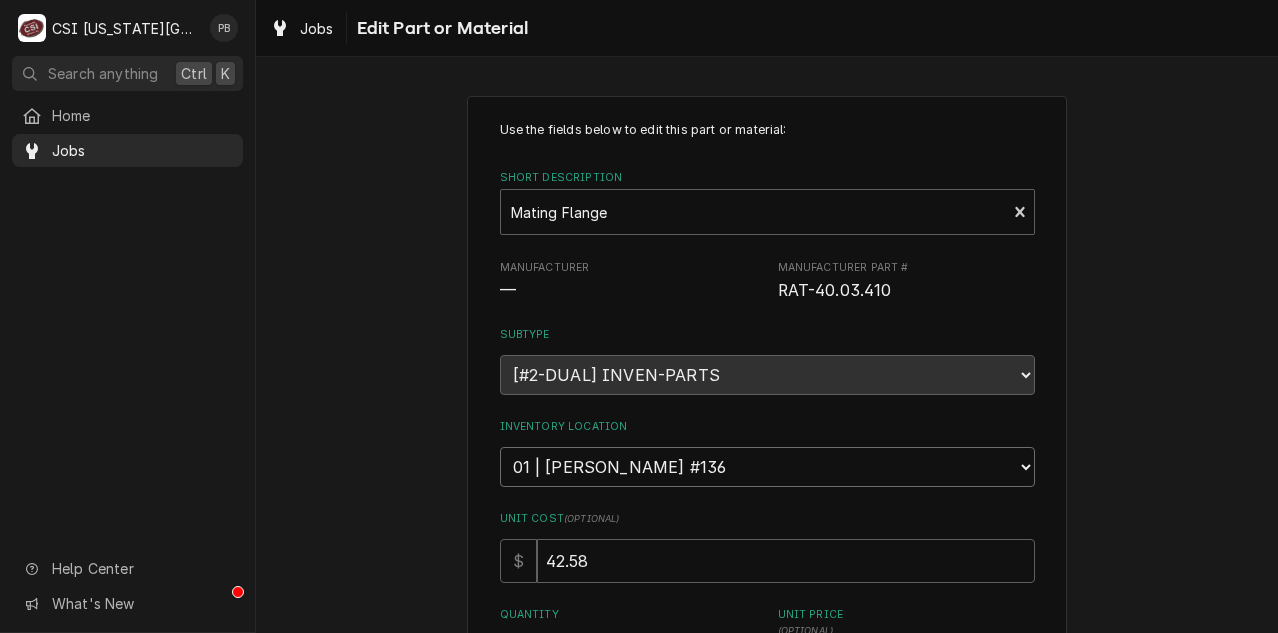 click on "Choose a location... 00 | KC WAREHOUSE 00 | MAIN WAREHOUSE 01 | BRIAN BREAZIER #182 01 | BRIAN GONZALEZ #144 01 | BRIAN HAWKINS #161 01 | CHARLES PENDERGRASS 01 | CHRISTIAN SIMMONS #115 01 | CODY DAVIS #135 01 | JIMMY TERRELL #148 01 | JOSHUA MARSHALL #113 01 | KOLTON BLANCHARD #169 01 | MIKE SCHUPP #114 01 | PHIL BUSTAMANTE #136 01 | PRESTON MERRIMAN 01 | ROBERT MENDON #112 01 | STEVE ETHRIDGE #149 01 | WADE URTEAGA #179 01 | ZACH WILSON 02 | ADAM GOODRICH #91 02 | BENJAMIN PATE 02 | DAMON CANTU #123 02 | JOEY STAHL 02 | MICHAEL GORMAN #138 02 | TREY ESLINGER #124 02 | TYLER WILSON #165 02 | WILL LARSEN 02 | WYLIN MING 02 | ZACH HARRIS #128 03 | DAVID FANNIN 03 | SEAN MCKELVEY #167 03 | ZACH MASTERS #105 04 | RETURNS 05 | INSTALLS 05 | PM SUPPLY 06 | ALTO-SHAAM GO-BOX 06 | ANTUNES GO-BOX 06 | JACKSON GO-BOX 06 | LINCOLN GO-BOX 06 | MIDDLEBY GO-BOX 06 | RATIONAL GO-BOX 06 | TURBOCHEF GO-BOX 07 | DIRECT SHIP (CUSTOM ADDRESS) 07 | SUBAGENT WARRANTY (CUSTOM ADDRESS) 86D ⛔️ | ADAM GILMORE MERCO" at bounding box center [767, 467] 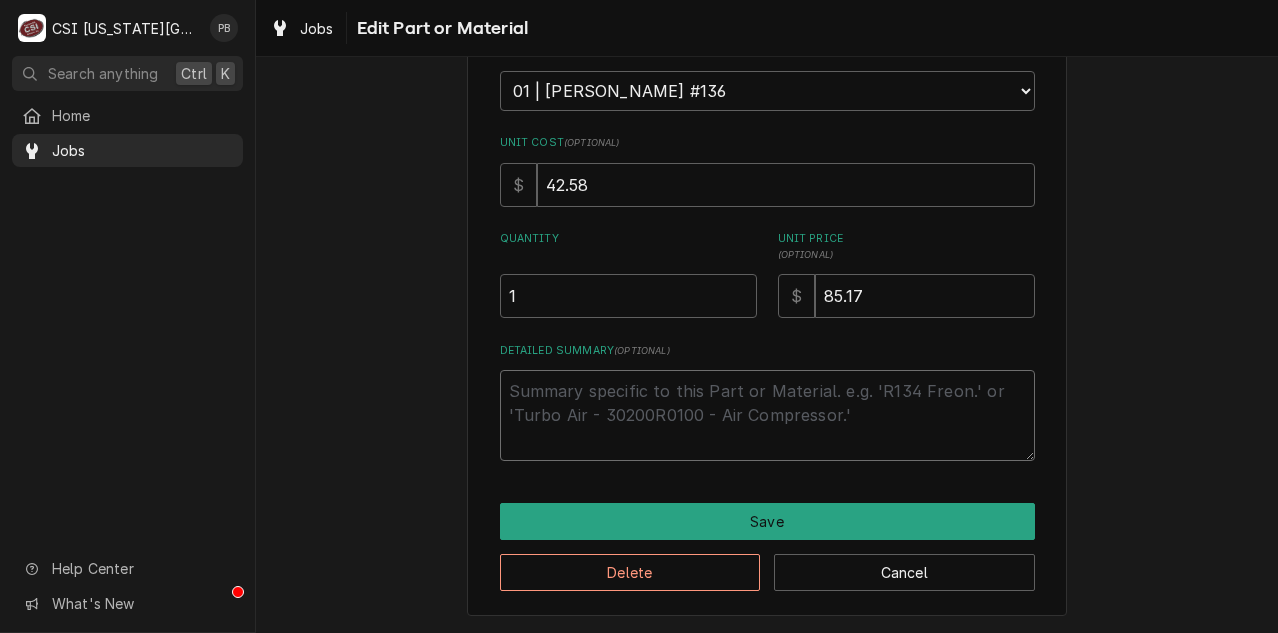 click on "Detailed Summary  ( optional )" at bounding box center [767, 415] 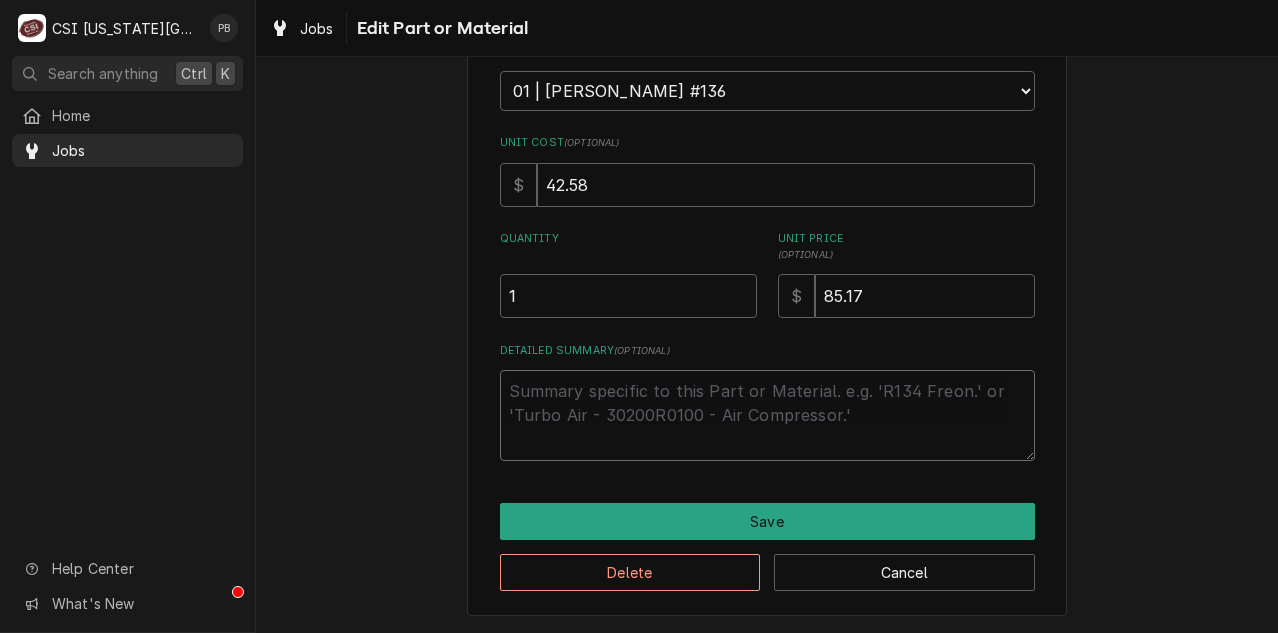 paste on "why was this not listed under [PERSON_NAME] inventory to start with, it had to be manually added anyways." 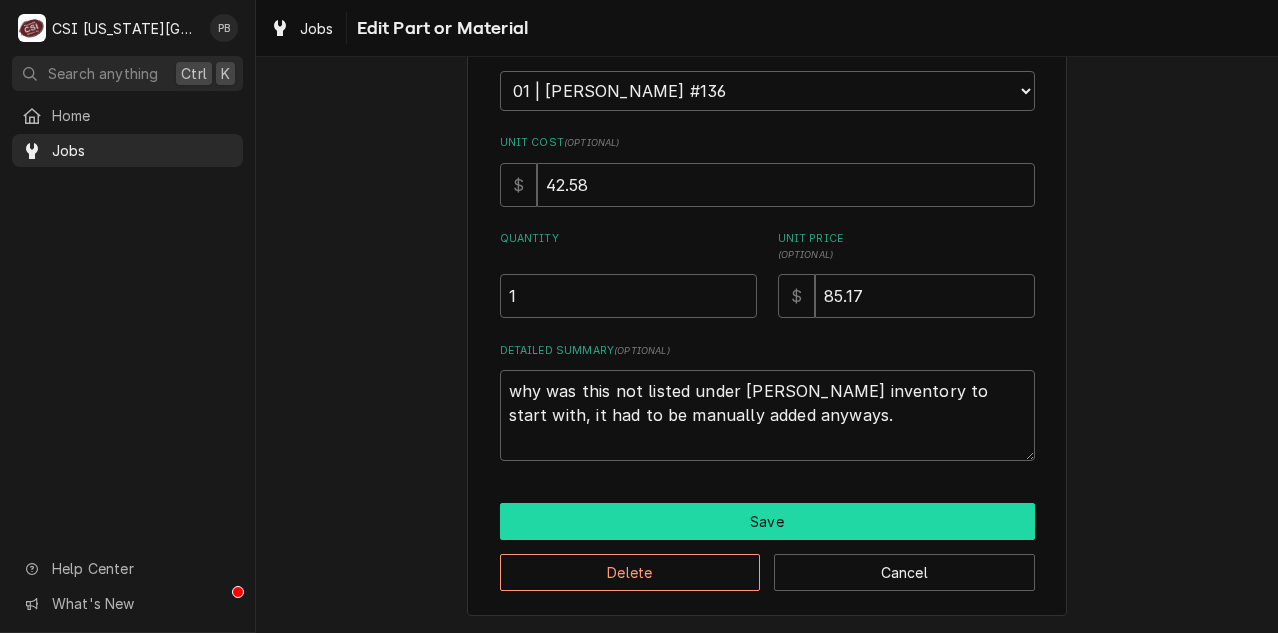click on "Save" at bounding box center (767, 521) 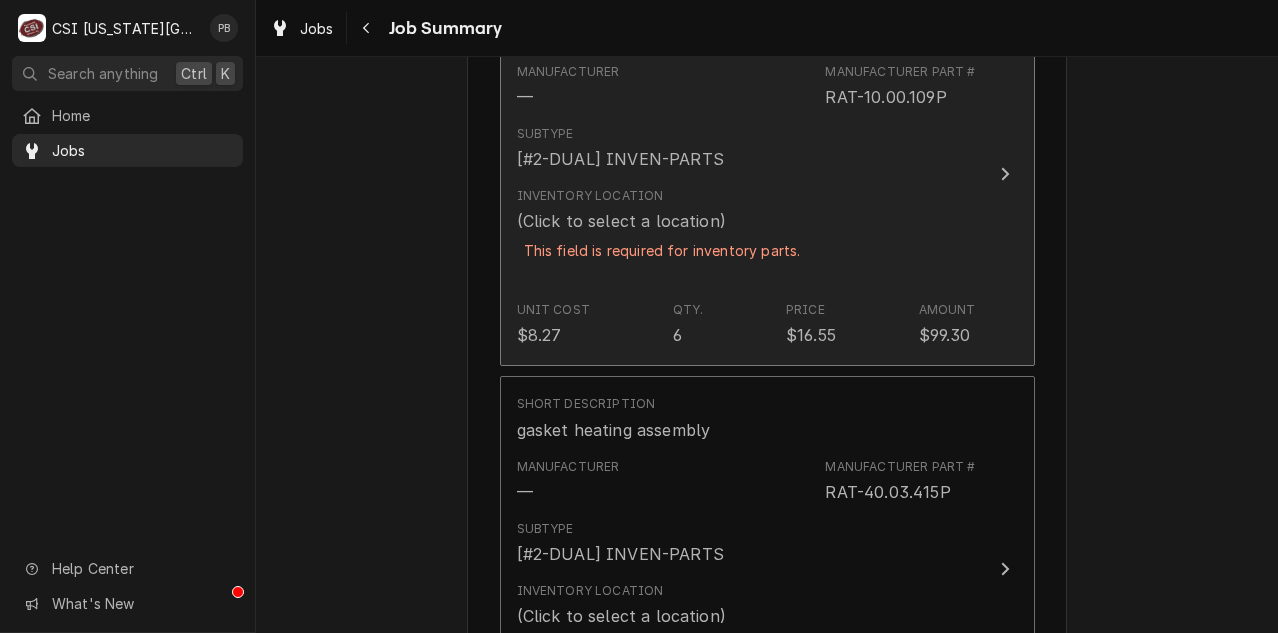 scroll, scrollTop: 4421, scrollLeft: 0, axis: vertical 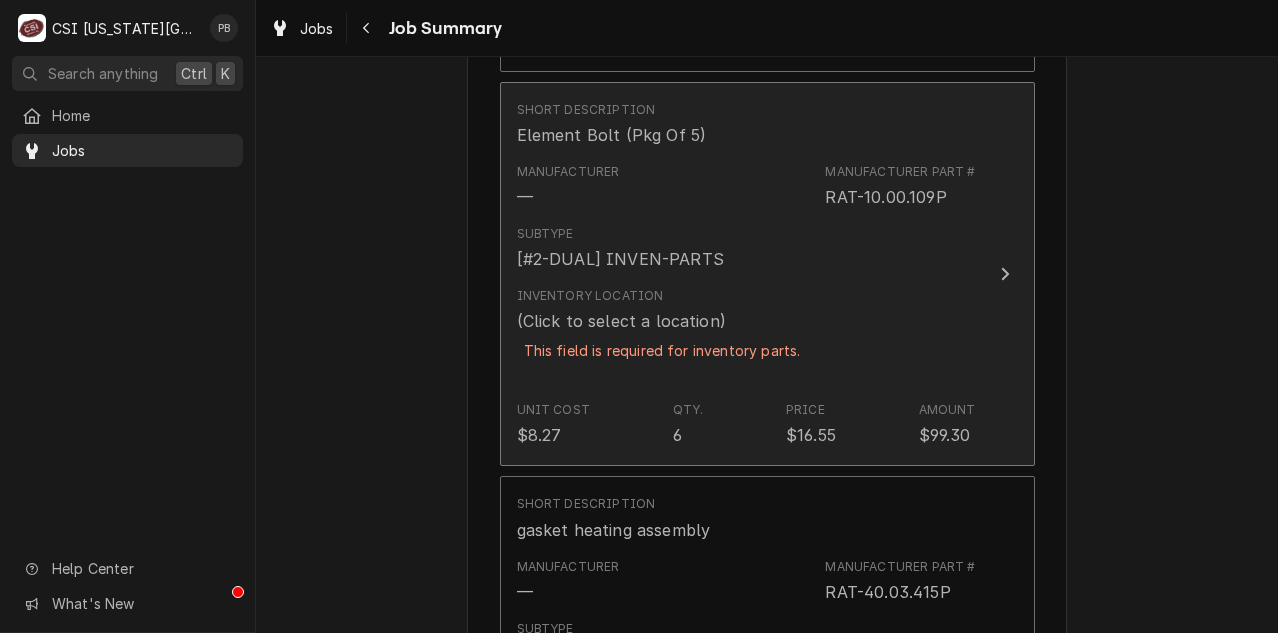 click on "Inventory Location (Click to select a location) This field is required for inventory parts." at bounding box center (662, 336) 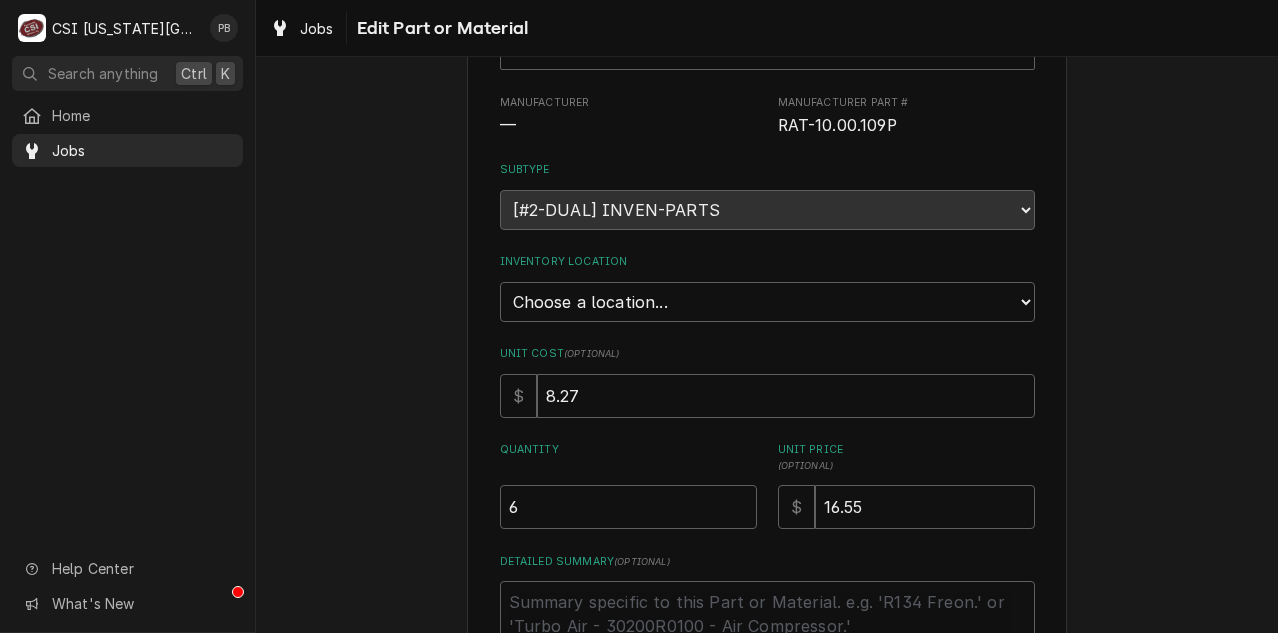 scroll, scrollTop: 0, scrollLeft: 0, axis: both 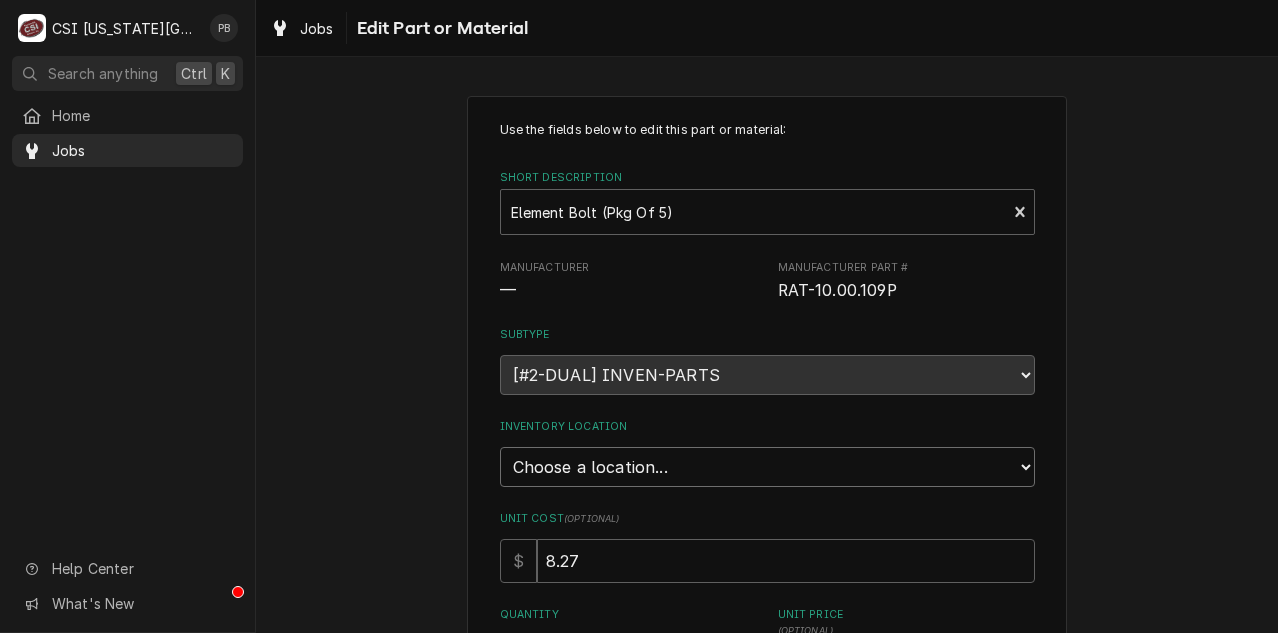 click on "Choose a location... 00 | KC WAREHOUSE 00 | MAIN WAREHOUSE 01 | BRIAN BREAZIER #182 01 | BRIAN GONZALEZ #144 01 | BRIAN HAWKINS #161 01 | CHARLES PENDERGRASS 01 | CHRISTIAN SIMMONS #115 01 | CODY DAVIS #135 01 | JIMMY TERRELL #148 01 | JOSHUA MARSHALL #113 01 | KOLTON BLANCHARD #169 01 | MIKE SCHUPP #114 01 | PHIL BUSTAMANTE #136 01 | PRESTON MERRIMAN 01 | ROBERT MENDON #112 01 | STEVE ETHRIDGE #149 01 | WADE URTEAGA #179 01 | ZACH WILSON 02 | ADAM GOODRICH #91 02 | BENJAMIN PATE 02 | DAMON CANTU #123 02 | JOEY STAHL 02 | MICHAEL GORMAN #138 02 | TREY ESLINGER #124 02 | TYLER WILSON #165 02 | WILL LARSEN 02 | WYLIN MING 02 | ZACH HARRIS #128 03 | DAVID FANNIN 03 | SEAN MCKELVEY #167 03 | ZACH MASTERS #105 04 | RETURNS 05 | INSTALLS 05 | PM SUPPLY 06 | ALTO-SHAAM GO-BOX 06 | ANTUNES GO-BOX 06 | JACKSON GO-BOX 06 | LINCOLN GO-BOX 06 | MIDDLEBY GO-BOX 06 | RATIONAL GO-BOX 06 | TURBOCHEF GO-BOX 07 | DIRECT SHIP (CUSTOM ADDRESS) 07 | SUBAGENT WARRANTY (CUSTOM ADDRESS) 86D ⛔️ | ADAM GILMORE MERCO" at bounding box center (767, 467) 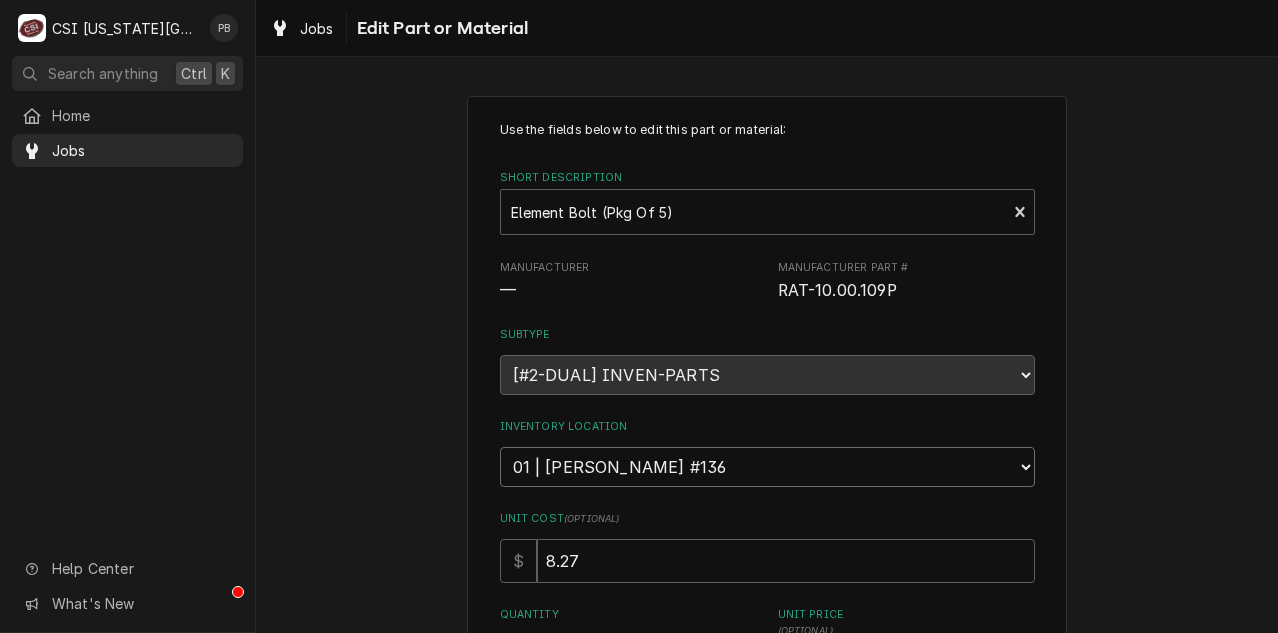 click on "Choose a location... 00 | KC WAREHOUSE 00 | MAIN WAREHOUSE 01 | BRIAN BREAZIER #182 01 | BRIAN GONZALEZ #144 01 | BRIAN HAWKINS #161 01 | CHARLES PENDERGRASS 01 | CHRISTIAN SIMMONS #115 01 | CODY DAVIS #135 01 | JIMMY TERRELL #148 01 | JOSHUA MARSHALL #113 01 | KOLTON BLANCHARD #169 01 | MIKE SCHUPP #114 01 | PHIL BUSTAMANTE #136 01 | PRESTON MERRIMAN 01 | ROBERT MENDON #112 01 | STEVE ETHRIDGE #149 01 | WADE URTEAGA #179 01 | ZACH WILSON 02 | ADAM GOODRICH #91 02 | BENJAMIN PATE 02 | DAMON CANTU #123 02 | JOEY STAHL 02 | MICHAEL GORMAN #138 02 | TREY ESLINGER #124 02 | TYLER WILSON #165 02 | WILL LARSEN 02 | WYLIN MING 02 | ZACH HARRIS #128 03 | DAVID FANNIN 03 | SEAN MCKELVEY #167 03 | ZACH MASTERS #105 04 | RETURNS 05 | INSTALLS 05 | PM SUPPLY 06 | ALTO-SHAAM GO-BOX 06 | ANTUNES GO-BOX 06 | JACKSON GO-BOX 06 | LINCOLN GO-BOX 06 | MIDDLEBY GO-BOX 06 | RATIONAL GO-BOX 06 | TURBOCHEF GO-BOX 07 | DIRECT SHIP (CUSTOM ADDRESS) 07 | SUBAGENT WARRANTY (CUSTOM ADDRESS) 86D ⛔️ | ADAM GILMORE MERCO" at bounding box center [767, 467] 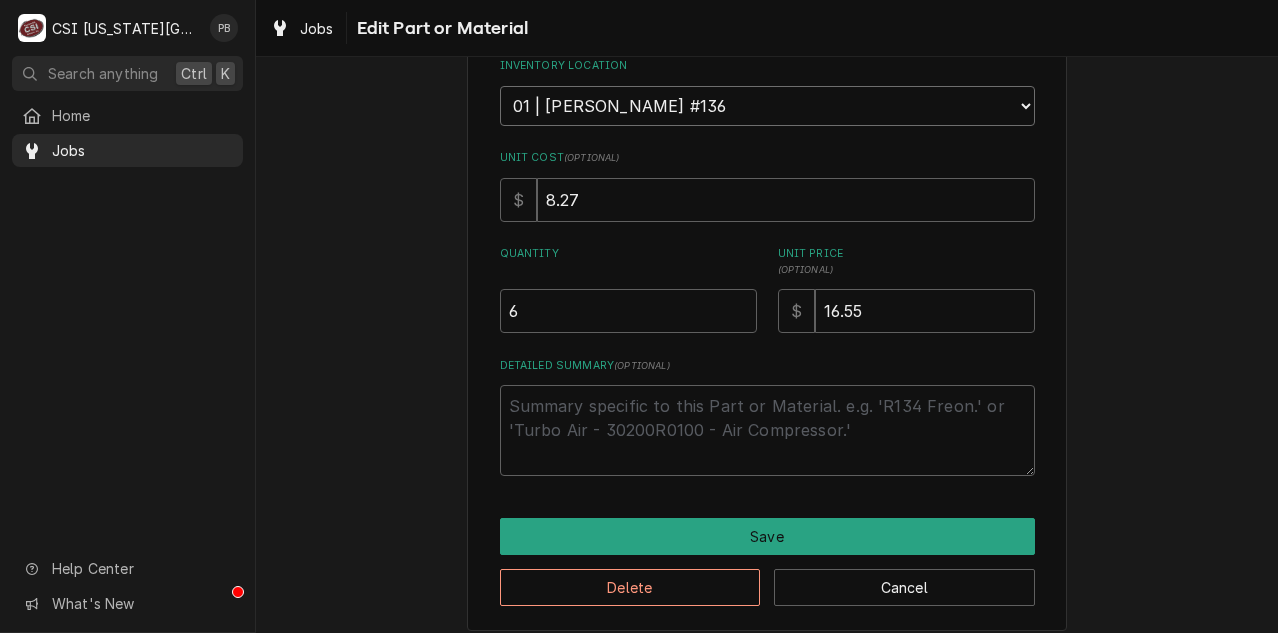 scroll, scrollTop: 376, scrollLeft: 0, axis: vertical 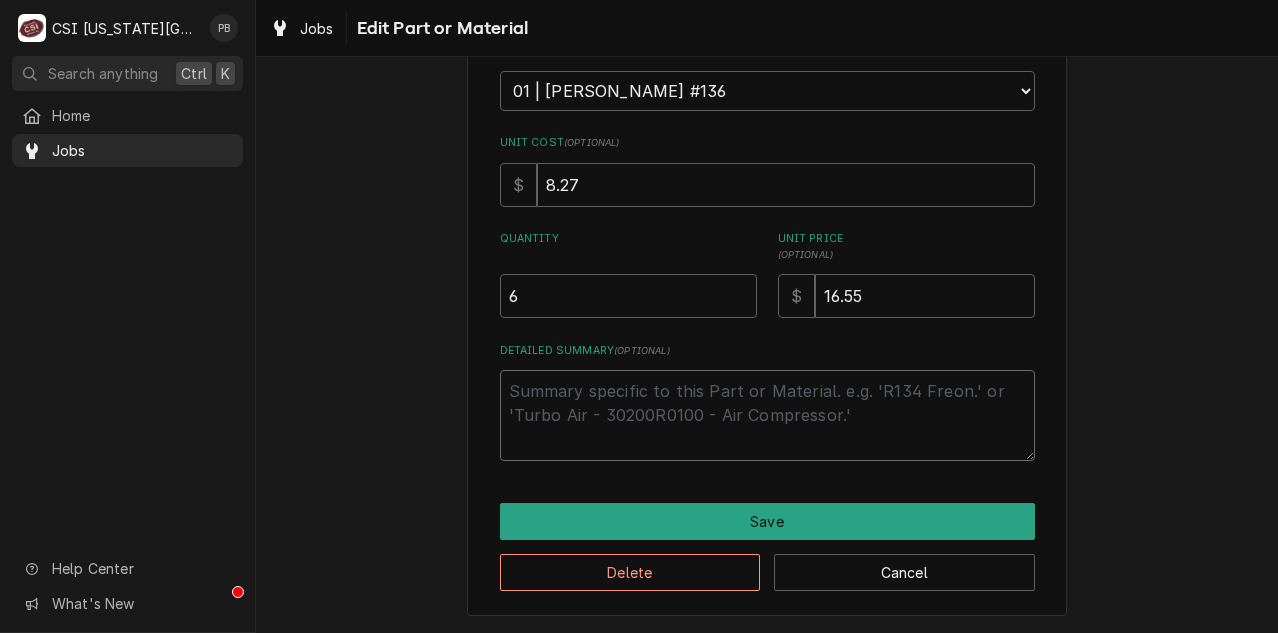 click on "Detailed Summary  ( optional )" at bounding box center (767, 415) 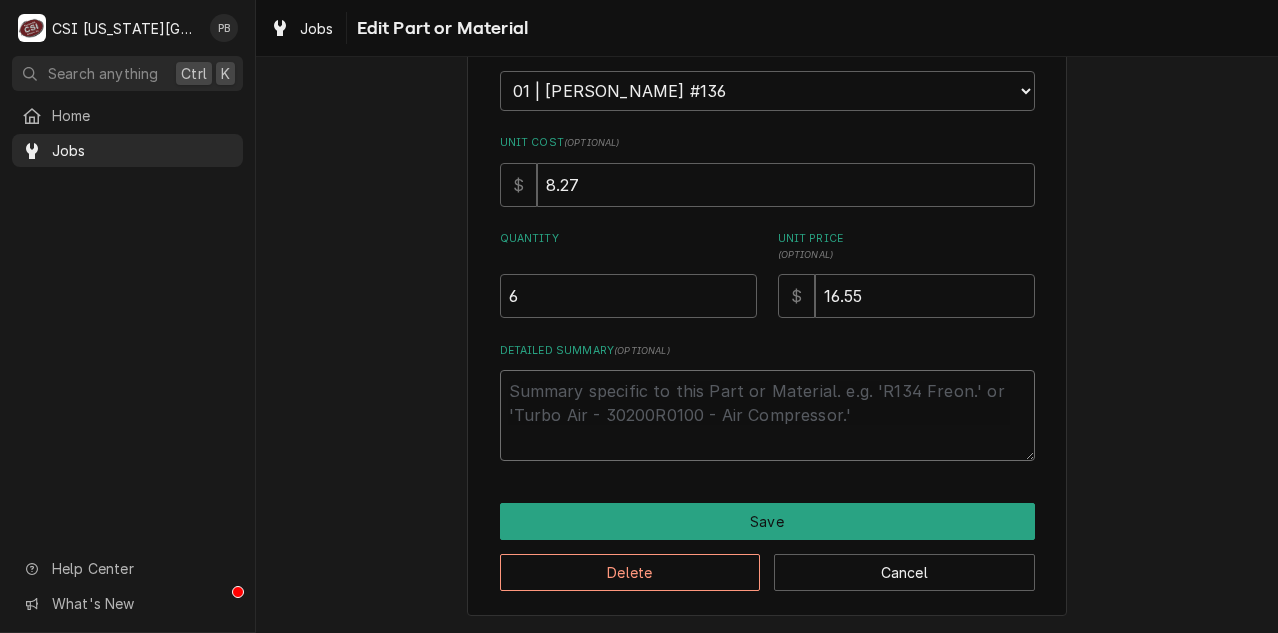 paste on "why was this not listed under [PERSON_NAME] inventory to start with, it had to be manually added anyways." 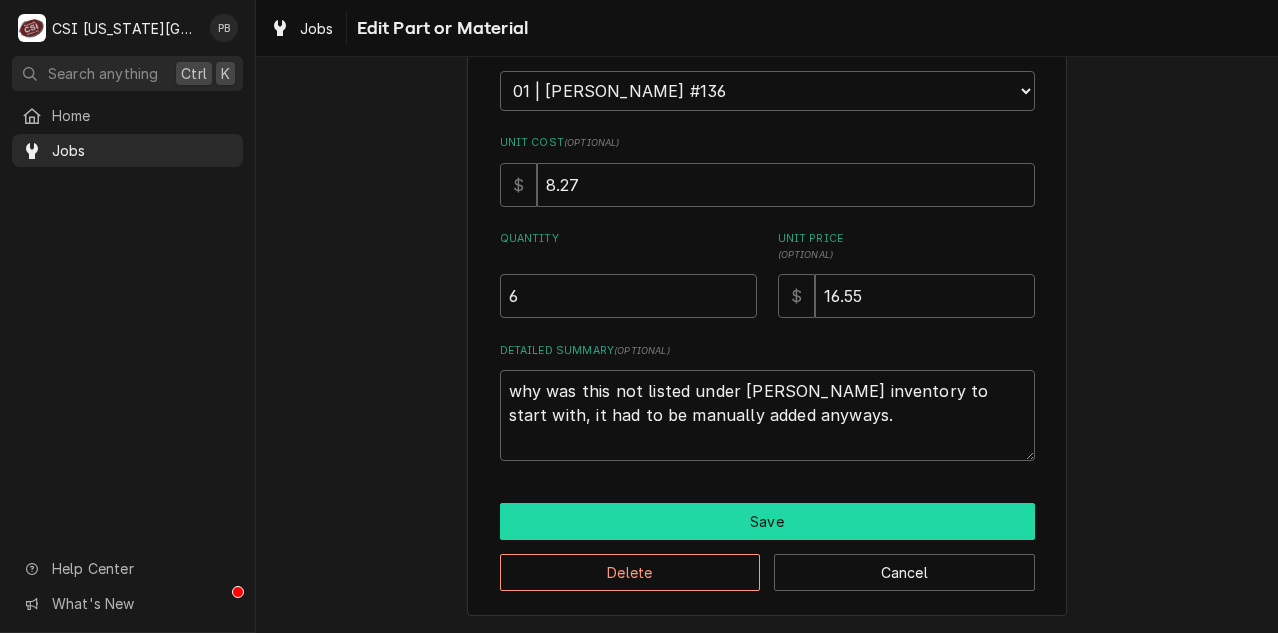 click on "Save" at bounding box center (767, 521) 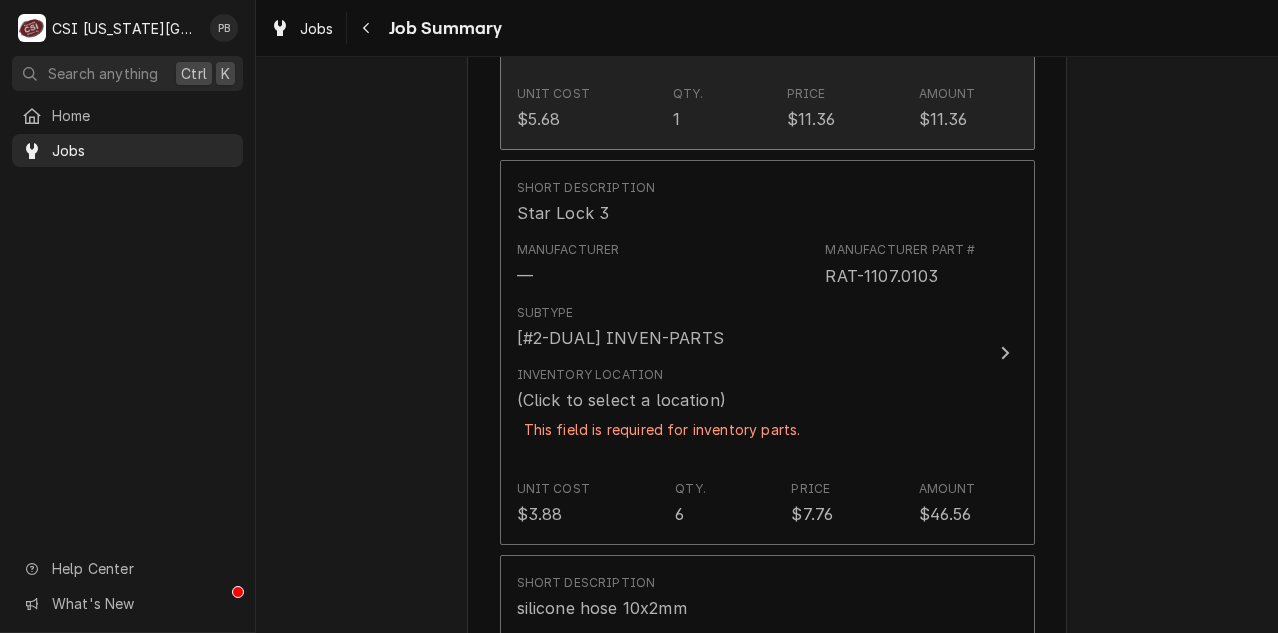 scroll, scrollTop: 5318, scrollLeft: 0, axis: vertical 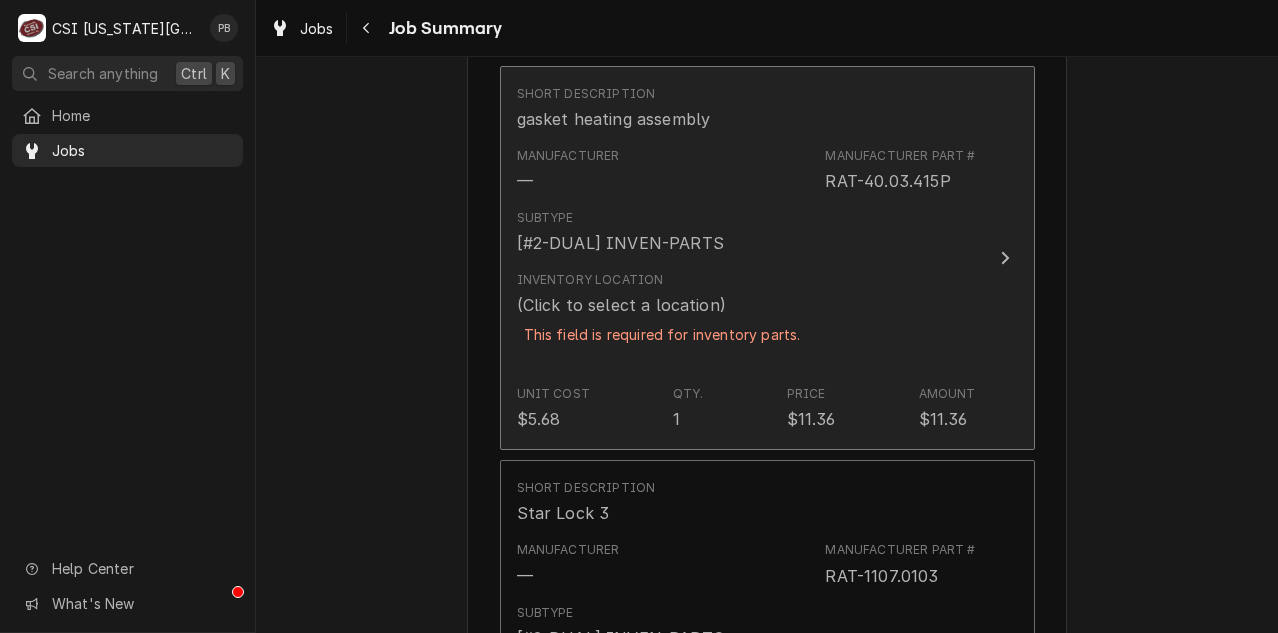 click on "This field is required for inventory parts." at bounding box center [662, 334] 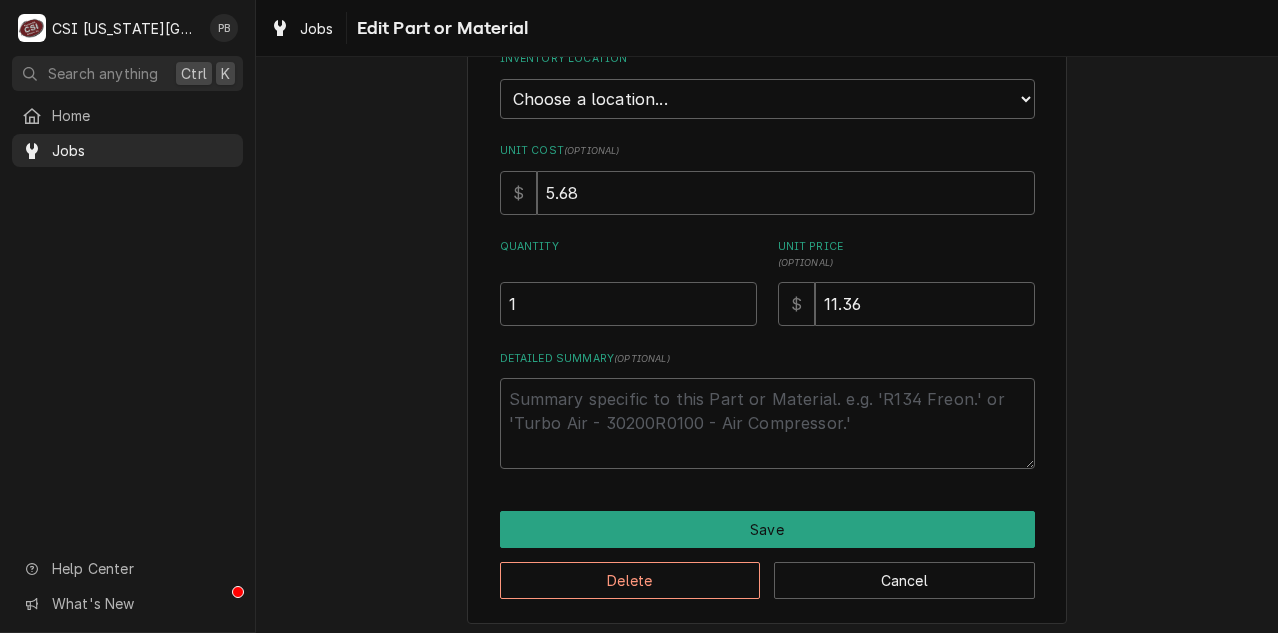 scroll, scrollTop: 376, scrollLeft: 0, axis: vertical 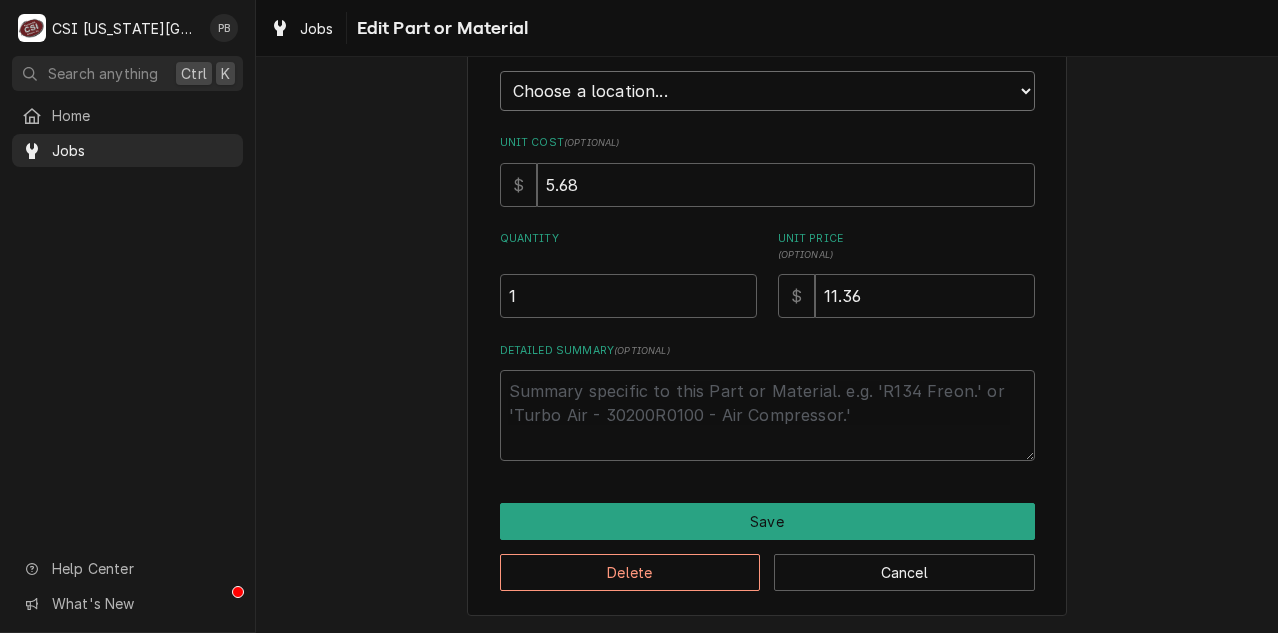 click on "Choose a location... 00 | KC WAREHOUSE 00 | MAIN WAREHOUSE 01 | BRIAN BREAZIER #182 01 | BRIAN GONZALEZ #144 01 | BRIAN HAWKINS #161 01 | CHARLES PENDERGRASS 01 | CHRISTIAN SIMMONS #115 01 | CODY DAVIS #135 01 | JIMMY TERRELL #148 01 | JOSHUA MARSHALL #113 01 | KOLTON BLANCHARD #169 01 | MIKE SCHUPP #114 01 | PHIL BUSTAMANTE #136 01 | PRESTON MERRIMAN 01 | ROBERT MENDON #112 01 | STEVE ETHRIDGE #149 01 | WADE URTEAGA #179 01 | ZACH WILSON 02 | ADAM GOODRICH #91 02 | BENJAMIN PATE 02 | DAMON CANTU #123 02 | JOEY STAHL 02 | MICHAEL GORMAN #138 02 | TREY ESLINGER #124 02 | TYLER WILSON #165 02 | WILL LARSEN 02 | WYLIN MING 02 | ZACH HARRIS #128 03 | DAVID FANNIN 03 | SEAN MCKELVEY #167 03 | ZACH MASTERS #105 04 | RETURNS 05 | INSTALLS 05 | PM SUPPLY 06 | ALTO-SHAAM GO-BOX 06 | ANTUNES GO-BOX 06 | JACKSON GO-BOX 06 | LINCOLN GO-BOX 06 | MIDDLEBY GO-BOX 06 | RATIONAL GO-BOX 06 | TURBOCHEF GO-BOX 07 | DIRECT SHIP (CUSTOM ADDRESS) 07 | SUBAGENT WARRANTY (CUSTOM ADDRESS) 86D ⛔️ | ADAM GILMORE MERCO" at bounding box center (767, 91) 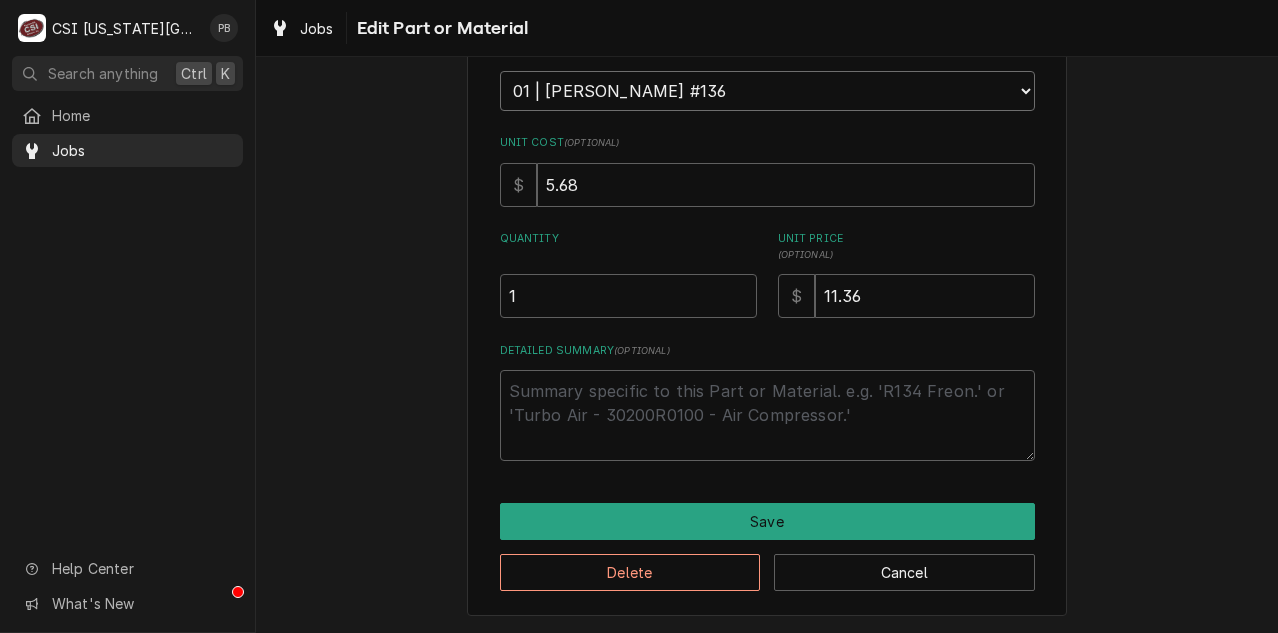 click on "Choose a location... 00 | KC WAREHOUSE 00 | MAIN WAREHOUSE 01 | BRIAN BREAZIER #182 01 | BRIAN GONZALEZ #144 01 | BRIAN HAWKINS #161 01 | CHARLES PENDERGRASS 01 | CHRISTIAN SIMMONS #115 01 | CODY DAVIS #135 01 | JIMMY TERRELL #148 01 | JOSHUA MARSHALL #113 01 | KOLTON BLANCHARD #169 01 | MIKE SCHUPP #114 01 | PHIL BUSTAMANTE #136 01 | PRESTON MERRIMAN 01 | ROBERT MENDON #112 01 | STEVE ETHRIDGE #149 01 | WADE URTEAGA #179 01 | ZACH WILSON 02 | ADAM GOODRICH #91 02 | BENJAMIN PATE 02 | DAMON CANTU #123 02 | JOEY STAHL 02 | MICHAEL GORMAN #138 02 | TREY ESLINGER #124 02 | TYLER WILSON #165 02 | WILL LARSEN 02 | WYLIN MING 02 | ZACH HARRIS #128 03 | DAVID FANNIN 03 | SEAN MCKELVEY #167 03 | ZACH MASTERS #105 04 | RETURNS 05 | INSTALLS 05 | PM SUPPLY 06 | ALTO-SHAAM GO-BOX 06 | ANTUNES GO-BOX 06 | JACKSON GO-BOX 06 | LINCOLN GO-BOX 06 | MIDDLEBY GO-BOX 06 | RATIONAL GO-BOX 06 | TURBOCHEF GO-BOX 07 | DIRECT SHIP (CUSTOM ADDRESS) 07 | SUBAGENT WARRANTY (CUSTOM ADDRESS) 86D ⛔️ | ADAM GILMORE MERCO" at bounding box center (767, 91) 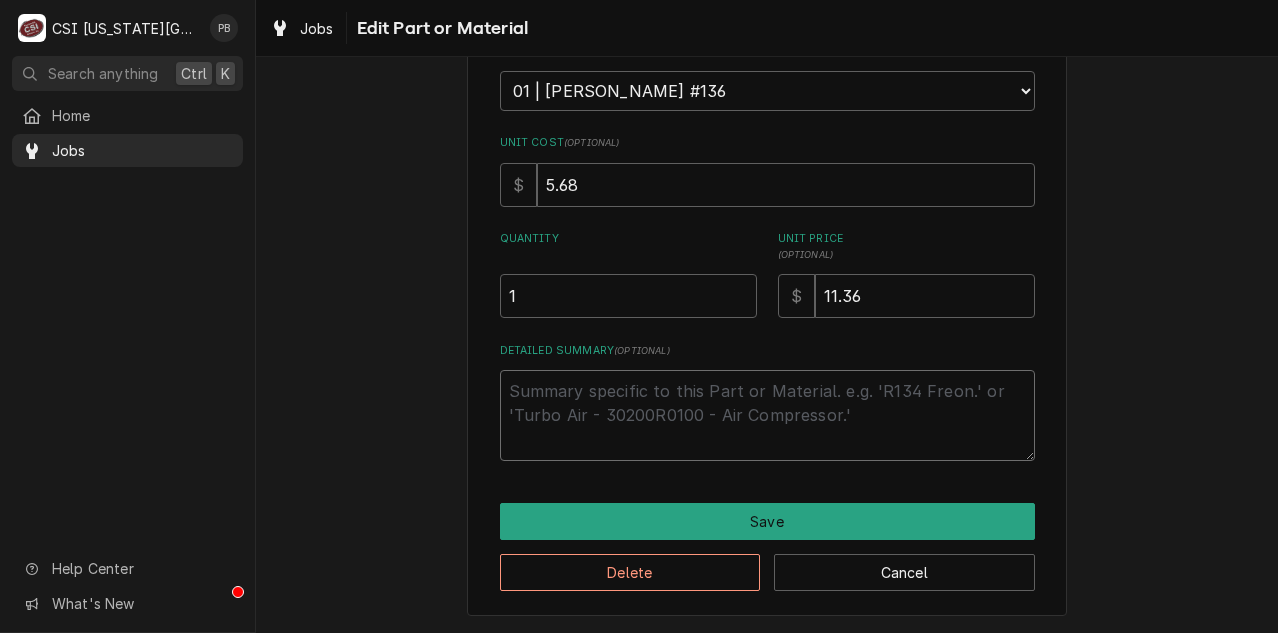 click on "Detailed Summary  ( optional )" at bounding box center [767, 415] 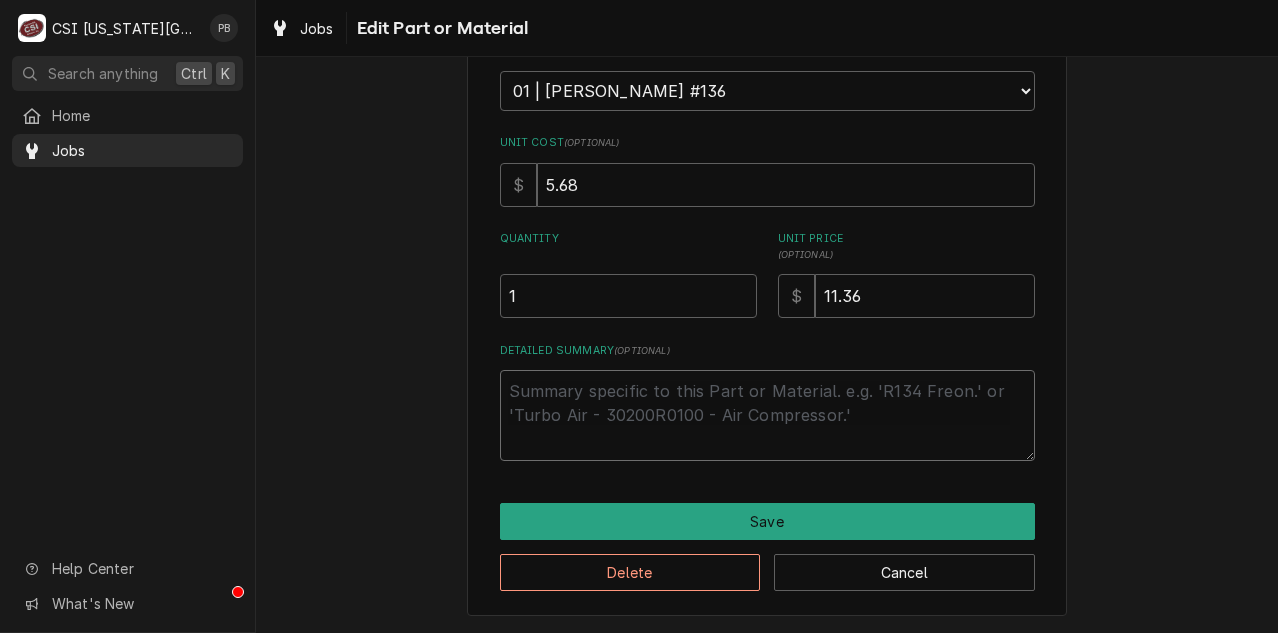 paste on "why was this not listed under [PERSON_NAME] inventory to start with, it had to be manually added anyways." 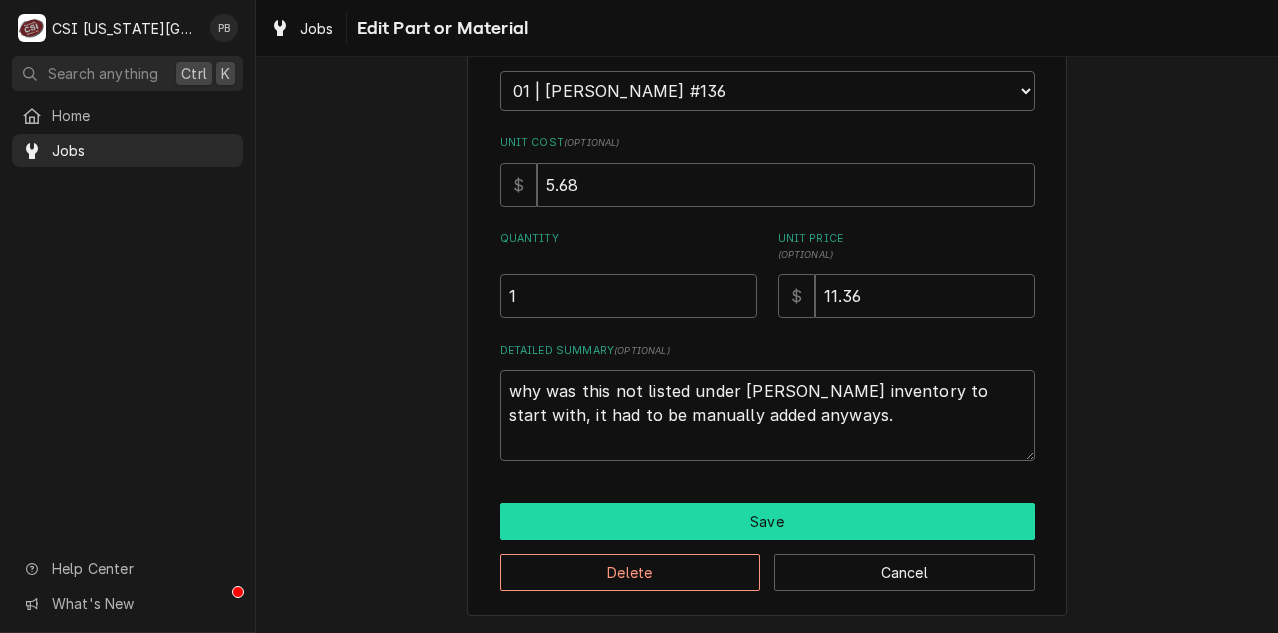 click on "Save" at bounding box center (767, 521) 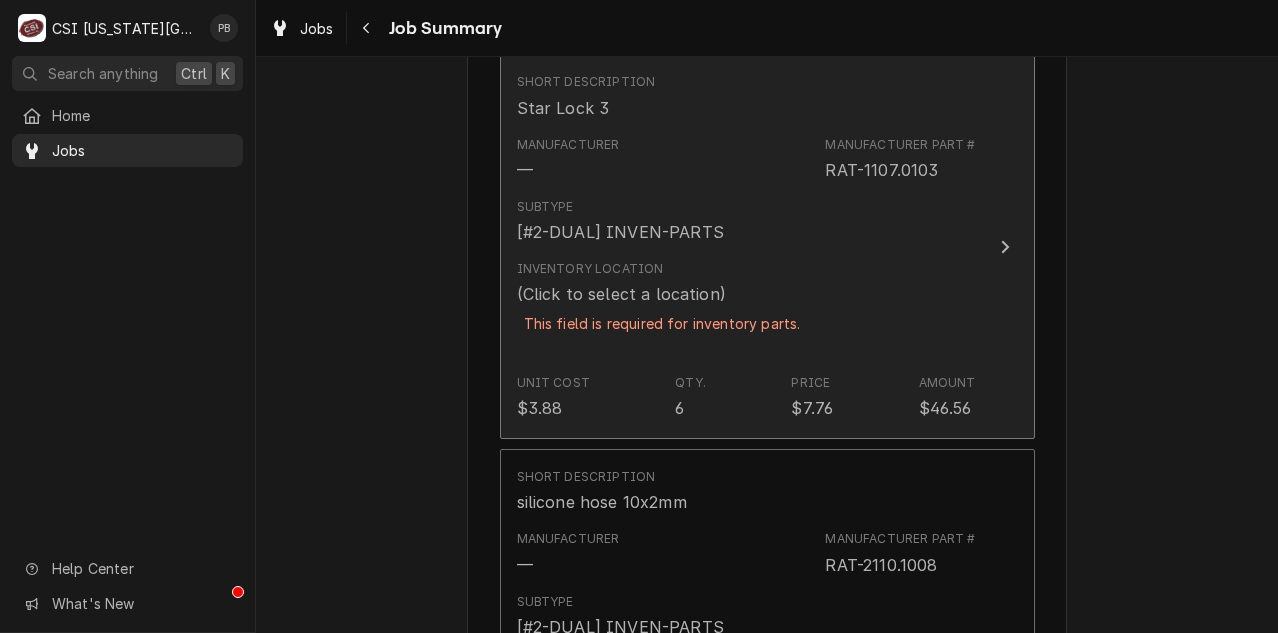 scroll, scrollTop: 5778, scrollLeft: 0, axis: vertical 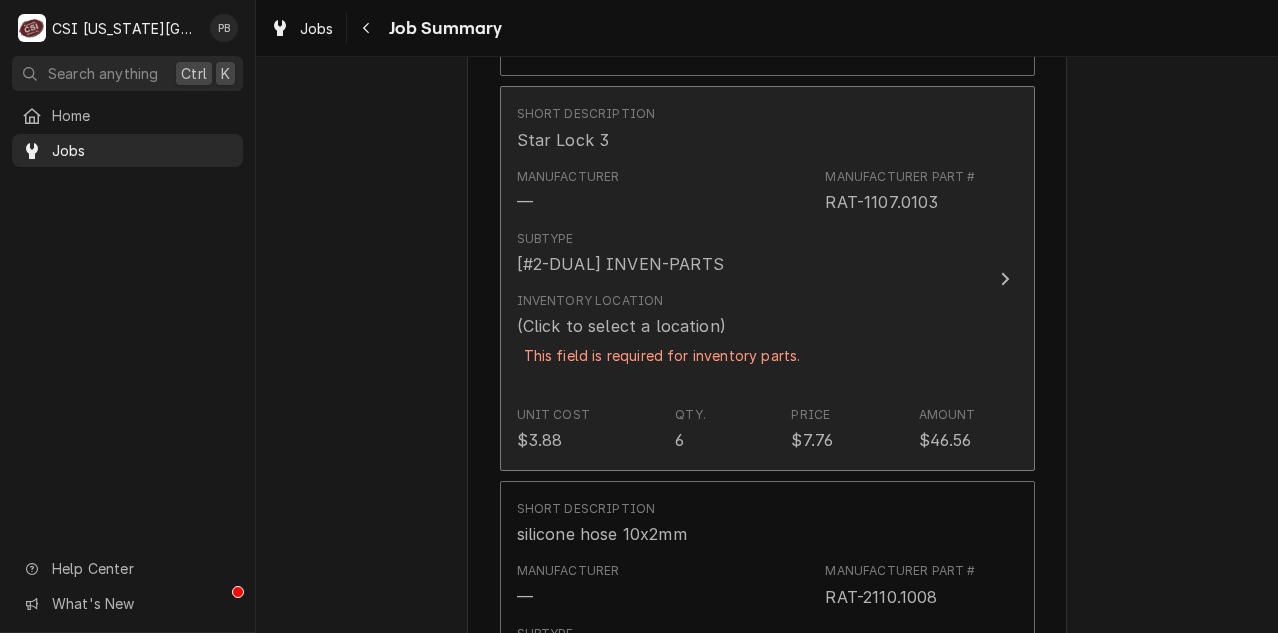 click on "Inventory Location (Click to select a location) This field is required for inventory parts." at bounding box center (746, 341) 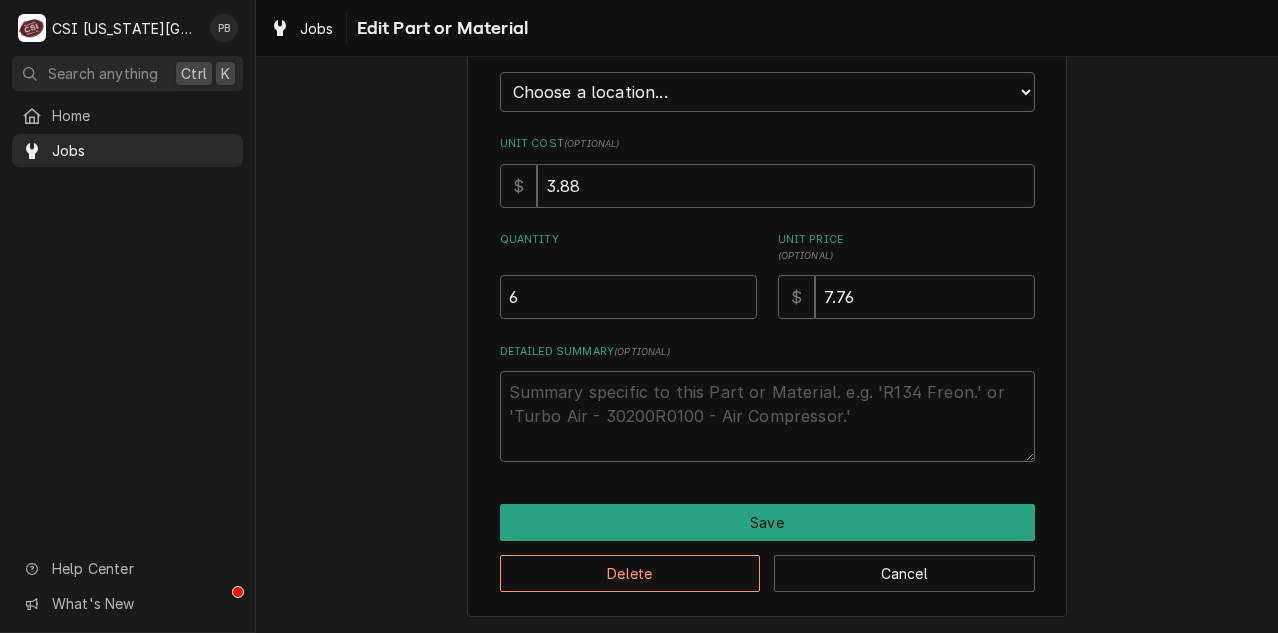 scroll, scrollTop: 376, scrollLeft: 0, axis: vertical 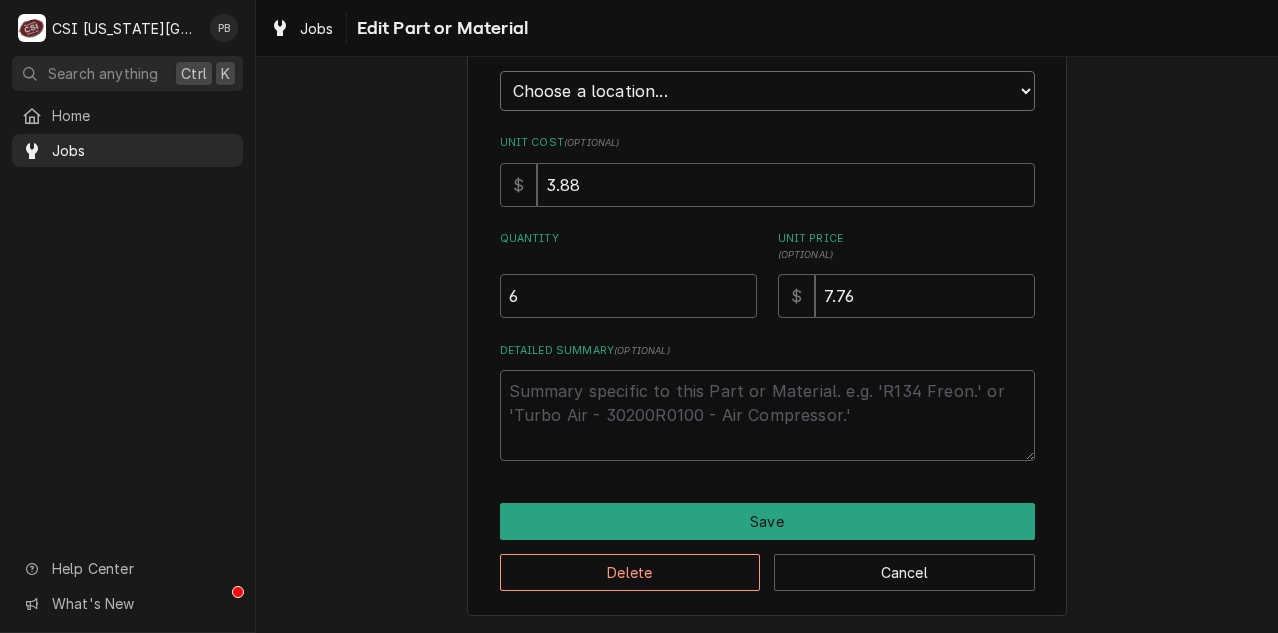 click on "Choose a location... 00 | KC WAREHOUSE 00 | MAIN WAREHOUSE 01 | BRIAN BREAZIER #182 01 | BRIAN GONZALEZ #144 01 | BRIAN HAWKINS #161 01 | CHARLES PENDERGRASS 01 | CHRISTIAN SIMMONS #115 01 | CODY DAVIS #135 01 | JIMMY TERRELL #148 01 | JOSHUA MARSHALL #113 01 | KOLTON BLANCHARD #169 01 | MIKE SCHUPP #114 01 | PHIL BUSTAMANTE #136 01 | PRESTON MERRIMAN 01 | ROBERT MENDON #112 01 | STEVE ETHRIDGE #149 01 | WADE URTEAGA #179 01 | ZACH WILSON 02 | ADAM GOODRICH #91 02 | BENJAMIN PATE 02 | DAMON CANTU #123 02 | JOEY STAHL 02 | MICHAEL GORMAN #138 02 | TREY ESLINGER #124 02 | TYLER WILSON #165 02 | WILL LARSEN 02 | WYLIN MING 02 | ZACH HARRIS #128 03 | DAVID FANNIN 03 | SEAN MCKELVEY #167 03 | ZACH MASTERS #105 04 | RETURNS 05 | INSTALLS 05 | PM SUPPLY 06 | ALTO-SHAAM GO-BOX 06 | ANTUNES GO-BOX 06 | JACKSON GO-BOX 06 | LINCOLN GO-BOX 06 | MIDDLEBY GO-BOX 06 | RATIONAL GO-BOX 06 | TURBOCHEF GO-BOX 07 | DIRECT SHIP (CUSTOM ADDRESS) 07 | SUBAGENT WARRANTY (CUSTOM ADDRESS) 86D ⛔️ | ADAM GILMORE MERCO" at bounding box center (767, 91) 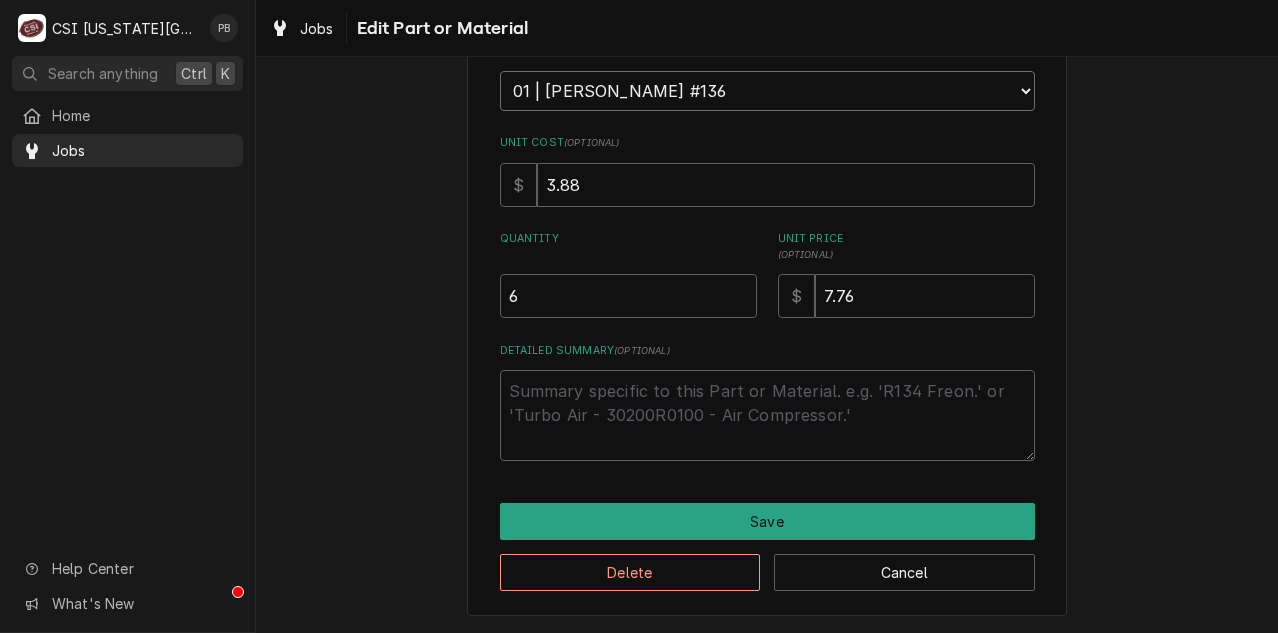 click on "Choose a location... 00 | KC WAREHOUSE 00 | MAIN WAREHOUSE 01 | BRIAN BREAZIER #182 01 | BRIAN GONZALEZ #144 01 | BRIAN HAWKINS #161 01 | CHARLES PENDERGRASS 01 | CHRISTIAN SIMMONS #115 01 | CODY DAVIS #135 01 | JIMMY TERRELL #148 01 | JOSHUA MARSHALL #113 01 | KOLTON BLANCHARD #169 01 | MIKE SCHUPP #114 01 | PHIL BUSTAMANTE #136 01 | PRESTON MERRIMAN 01 | ROBERT MENDON #112 01 | STEVE ETHRIDGE #149 01 | WADE URTEAGA #179 01 | ZACH WILSON 02 | ADAM GOODRICH #91 02 | BENJAMIN PATE 02 | DAMON CANTU #123 02 | JOEY STAHL 02 | MICHAEL GORMAN #138 02 | TREY ESLINGER #124 02 | TYLER WILSON #165 02 | WILL LARSEN 02 | WYLIN MING 02 | ZACH HARRIS #128 03 | DAVID FANNIN 03 | SEAN MCKELVEY #167 03 | ZACH MASTERS #105 04 | RETURNS 05 | INSTALLS 05 | PM SUPPLY 06 | ALTO-SHAAM GO-BOX 06 | ANTUNES GO-BOX 06 | JACKSON GO-BOX 06 | LINCOLN GO-BOX 06 | MIDDLEBY GO-BOX 06 | RATIONAL GO-BOX 06 | TURBOCHEF GO-BOX 07 | DIRECT SHIP (CUSTOM ADDRESS) 07 | SUBAGENT WARRANTY (CUSTOM ADDRESS) 86D ⛔️ | ADAM GILMORE MERCO" at bounding box center [767, 91] 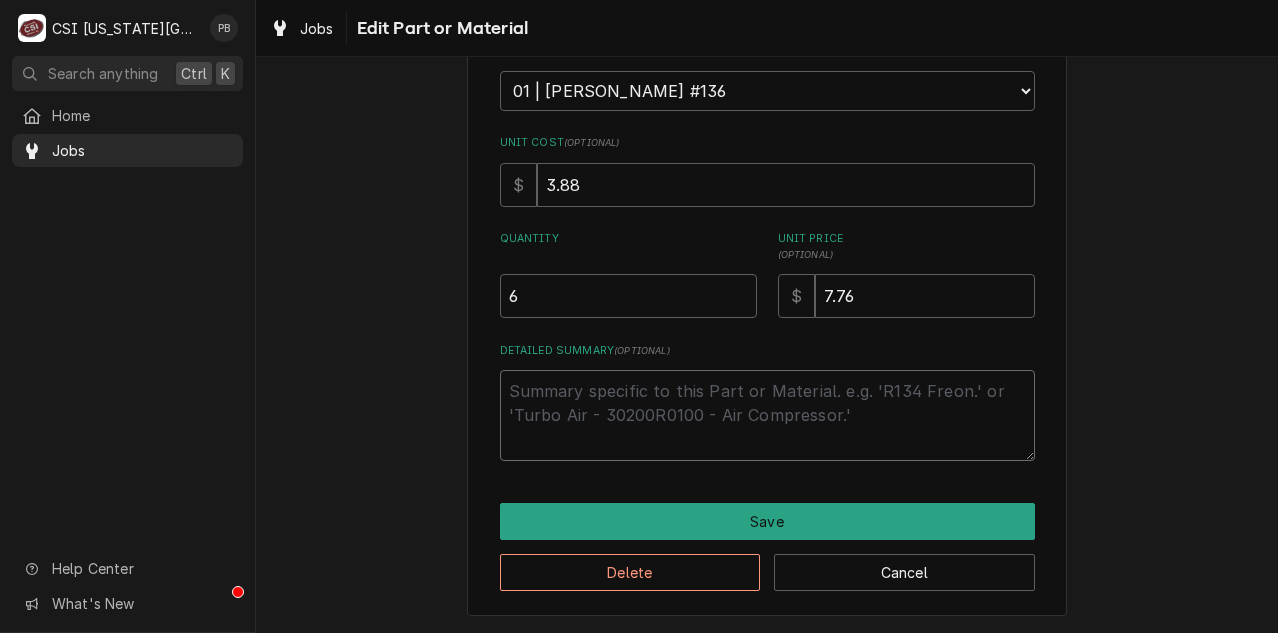 click on "Detailed Summary  ( optional )" at bounding box center (767, 415) 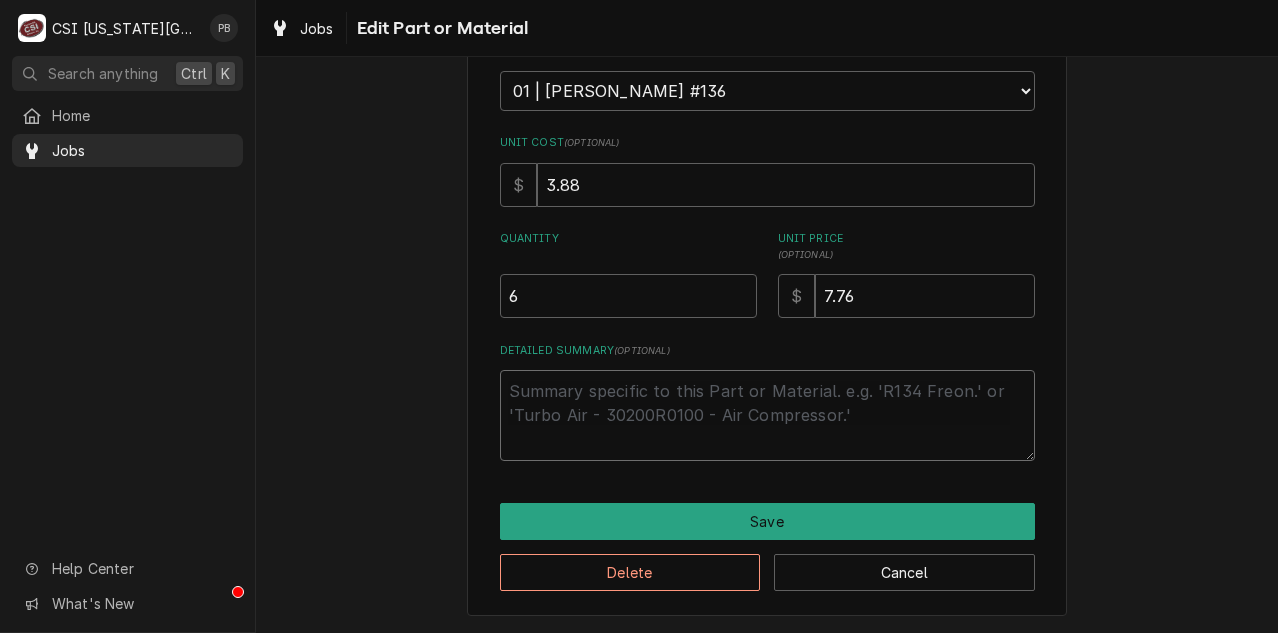 paste on "why was this not listed under [PERSON_NAME] inventory to start with, it had to be manually added anyways." 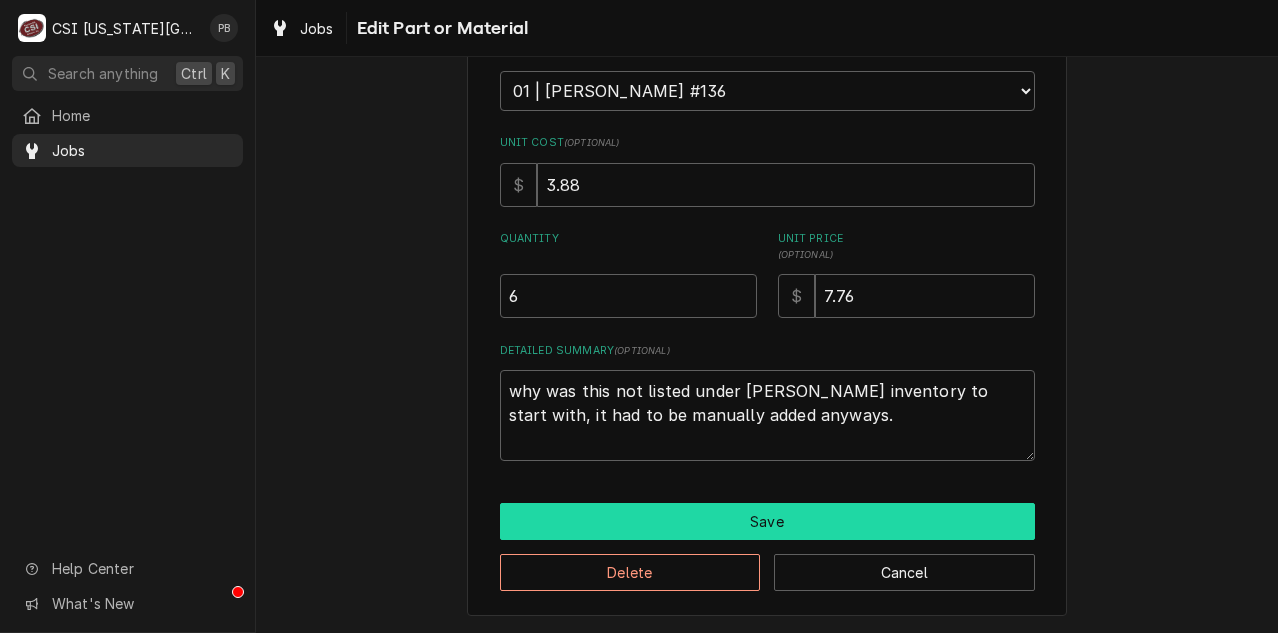 click on "Save" at bounding box center [767, 521] 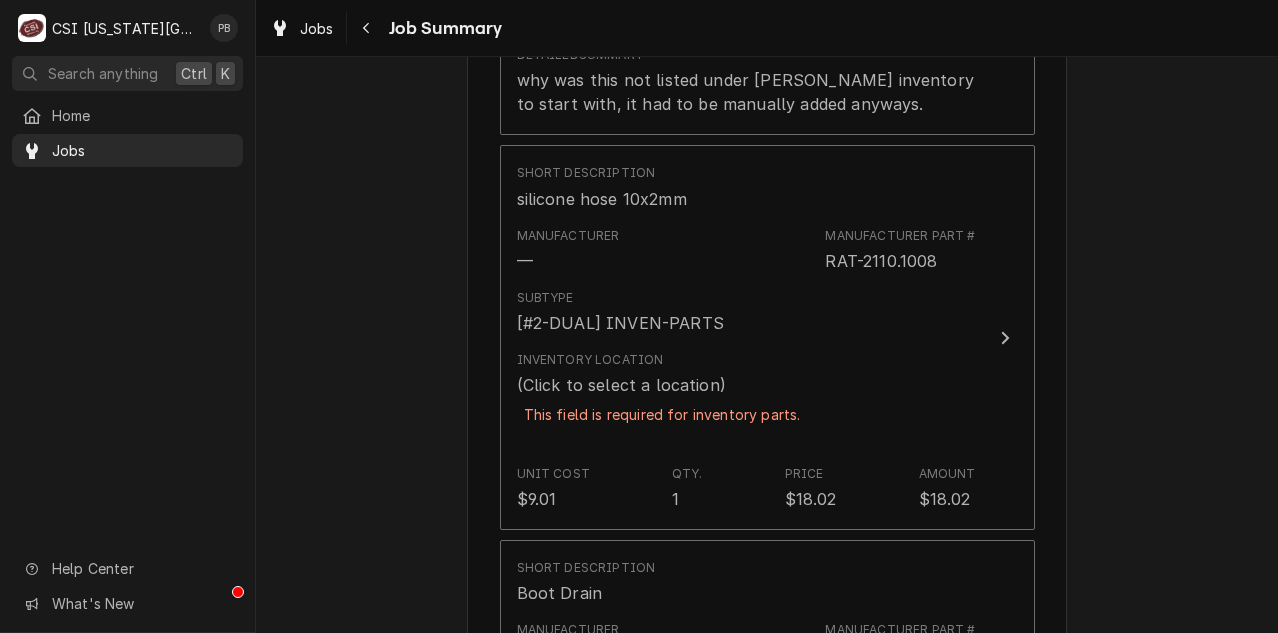 scroll, scrollTop: 6100, scrollLeft: 0, axis: vertical 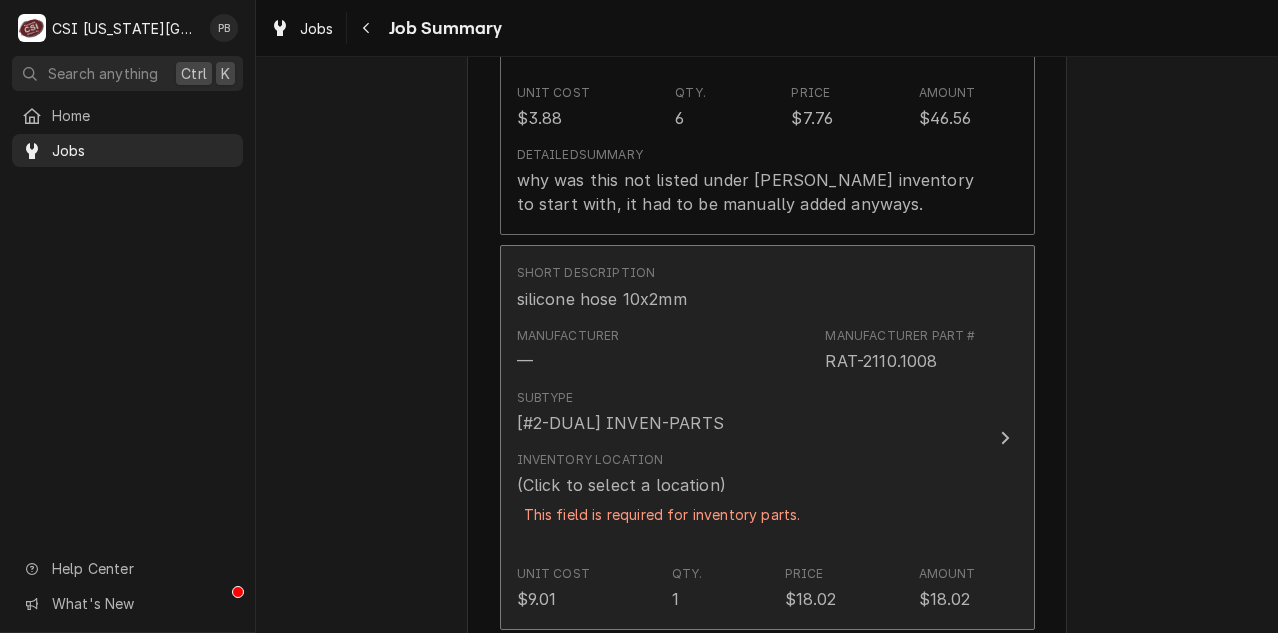 click on "Subtype [#2-DUAL] INVEN-PARTS" at bounding box center [746, 412] 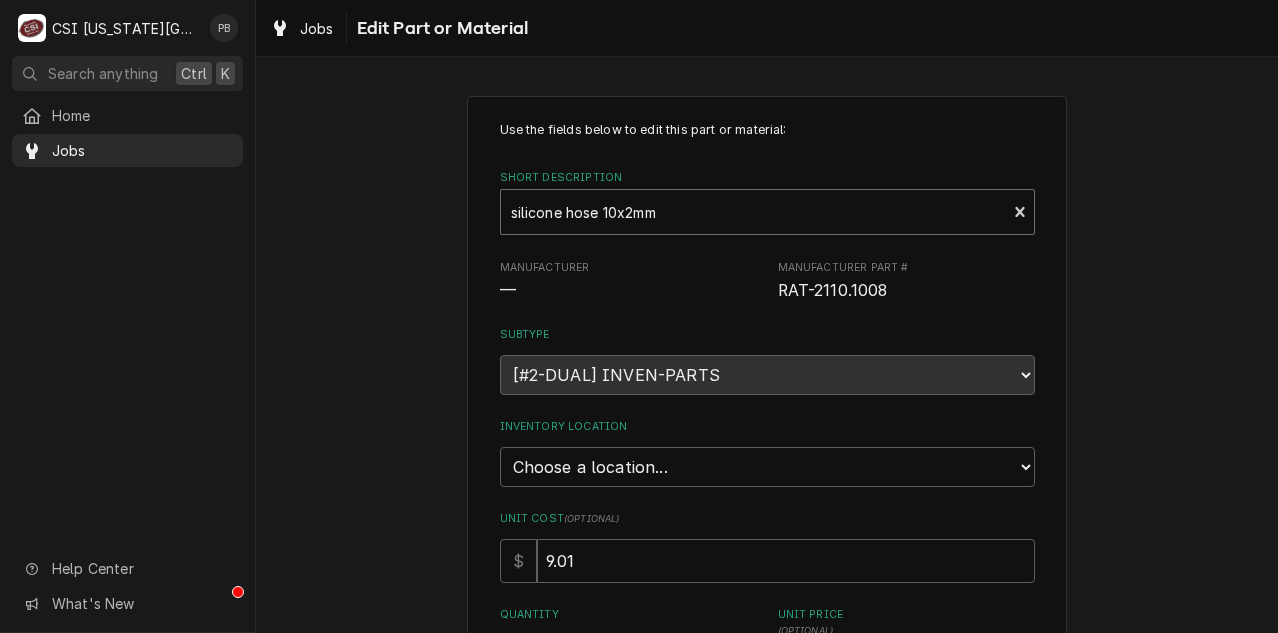scroll, scrollTop: 300, scrollLeft: 0, axis: vertical 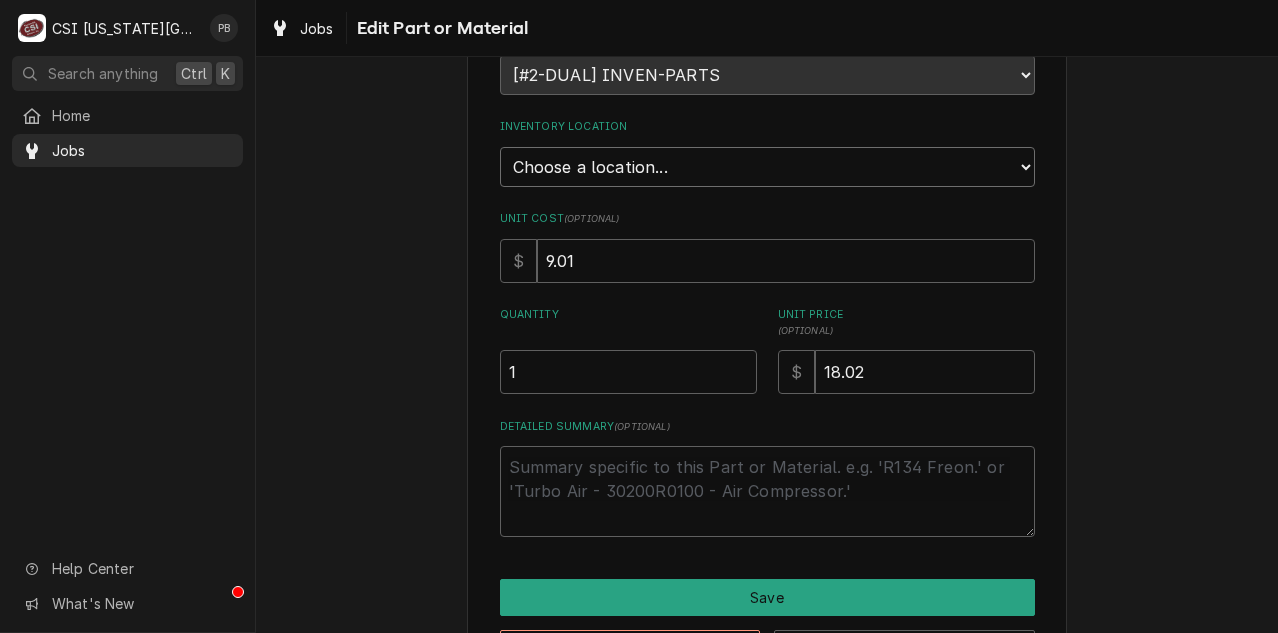 click on "Choose a location... 00 | KC WAREHOUSE 00 | MAIN WAREHOUSE 01 | BRIAN BREAZIER #182 01 | BRIAN GONZALEZ #144 01 | BRIAN HAWKINS #161 01 | CHARLES PENDERGRASS 01 | CHRISTIAN SIMMONS #115 01 | CODY DAVIS #135 01 | JIMMY TERRELL #148 01 | JOSHUA MARSHALL #113 01 | KOLTON BLANCHARD #169 01 | MIKE SCHUPP #114 01 | PHIL BUSTAMANTE #136 01 | PRESTON MERRIMAN 01 | ROBERT MENDON #112 01 | STEVE ETHRIDGE #149 01 | WADE URTEAGA #179 01 | ZACH WILSON 02 | ADAM GOODRICH #91 02 | BENJAMIN PATE 02 | DAMON CANTU #123 02 | JOEY STAHL 02 | MICHAEL GORMAN #138 02 | TREY ESLINGER #124 02 | TYLER WILSON #165 02 | WILL LARSEN 02 | WYLIN MING 02 | ZACH HARRIS #128 03 | DAVID FANNIN 03 | SEAN MCKELVEY #167 03 | ZACH MASTERS #105 04 | RETURNS 05 | INSTALLS 05 | PM SUPPLY 06 | ALTO-SHAAM GO-BOX 06 | ANTUNES GO-BOX 06 | JACKSON GO-BOX 06 | LINCOLN GO-BOX 06 | MIDDLEBY GO-BOX 06 | RATIONAL GO-BOX 06 | TURBOCHEF GO-BOX 07 | DIRECT SHIP (CUSTOM ADDRESS) 07 | SUBAGENT WARRANTY (CUSTOM ADDRESS) 86D ⛔️ | ADAM GILMORE MERCO" at bounding box center [767, 167] 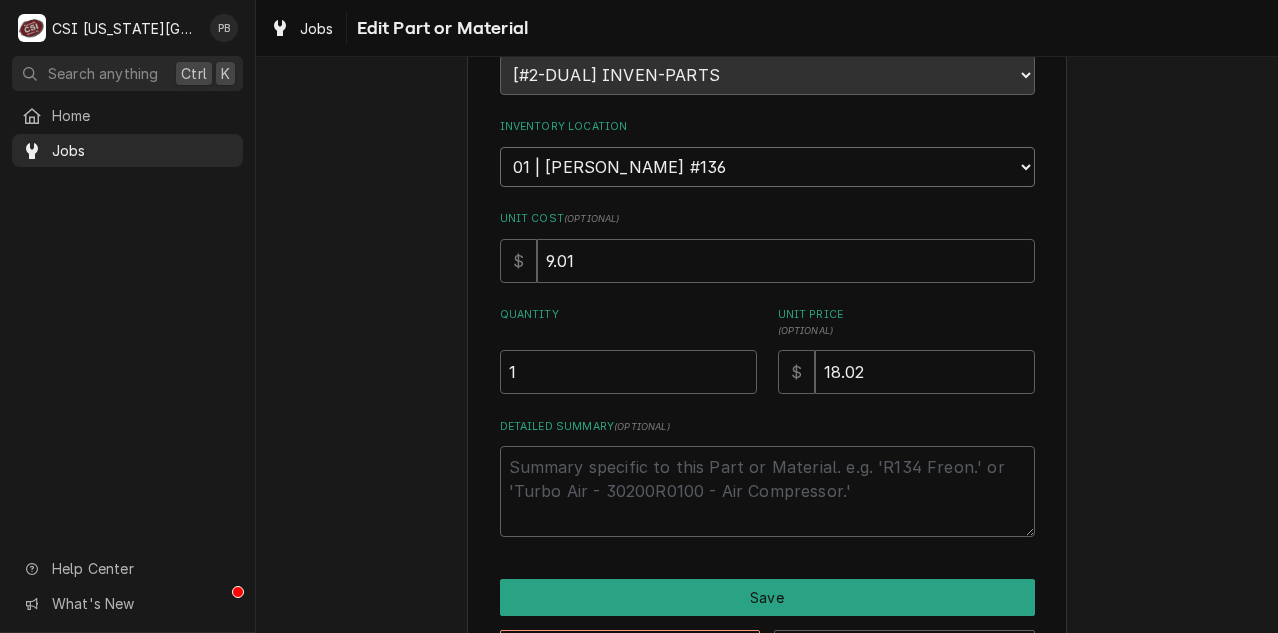 click on "Choose a location... 00 | KC WAREHOUSE 00 | MAIN WAREHOUSE 01 | BRIAN BREAZIER #182 01 | BRIAN GONZALEZ #144 01 | BRIAN HAWKINS #161 01 | CHARLES PENDERGRASS 01 | CHRISTIAN SIMMONS #115 01 | CODY DAVIS #135 01 | JIMMY TERRELL #148 01 | JOSHUA MARSHALL #113 01 | KOLTON BLANCHARD #169 01 | MIKE SCHUPP #114 01 | PHIL BUSTAMANTE #136 01 | PRESTON MERRIMAN 01 | ROBERT MENDON #112 01 | STEVE ETHRIDGE #149 01 | WADE URTEAGA #179 01 | ZACH WILSON 02 | ADAM GOODRICH #91 02 | BENJAMIN PATE 02 | DAMON CANTU #123 02 | JOEY STAHL 02 | MICHAEL GORMAN #138 02 | TREY ESLINGER #124 02 | TYLER WILSON #165 02 | WILL LARSEN 02 | WYLIN MING 02 | ZACH HARRIS #128 03 | DAVID FANNIN 03 | SEAN MCKELVEY #167 03 | ZACH MASTERS #105 04 | RETURNS 05 | INSTALLS 05 | PM SUPPLY 06 | ALTO-SHAAM GO-BOX 06 | ANTUNES GO-BOX 06 | JACKSON GO-BOX 06 | LINCOLN GO-BOX 06 | MIDDLEBY GO-BOX 06 | RATIONAL GO-BOX 06 | TURBOCHEF GO-BOX 07 | DIRECT SHIP (CUSTOM ADDRESS) 07 | SUBAGENT WARRANTY (CUSTOM ADDRESS) 86D ⛔️ | ADAM GILMORE MERCO" at bounding box center (767, 167) 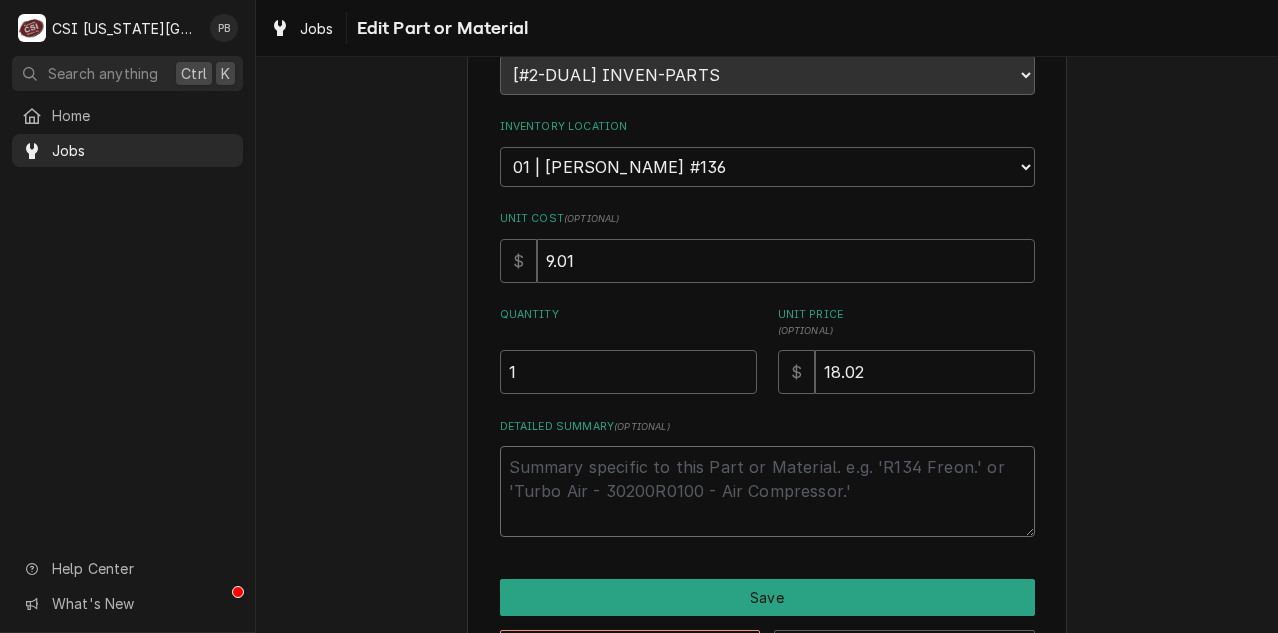 click on "Detailed Summary  ( optional )" at bounding box center (767, 491) 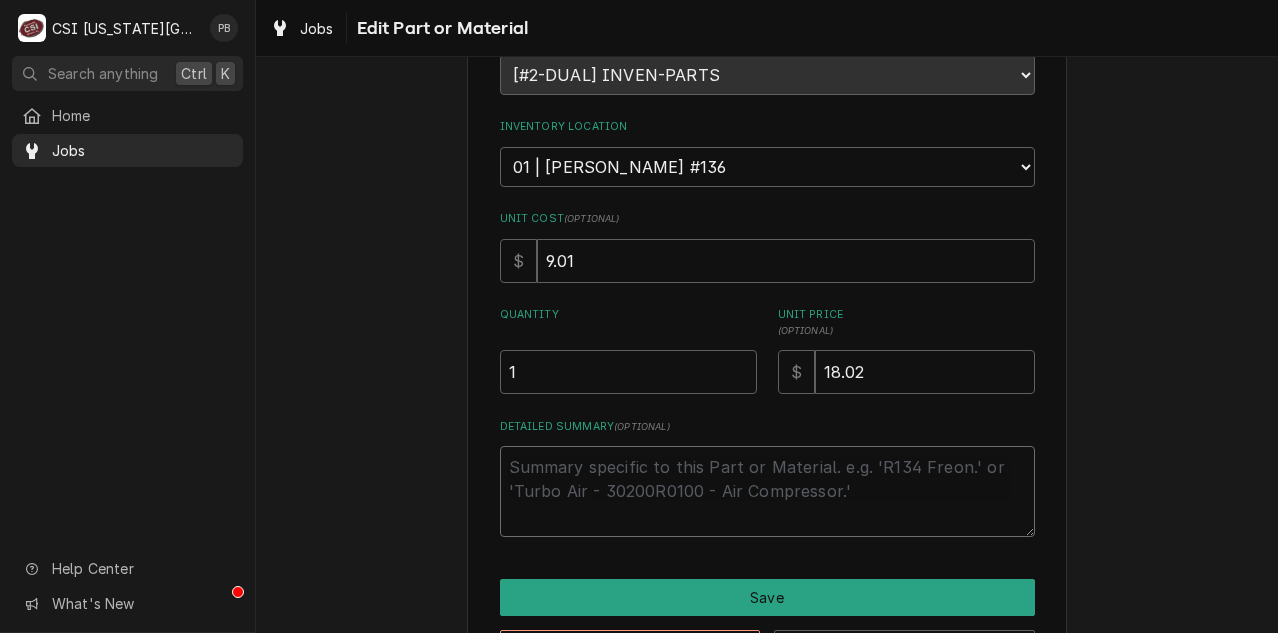 paste on "why was this not listed under [PERSON_NAME] inventory to start with, it had to be manually added anyways." 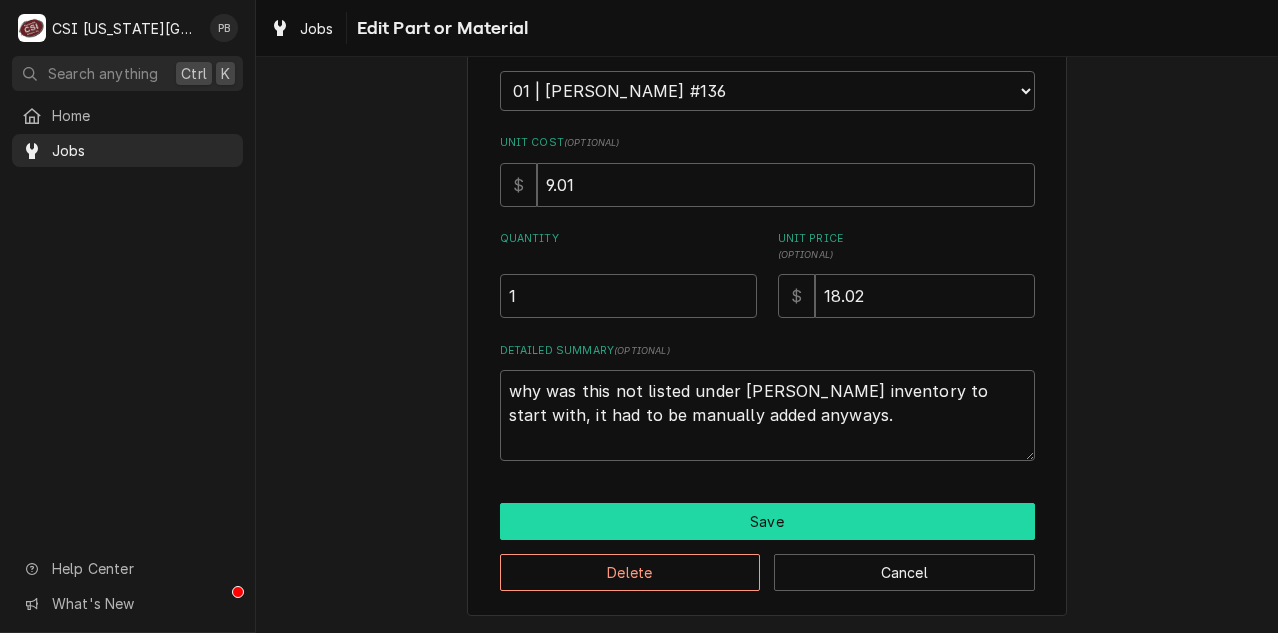 click on "Save" at bounding box center (767, 521) 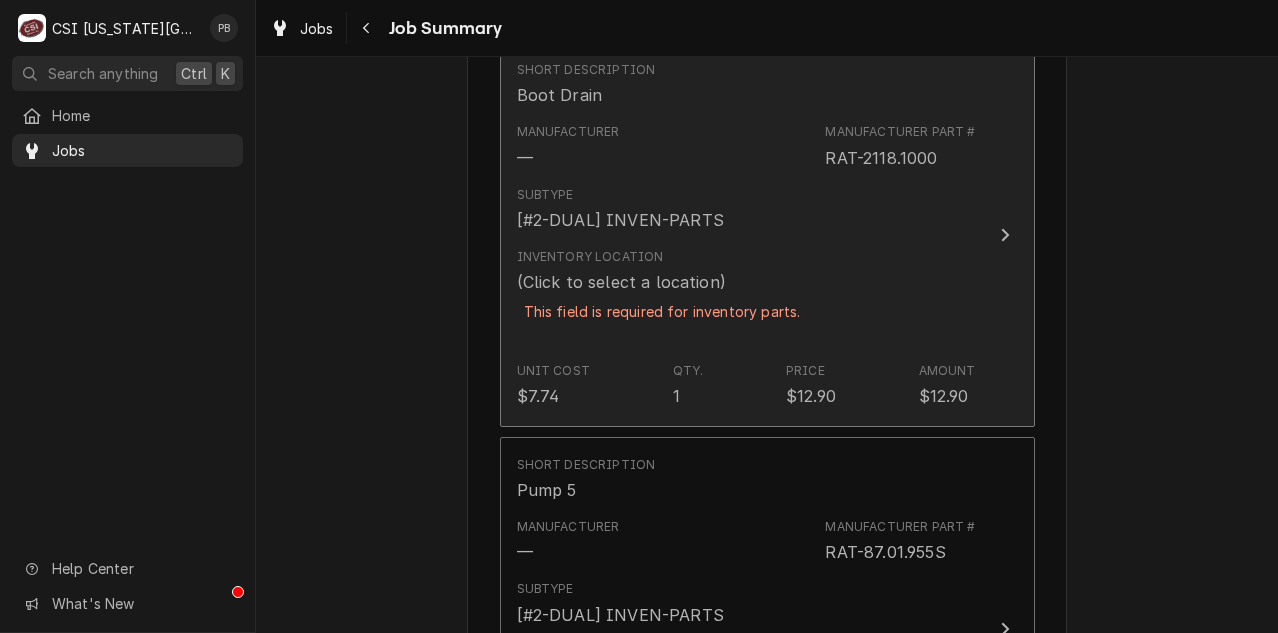 click on "[#2-DUAL] INVEN-PARTS" at bounding box center [620, 220] 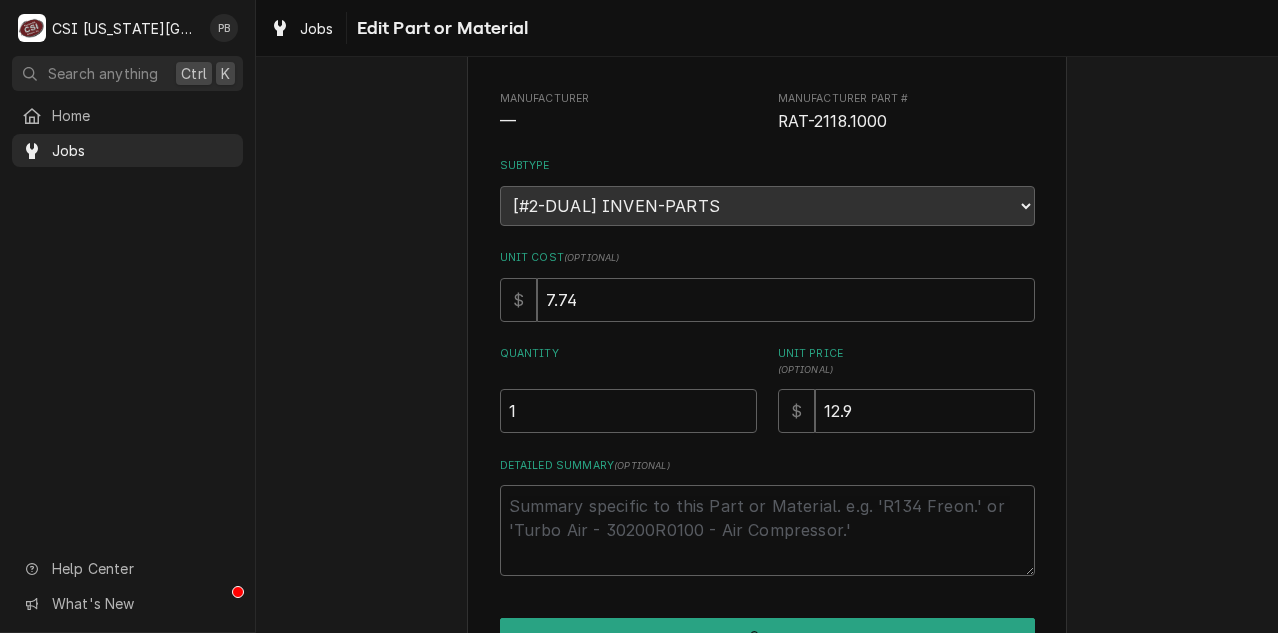 scroll, scrollTop: 0, scrollLeft: 0, axis: both 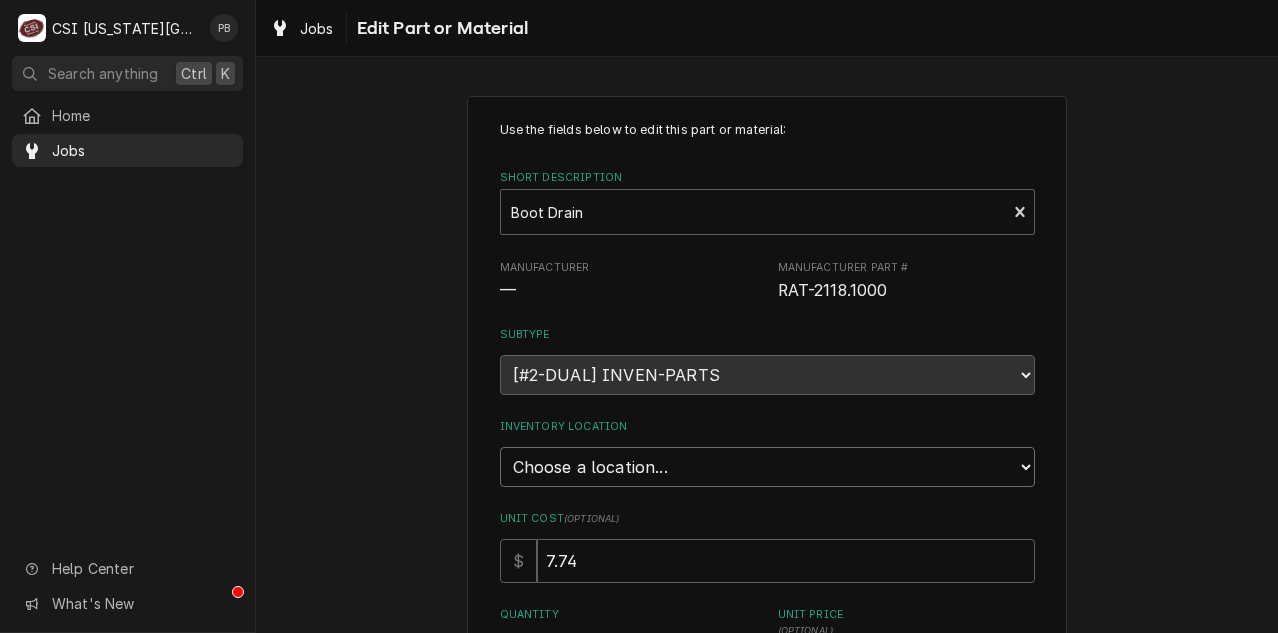 click on "Choose a location... 00 | KC WAREHOUSE 00 | MAIN WAREHOUSE 01 | BRIAN BREAZIER #182 01 | BRIAN GONZALEZ #144 01 | BRIAN HAWKINS #161 01 | CHARLES PENDERGRASS 01 | CHRISTIAN SIMMONS #115 01 | CODY DAVIS #135 01 | JIMMY TERRELL #148 01 | JOSHUA MARSHALL #113 01 | KOLTON BLANCHARD #169 01 | MIKE SCHUPP #114 01 | PHIL BUSTAMANTE #136 01 | PRESTON MERRIMAN 01 | ROBERT MENDON #112 01 | STEVE ETHRIDGE #149 01 | WADE URTEAGA #179 01 | ZACH WILSON 02 | ADAM GOODRICH #91 02 | BENJAMIN PATE 02 | DAMON CANTU #123 02 | JOEY STAHL 02 | MICHAEL GORMAN #138 02 | TREY ESLINGER #124 02 | TYLER WILSON #165 02 | WILL LARSEN 02 | WYLIN MING 02 | ZACH HARRIS #128 03 | DAVID FANNIN 03 | SEAN MCKELVEY #167 03 | ZACH MASTERS #105 04 | RETURNS 05 | INSTALLS 05 | PM SUPPLY 06 | ALTO-SHAAM GO-BOX 06 | ANTUNES GO-BOX 06 | JACKSON GO-BOX 06 | LINCOLN GO-BOX 06 | MIDDLEBY GO-BOX 06 | RATIONAL GO-BOX 06 | TURBOCHEF GO-BOX 07 | DIRECT SHIP (CUSTOM ADDRESS) 07 | SUBAGENT WARRANTY (CUSTOM ADDRESS) 86D ⛔️ | ADAM GILMORE MERCO" at bounding box center (767, 467) 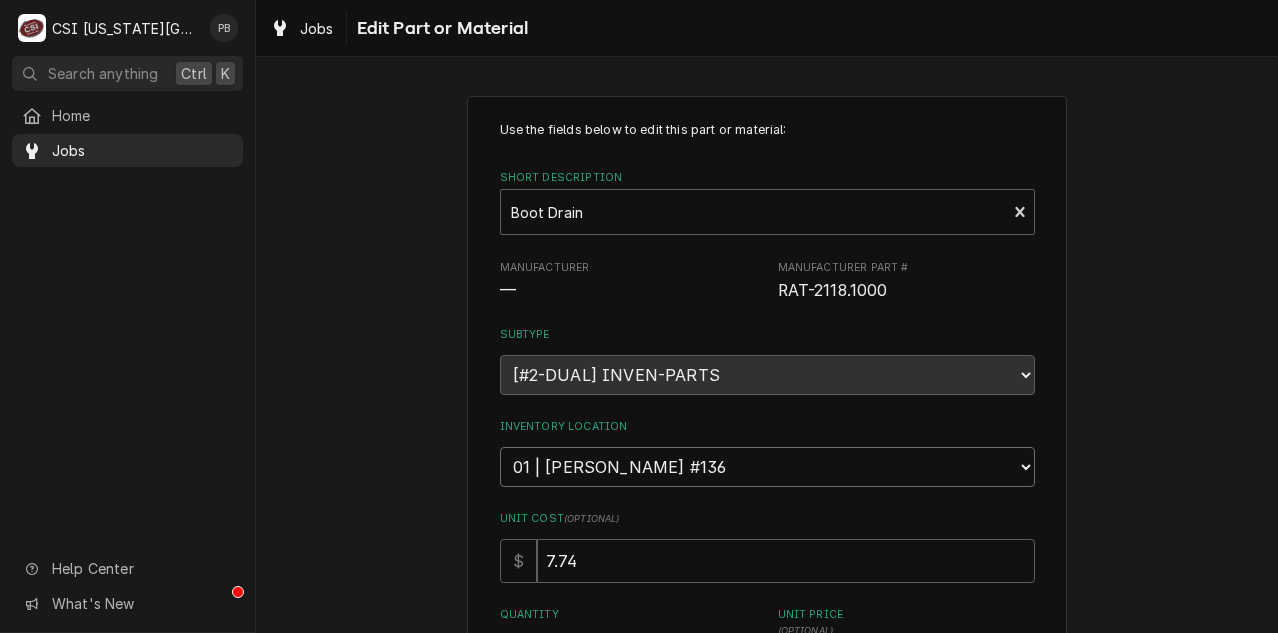 click on "Choose a location... 00 | KC WAREHOUSE 00 | MAIN WAREHOUSE 01 | BRIAN BREAZIER #182 01 | BRIAN GONZALEZ #144 01 | BRIAN HAWKINS #161 01 | CHARLES PENDERGRASS 01 | CHRISTIAN SIMMONS #115 01 | CODY DAVIS #135 01 | JIMMY TERRELL #148 01 | JOSHUA MARSHALL #113 01 | KOLTON BLANCHARD #169 01 | MIKE SCHUPP #114 01 | PHIL BUSTAMANTE #136 01 | PRESTON MERRIMAN 01 | ROBERT MENDON #112 01 | STEVE ETHRIDGE #149 01 | WADE URTEAGA #179 01 | ZACH WILSON 02 | ADAM GOODRICH #91 02 | BENJAMIN PATE 02 | DAMON CANTU #123 02 | JOEY STAHL 02 | MICHAEL GORMAN #138 02 | TREY ESLINGER #124 02 | TYLER WILSON #165 02 | WILL LARSEN 02 | WYLIN MING 02 | ZACH HARRIS #128 03 | DAVID FANNIN 03 | SEAN MCKELVEY #167 03 | ZACH MASTERS #105 04 | RETURNS 05 | INSTALLS 05 | PM SUPPLY 06 | ALTO-SHAAM GO-BOX 06 | ANTUNES GO-BOX 06 | JACKSON GO-BOX 06 | LINCOLN GO-BOX 06 | MIDDLEBY GO-BOX 06 | RATIONAL GO-BOX 06 | TURBOCHEF GO-BOX 07 | DIRECT SHIP (CUSTOM ADDRESS) 07 | SUBAGENT WARRANTY (CUSTOM ADDRESS) 86D ⛔️ | ADAM GILMORE MERCO" at bounding box center (767, 467) 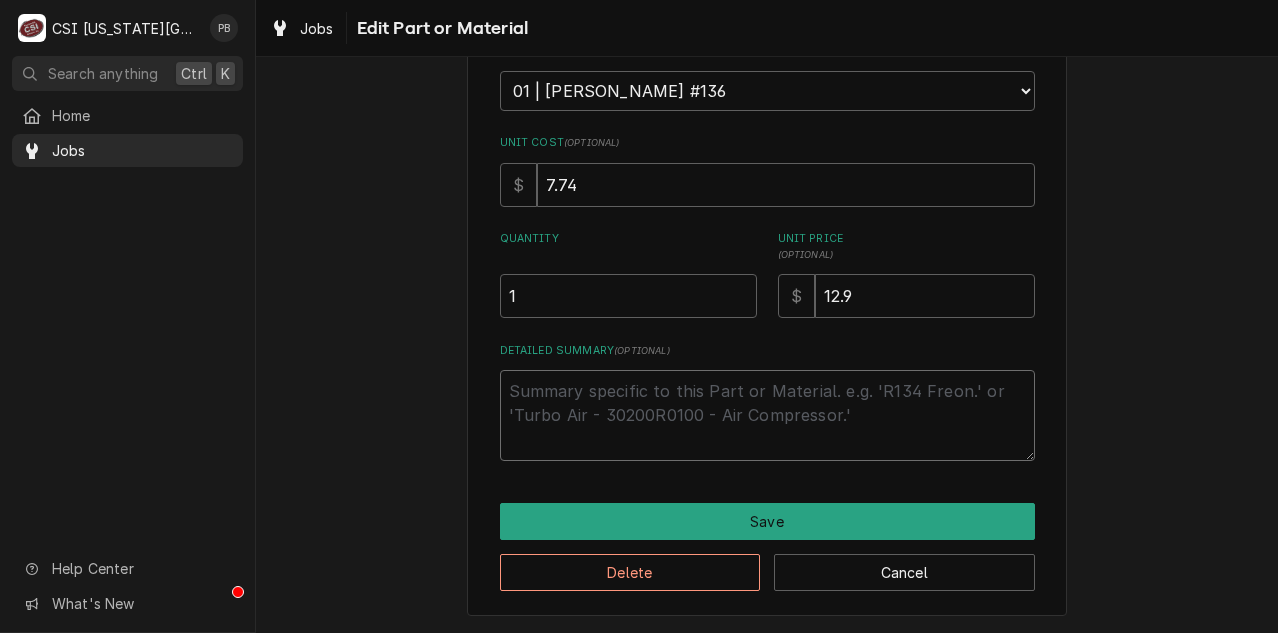click on "Detailed Summary  ( optional )" at bounding box center [767, 415] 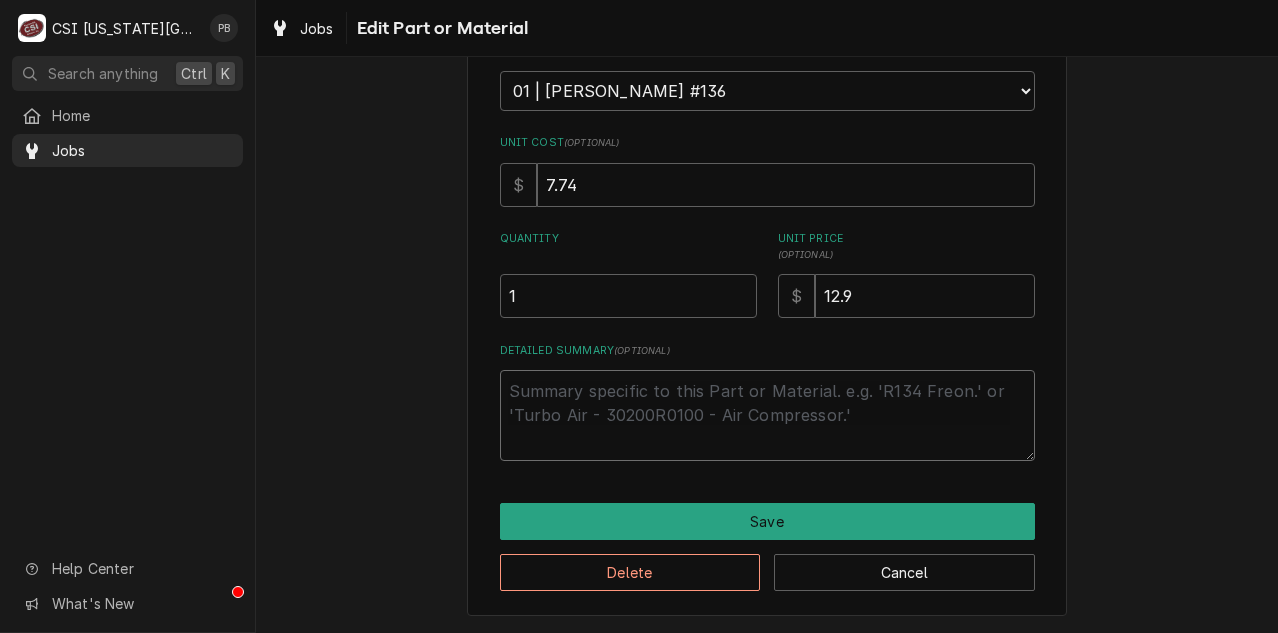 paste on "why was this not listed under [PERSON_NAME] inventory to start with, it had to be manually added anyways." 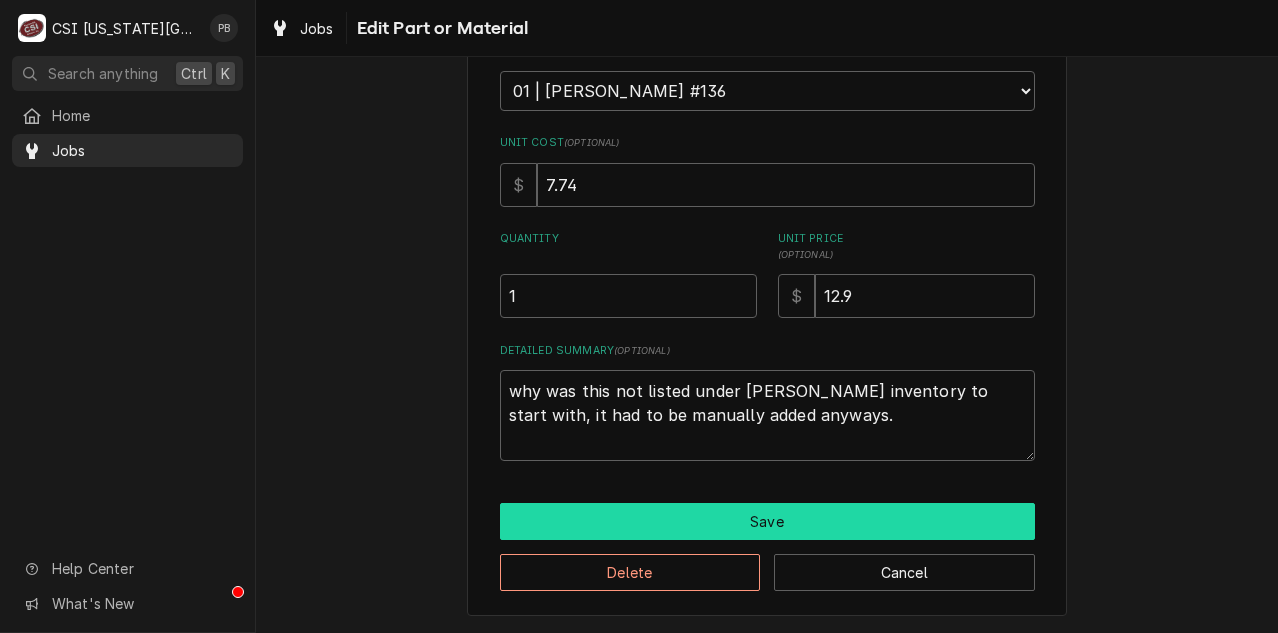 click on "Save" at bounding box center [767, 521] 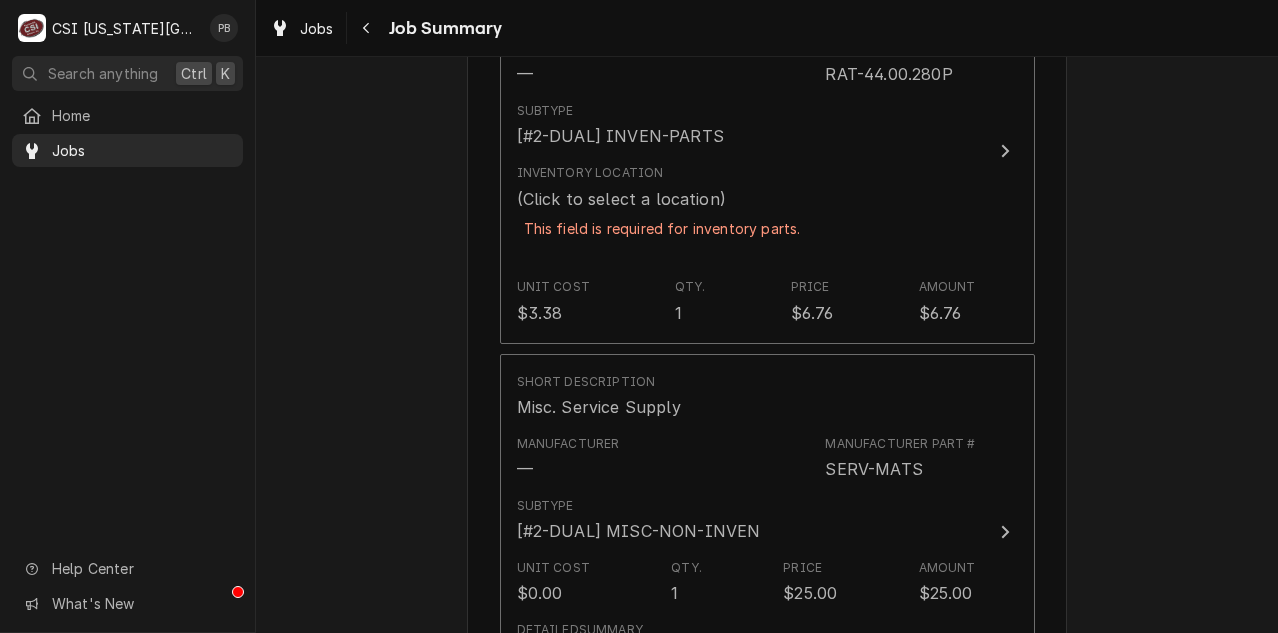 scroll, scrollTop: 7593, scrollLeft: 0, axis: vertical 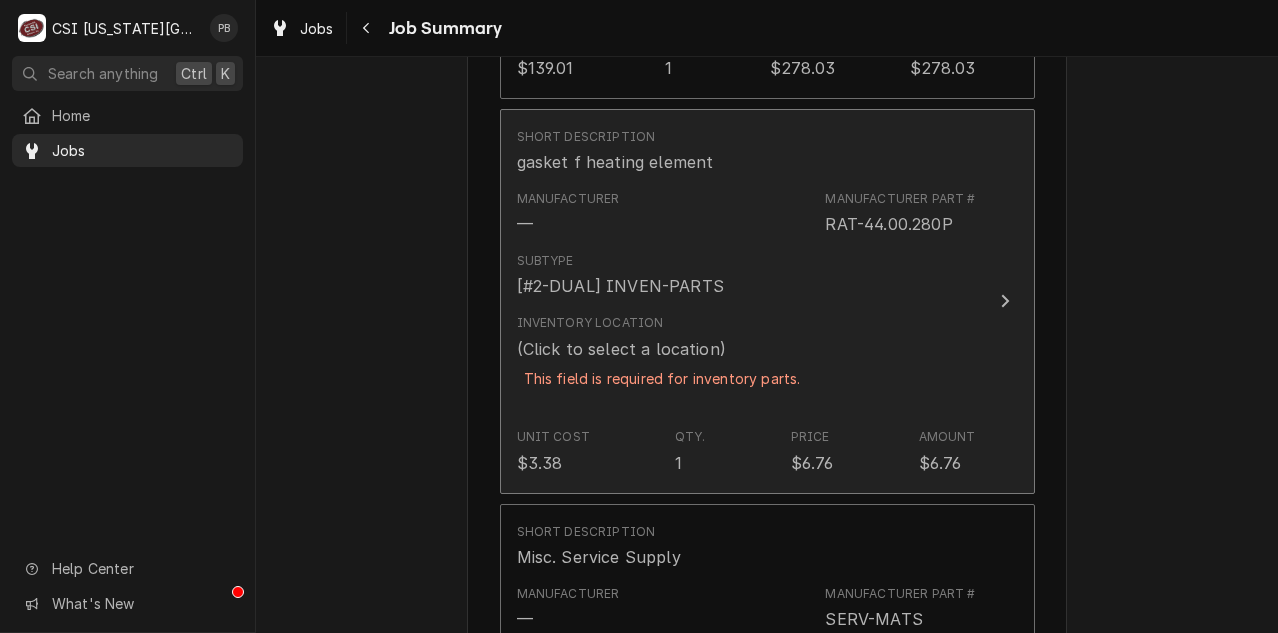 click on "Subtype [#2-DUAL] INVEN-PARTS" at bounding box center (746, 275) 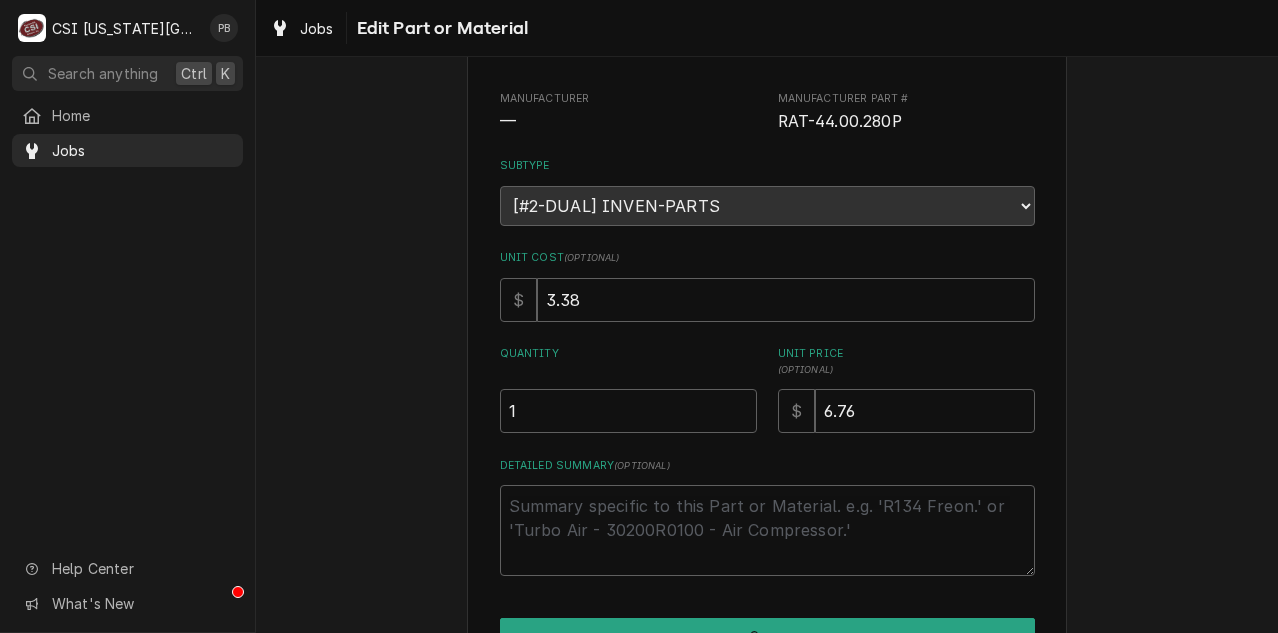 scroll, scrollTop: 0, scrollLeft: 0, axis: both 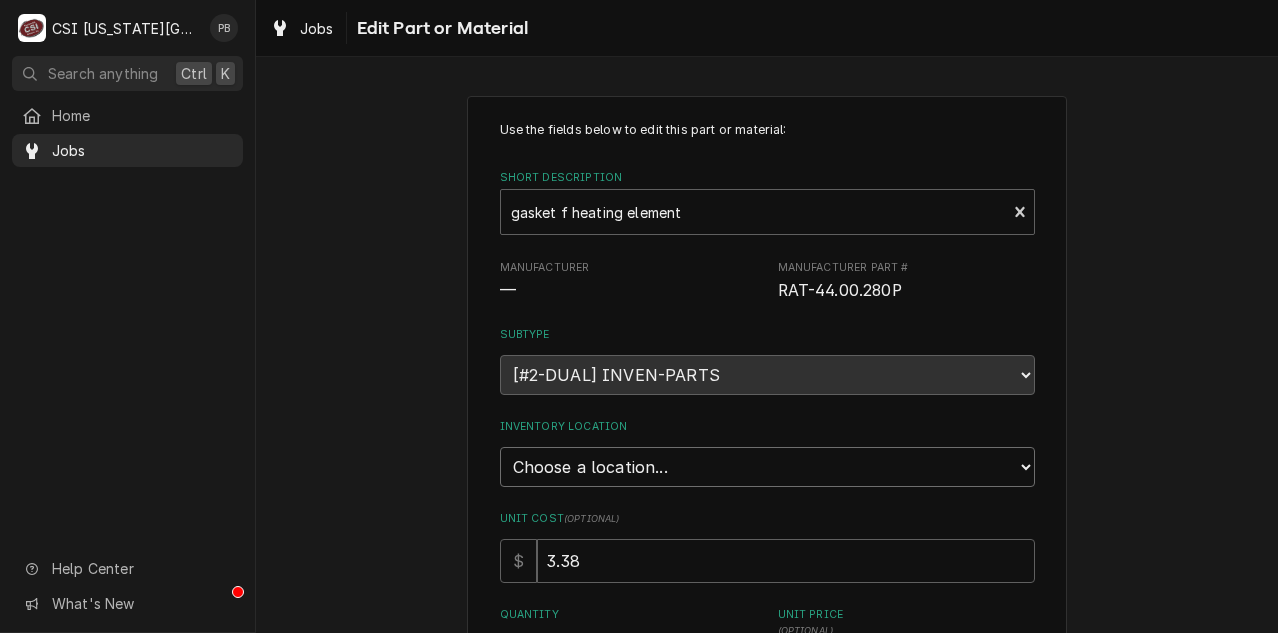 click on "Choose a location... 00 | KC WAREHOUSE 00 | MAIN WAREHOUSE 01 | BRIAN BREAZIER #182 01 | BRIAN GONZALEZ #144 01 | BRIAN HAWKINS #161 01 | CHARLES PENDERGRASS 01 | CHRISTIAN SIMMONS #115 01 | CODY DAVIS #135 01 | JIMMY TERRELL #148 01 | JOSHUA MARSHALL #113 01 | KOLTON BLANCHARD #169 01 | MIKE SCHUPP #114 01 | PHIL BUSTAMANTE #136 01 | PRESTON MERRIMAN 01 | ROBERT MENDON #112 01 | STEVE ETHRIDGE #149 01 | WADE URTEAGA #179 01 | ZACH WILSON 02 | ADAM GOODRICH #91 02 | BENJAMIN PATE 02 | DAMON CANTU #123 02 | JOEY STAHL 02 | MICHAEL GORMAN #138 02 | TREY ESLINGER #124 02 | TYLER WILSON #165 02 | WILL LARSEN 02 | WYLIN MING 02 | ZACH HARRIS #128 03 | DAVID FANNIN 03 | SEAN MCKELVEY #167 03 | ZACH MASTERS #105 04 | RETURNS 05 | INSTALLS 05 | PM SUPPLY 06 | ALTO-SHAAM GO-BOX 06 | ANTUNES GO-BOX 06 | JACKSON GO-BOX 06 | LINCOLN GO-BOX 06 | MIDDLEBY GO-BOX 06 | RATIONAL GO-BOX 06 | TURBOCHEF GO-BOX 07 | DIRECT SHIP (CUSTOM ADDRESS) 07 | SUBAGENT WARRANTY (CUSTOM ADDRESS) 86D ⛔️ | ADAM GILMORE MERCO" at bounding box center [767, 467] 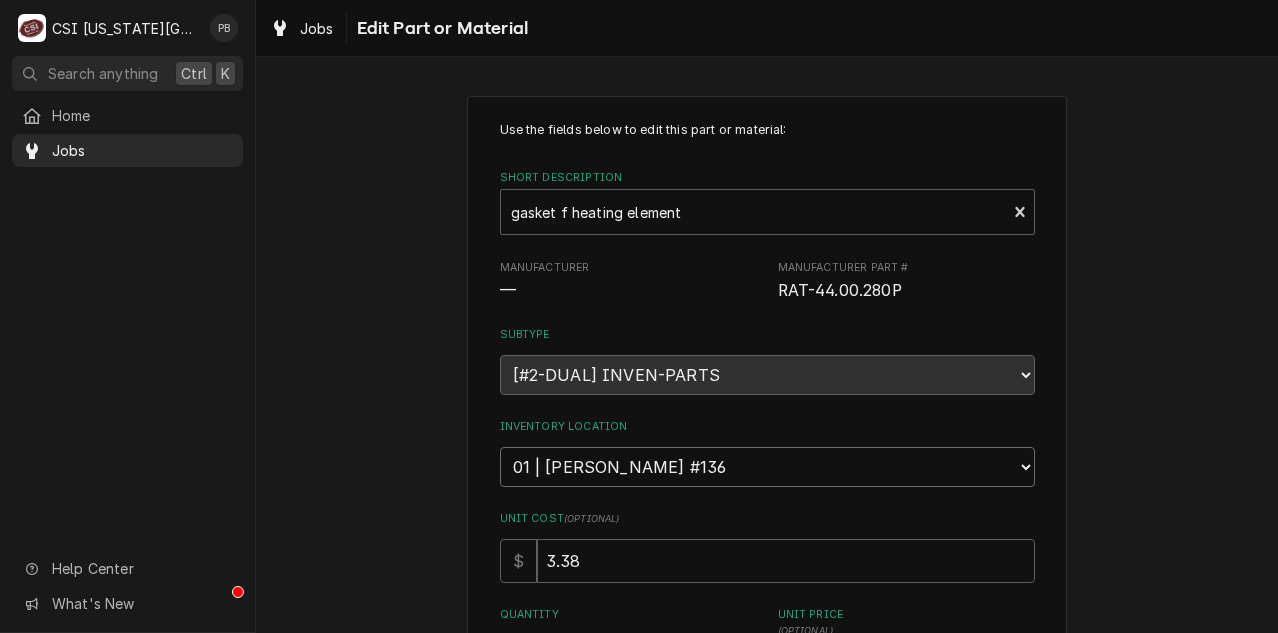 click on "Choose a location... 00 | KC WAREHOUSE 00 | MAIN WAREHOUSE 01 | BRIAN BREAZIER #182 01 | BRIAN GONZALEZ #144 01 | BRIAN HAWKINS #161 01 | CHARLES PENDERGRASS 01 | CHRISTIAN SIMMONS #115 01 | CODY DAVIS #135 01 | JIMMY TERRELL #148 01 | JOSHUA MARSHALL #113 01 | KOLTON BLANCHARD #169 01 | MIKE SCHUPP #114 01 | PHIL BUSTAMANTE #136 01 | PRESTON MERRIMAN 01 | ROBERT MENDON #112 01 | STEVE ETHRIDGE #149 01 | WADE URTEAGA #179 01 | ZACH WILSON 02 | ADAM GOODRICH #91 02 | BENJAMIN PATE 02 | DAMON CANTU #123 02 | JOEY STAHL 02 | MICHAEL GORMAN #138 02 | TREY ESLINGER #124 02 | TYLER WILSON #165 02 | WILL LARSEN 02 | WYLIN MING 02 | ZACH HARRIS #128 03 | DAVID FANNIN 03 | SEAN MCKELVEY #167 03 | ZACH MASTERS #105 04 | RETURNS 05 | INSTALLS 05 | PM SUPPLY 06 | ALTO-SHAAM GO-BOX 06 | ANTUNES GO-BOX 06 | JACKSON GO-BOX 06 | LINCOLN GO-BOX 06 | MIDDLEBY GO-BOX 06 | RATIONAL GO-BOX 06 | TURBOCHEF GO-BOX 07 | DIRECT SHIP (CUSTOM ADDRESS) 07 | SUBAGENT WARRANTY (CUSTOM ADDRESS) 86D ⛔️ | ADAM GILMORE MERCO" at bounding box center (767, 467) 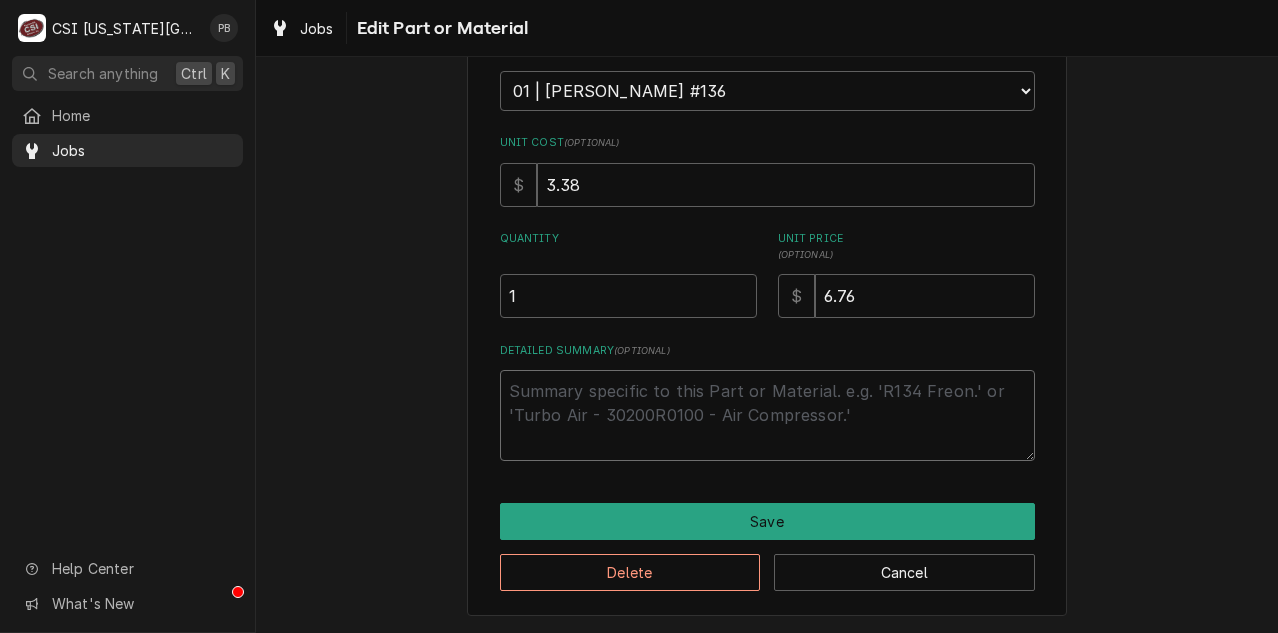 click on "Detailed Summary  ( optional )" at bounding box center [767, 415] 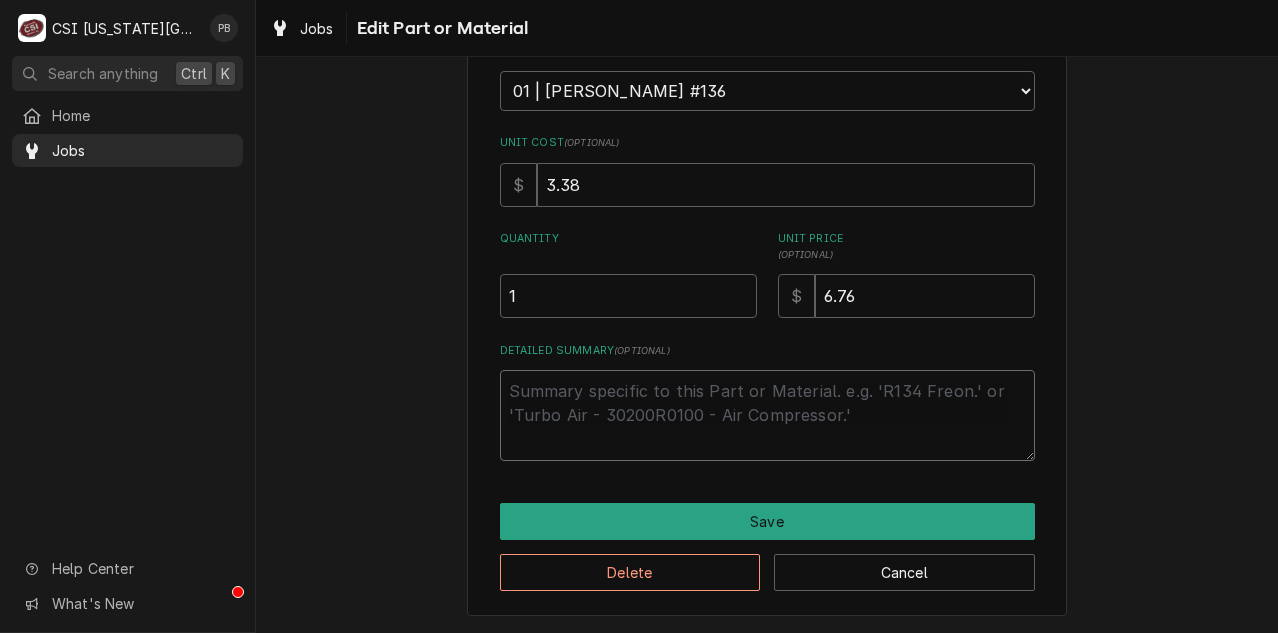 paste on "why was this not listed under [PERSON_NAME] inventory to start with, it had to be manually added anyways." 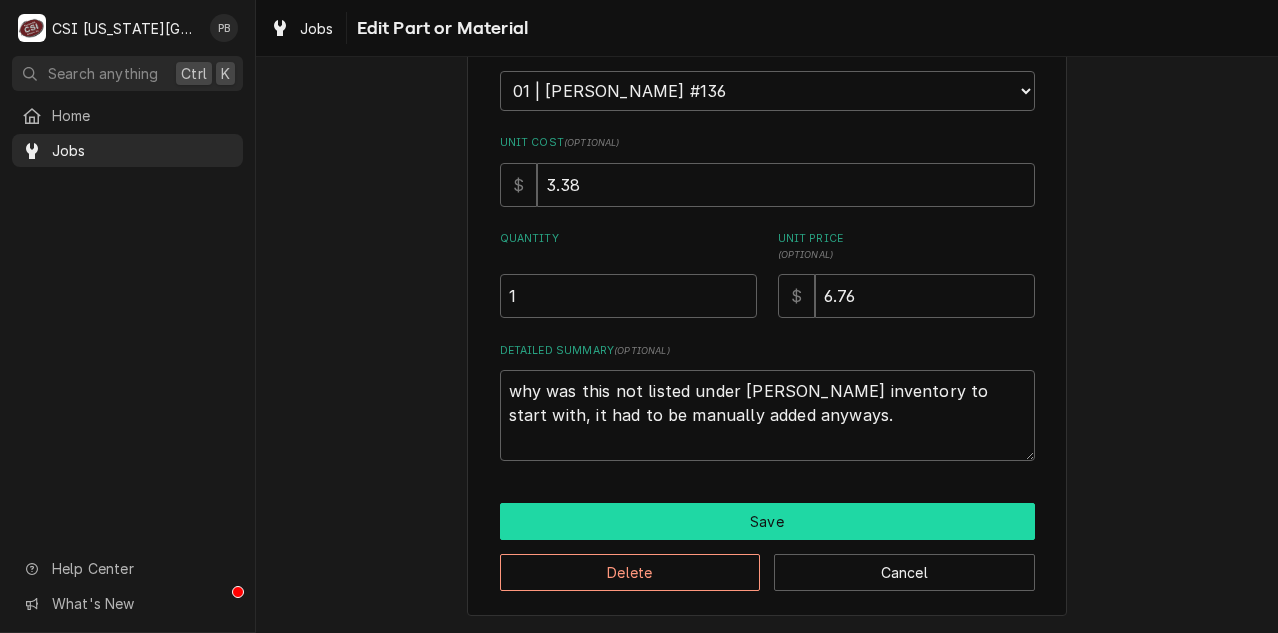 click on "Save" at bounding box center (767, 521) 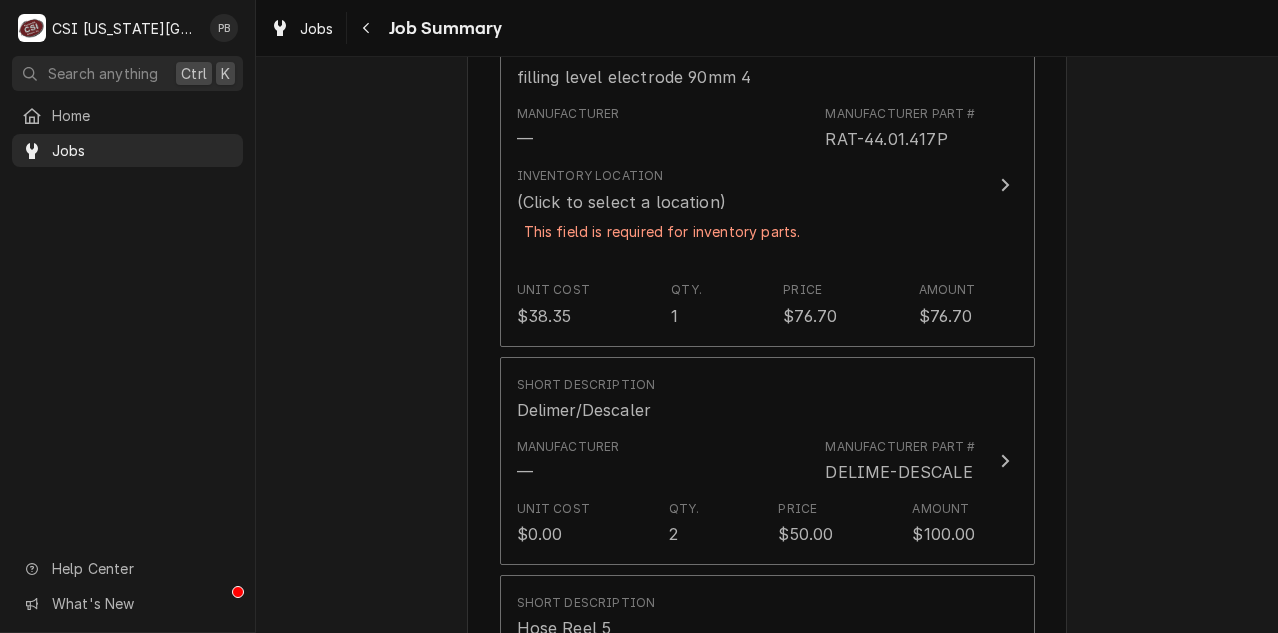scroll, scrollTop: 8526, scrollLeft: 0, axis: vertical 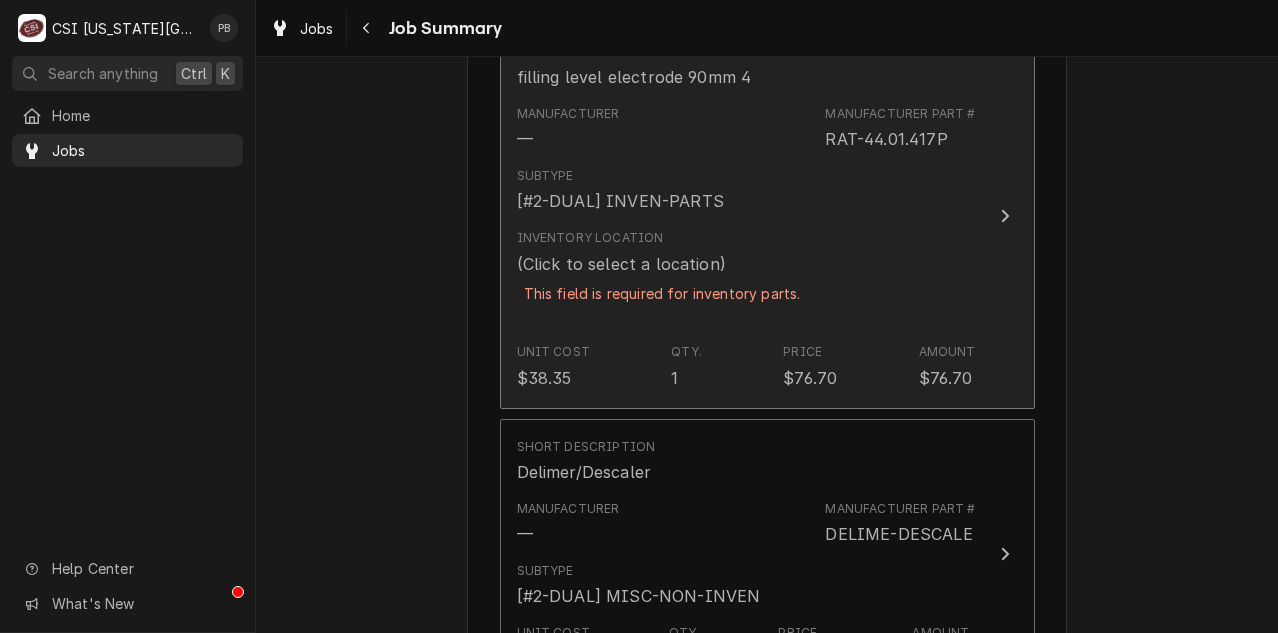 click on "Inventory Location (Click to select a location) This field is required for inventory parts." at bounding box center (662, 278) 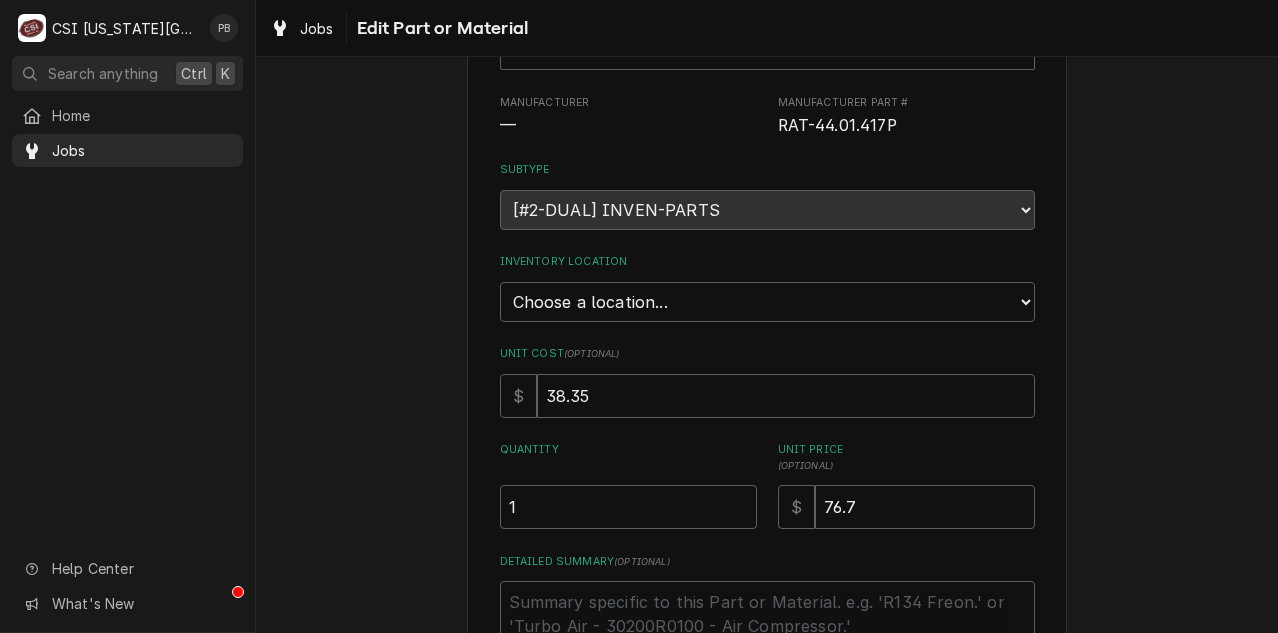 scroll, scrollTop: 0, scrollLeft: 0, axis: both 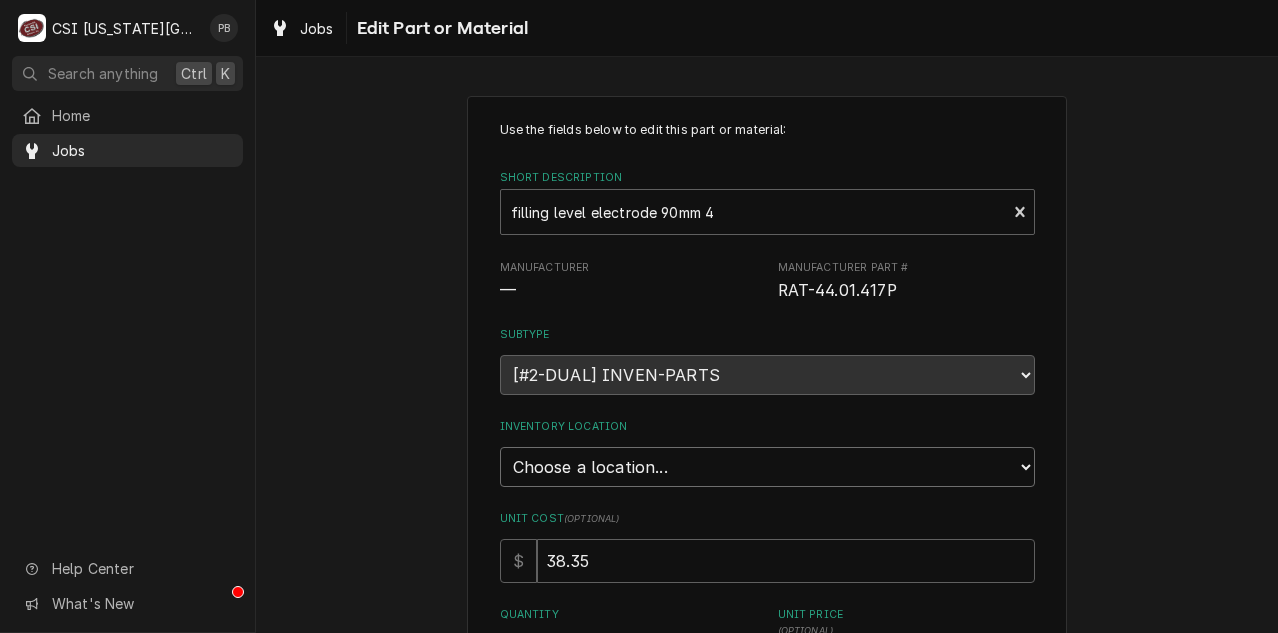 click on "Choose a location... 00 | KC WAREHOUSE 00 | MAIN WAREHOUSE 01 | BRIAN BREAZIER #182 01 | BRIAN GONZALEZ #144 01 | BRIAN HAWKINS #161 01 | CHARLES PENDERGRASS 01 | CHRISTIAN SIMMONS #115 01 | CODY DAVIS #135 01 | JIMMY TERRELL #148 01 | JOSHUA MARSHALL #113 01 | KOLTON BLANCHARD #169 01 | MIKE SCHUPP #114 01 | PHIL BUSTAMANTE #136 01 | PRESTON MERRIMAN 01 | ROBERT MENDON #112 01 | STEVE ETHRIDGE #149 01 | WADE URTEAGA #179 01 | ZACH WILSON 02 | ADAM GOODRICH #91 02 | BENJAMIN PATE 02 | DAMON CANTU #123 02 | JOEY STAHL 02 | MICHAEL GORMAN #138 02 | TREY ESLINGER #124 02 | TYLER WILSON #165 02 | WILL LARSEN 02 | WYLIN MING 02 | ZACH HARRIS #128 03 | DAVID FANNIN 03 | SEAN MCKELVEY #167 03 | ZACH MASTERS #105 04 | RETURNS 05 | INSTALLS 05 | PM SUPPLY 06 | ALTO-SHAAM GO-BOX 06 | ANTUNES GO-BOX 06 | JACKSON GO-BOX 06 | LINCOLN GO-BOX 06 | MIDDLEBY GO-BOX 06 | RATIONAL GO-BOX 06 | TURBOCHEF GO-BOX 07 | DIRECT SHIP (CUSTOM ADDRESS) 07 | SUBAGENT WARRANTY (CUSTOM ADDRESS) 86D ⛔️ | ADAM GILMORE MERCO" at bounding box center [767, 467] 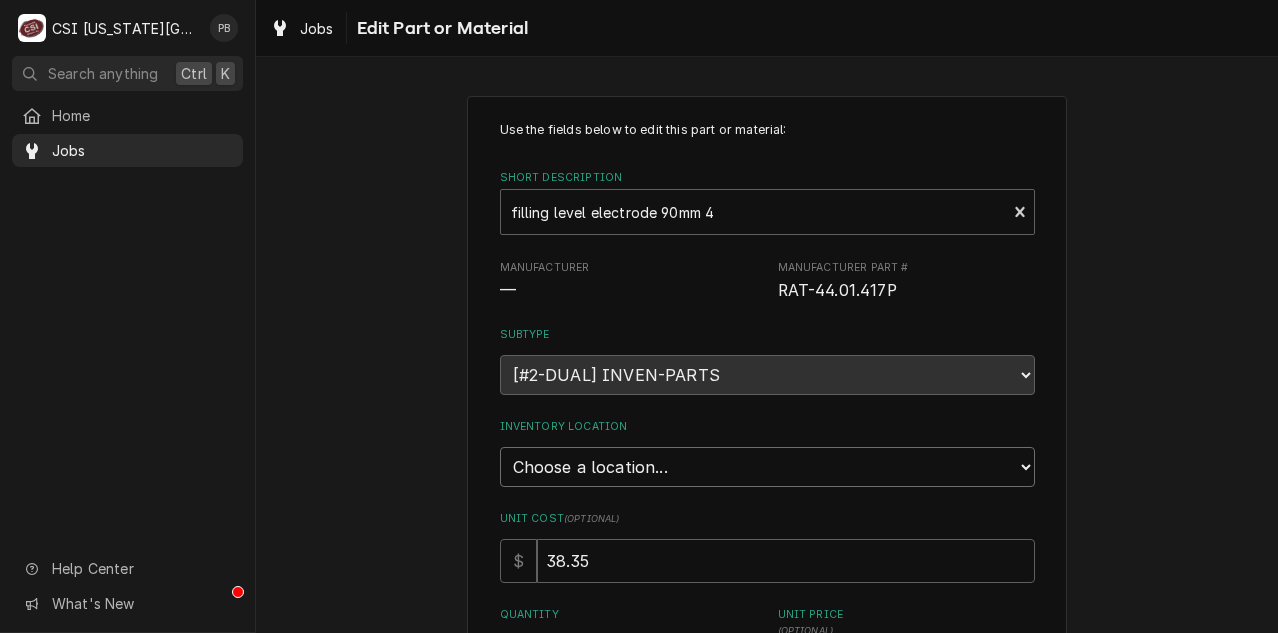click on "Choose a location... 00 | KC WAREHOUSE 00 | MAIN WAREHOUSE 01 | BRIAN BREAZIER #182 01 | BRIAN GONZALEZ #144 01 | BRIAN HAWKINS #161 01 | CHARLES PENDERGRASS 01 | CHRISTIAN SIMMONS #115 01 | CODY DAVIS #135 01 | JIMMY TERRELL #148 01 | JOSHUA MARSHALL #113 01 | KOLTON BLANCHARD #169 01 | MIKE SCHUPP #114 01 | PHIL BUSTAMANTE #136 01 | PRESTON MERRIMAN 01 | ROBERT MENDON #112 01 | STEVE ETHRIDGE #149 01 | WADE URTEAGA #179 01 | ZACH WILSON 02 | ADAM GOODRICH #91 02 | BENJAMIN PATE 02 | DAMON CANTU #123 02 | JOEY STAHL 02 | MICHAEL GORMAN #138 02 | TREY ESLINGER #124 02 | TYLER WILSON #165 02 | WILL LARSEN 02 | WYLIN MING 02 | ZACH HARRIS #128 03 | DAVID FANNIN 03 | SEAN MCKELVEY #167 03 | ZACH MASTERS #105 04 | RETURNS 05 | INSTALLS 05 | PM SUPPLY 06 | ALTO-SHAAM GO-BOX 06 | ANTUNES GO-BOX 06 | JACKSON GO-BOX 06 | LINCOLN GO-BOX 06 | MIDDLEBY GO-BOX 06 | RATIONAL GO-BOX 06 | TURBOCHEF GO-BOX 07 | DIRECT SHIP (CUSTOM ADDRESS) 07 | SUBAGENT WARRANTY (CUSTOM ADDRESS) 86D ⛔️ | ADAM GILMORE MERCO" at bounding box center [767, 467] 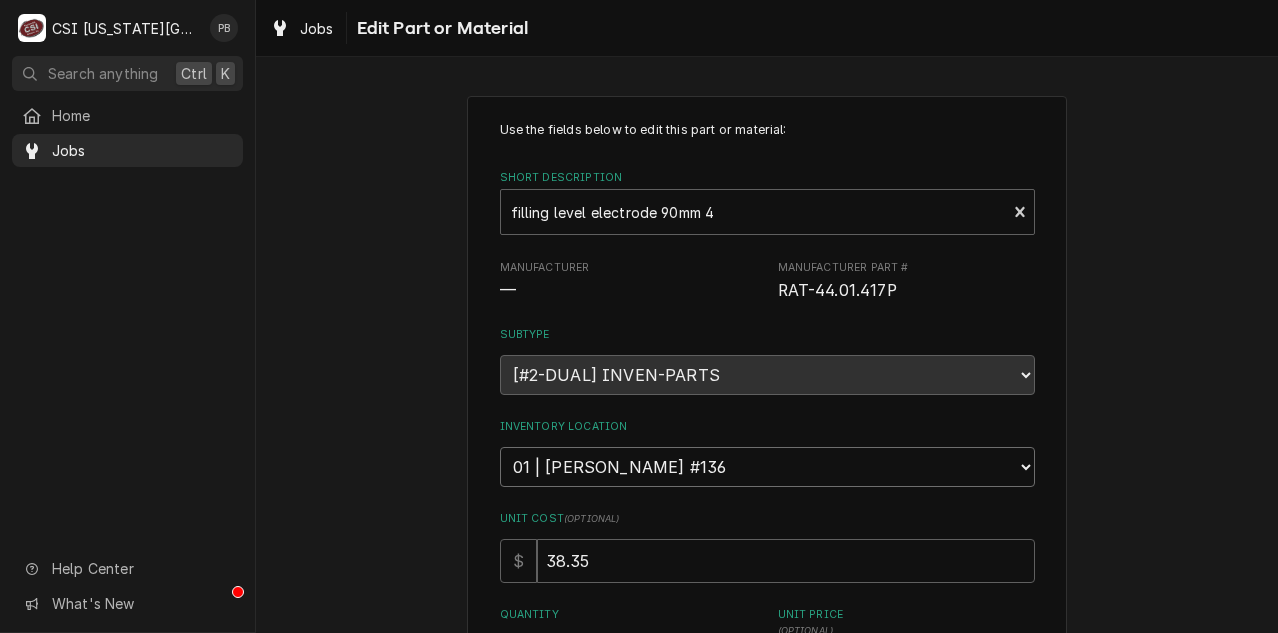 click on "Choose a location... 00 | KC WAREHOUSE 00 | MAIN WAREHOUSE 01 | BRIAN BREAZIER #182 01 | BRIAN GONZALEZ #144 01 | BRIAN HAWKINS #161 01 | CHARLES PENDERGRASS 01 | CHRISTIAN SIMMONS #115 01 | CODY DAVIS #135 01 | JIMMY TERRELL #148 01 | JOSHUA MARSHALL #113 01 | KOLTON BLANCHARD #169 01 | MIKE SCHUPP #114 01 | PHIL BUSTAMANTE #136 01 | PRESTON MERRIMAN 01 | ROBERT MENDON #112 01 | STEVE ETHRIDGE #149 01 | WADE URTEAGA #179 01 | ZACH WILSON 02 | ADAM GOODRICH #91 02 | BENJAMIN PATE 02 | DAMON CANTU #123 02 | JOEY STAHL 02 | MICHAEL GORMAN #138 02 | TREY ESLINGER #124 02 | TYLER WILSON #165 02 | WILL LARSEN 02 | WYLIN MING 02 | ZACH HARRIS #128 03 | DAVID FANNIN 03 | SEAN MCKELVEY #167 03 | ZACH MASTERS #105 04 | RETURNS 05 | INSTALLS 05 | PM SUPPLY 06 | ALTO-SHAAM GO-BOX 06 | ANTUNES GO-BOX 06 | JACKSON GO-BOX 06 | LINCOLN GO-BOX 06 | MIDDLEBY GO-BOX 06 | RATIONAL GO-BOX 06 | TURBOCHEF GO-BOX 07 | DIRECT SHIP (CUSTOM ADDRESS) 07 | SUBAGENT WARRANTY (CUSTOM ADDRESS) 86D ⛔️ | ADAM GILMORE MERCO" at bounding box center [767, 467] 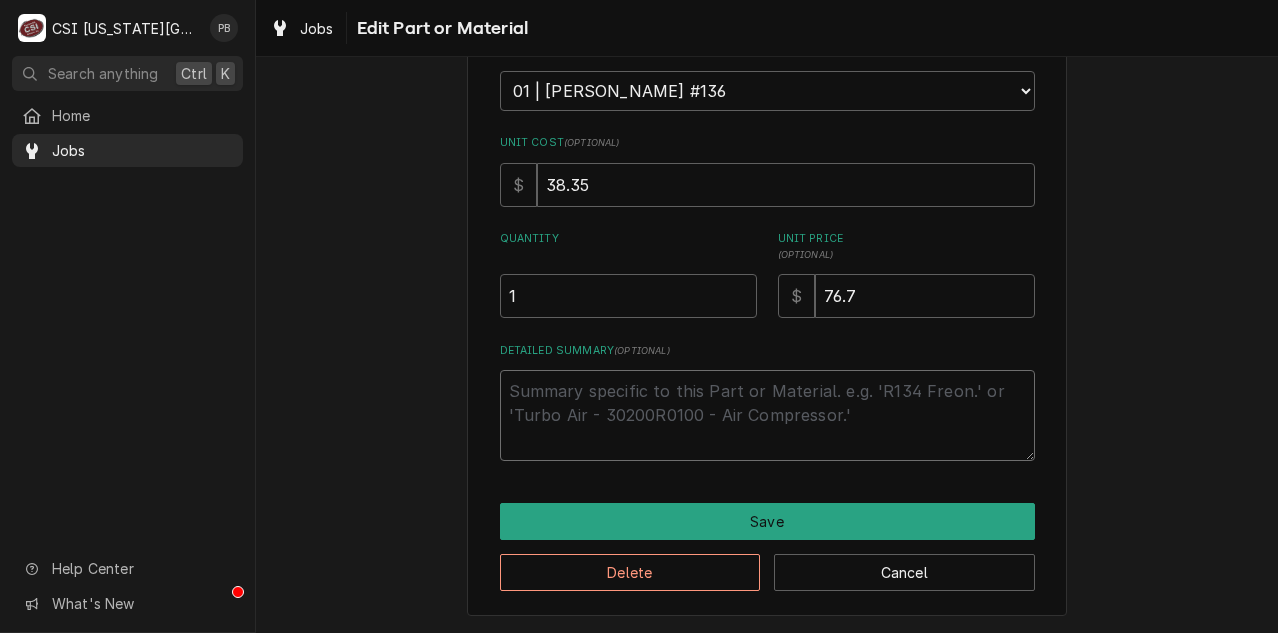 click on "Detailed Summary  ( optional )" at bounding box center (767, 415) 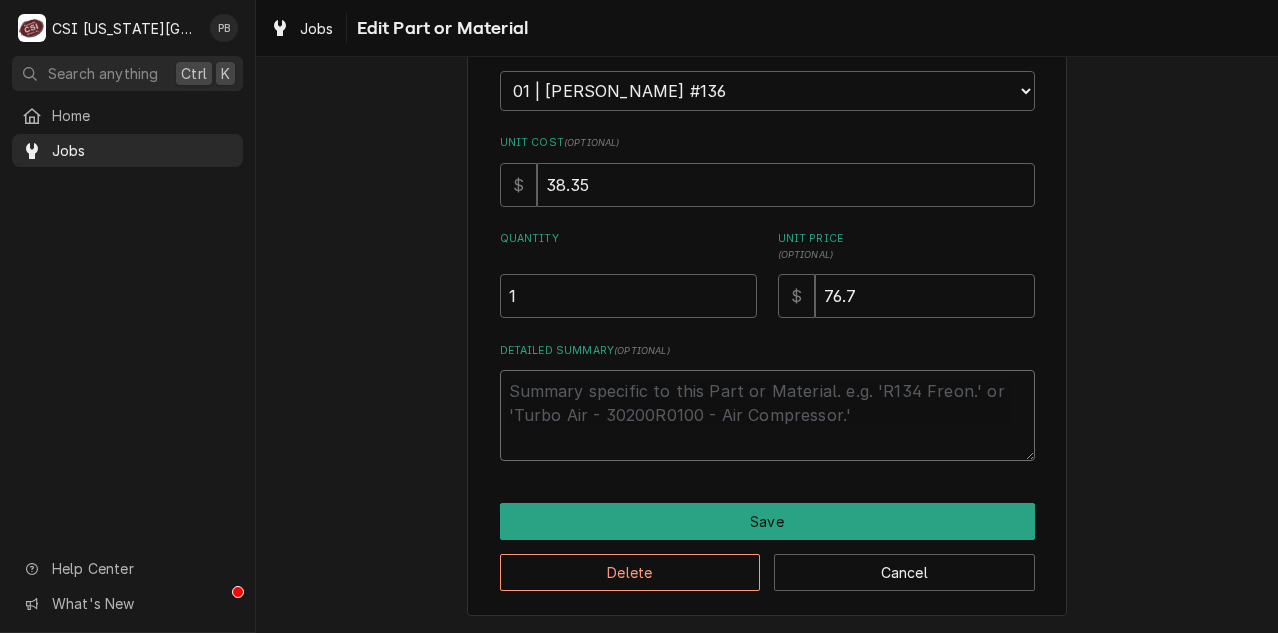 paste on "why was this not listed under [PERSON_NAME] inventory to start with, it had to be manually added anyways." 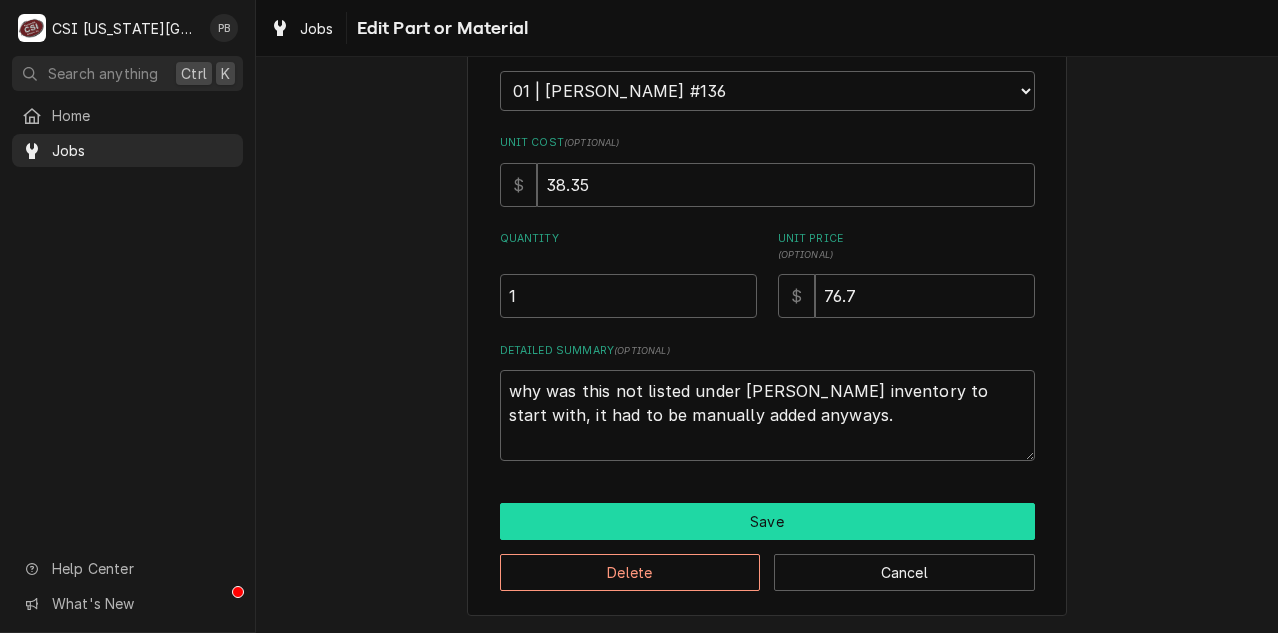 click on "Save" at bounding box center [767, 521] 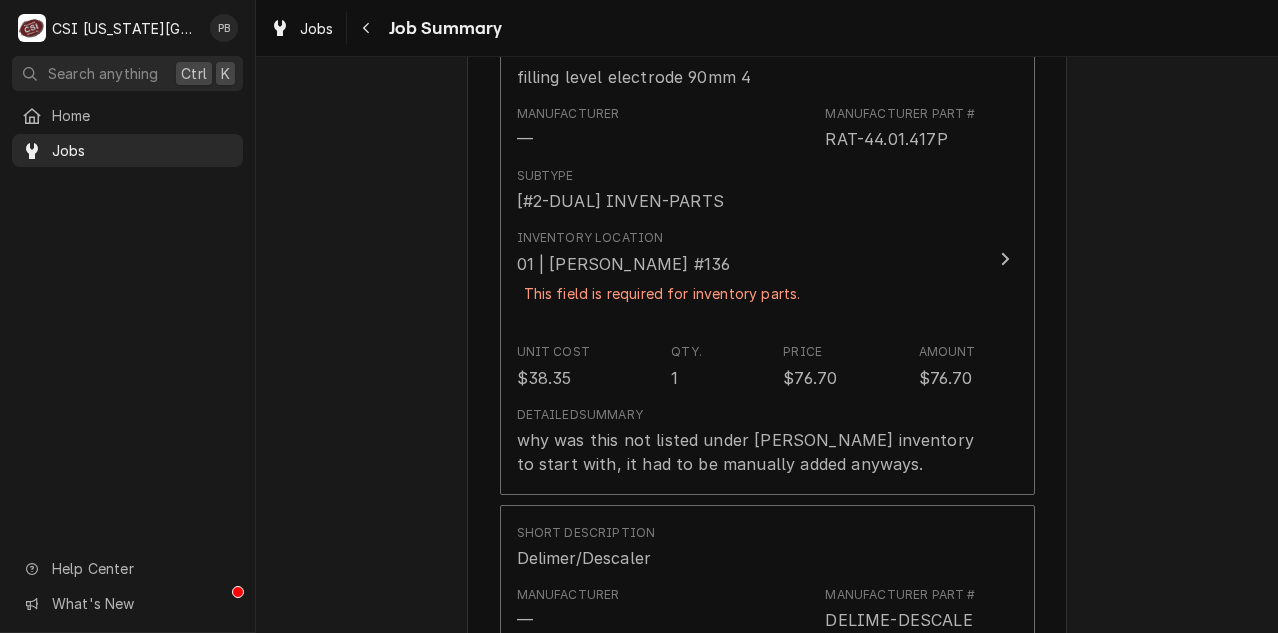 scroll, scrollTop: 9646, scrollLeft: 0, axis: vertical 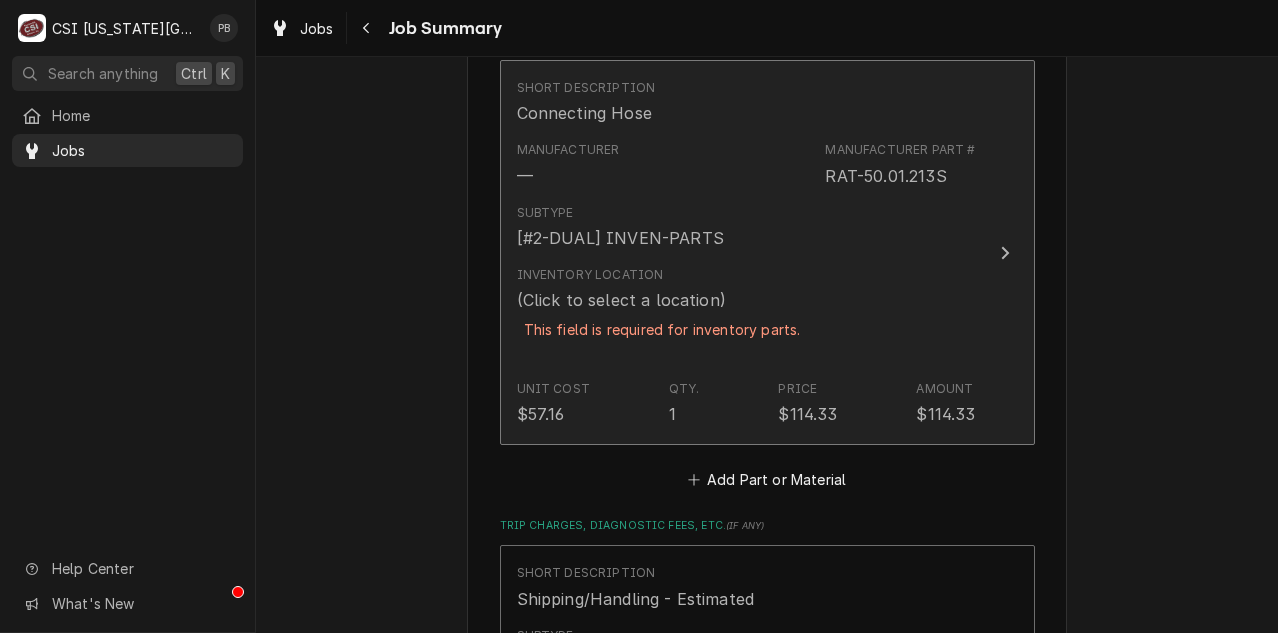 click on "This field is required for inventory parts." at bounding box center (662, 329) 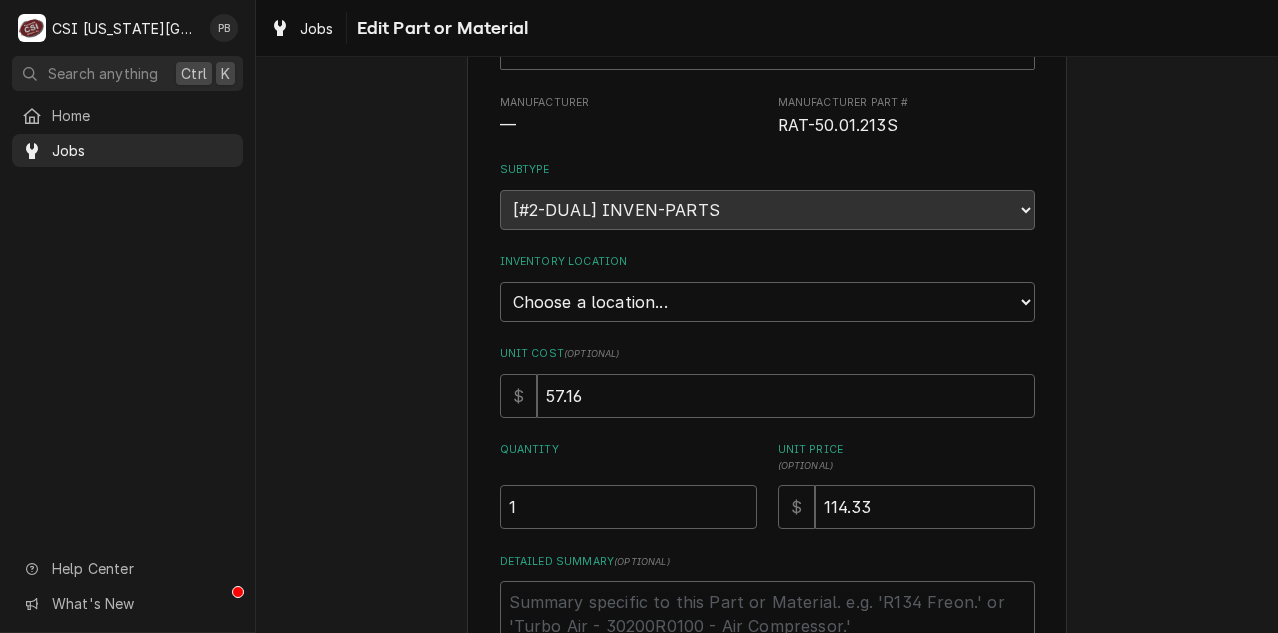 scroll, scrollTop: 0, scrollLeft: 0, axis: both 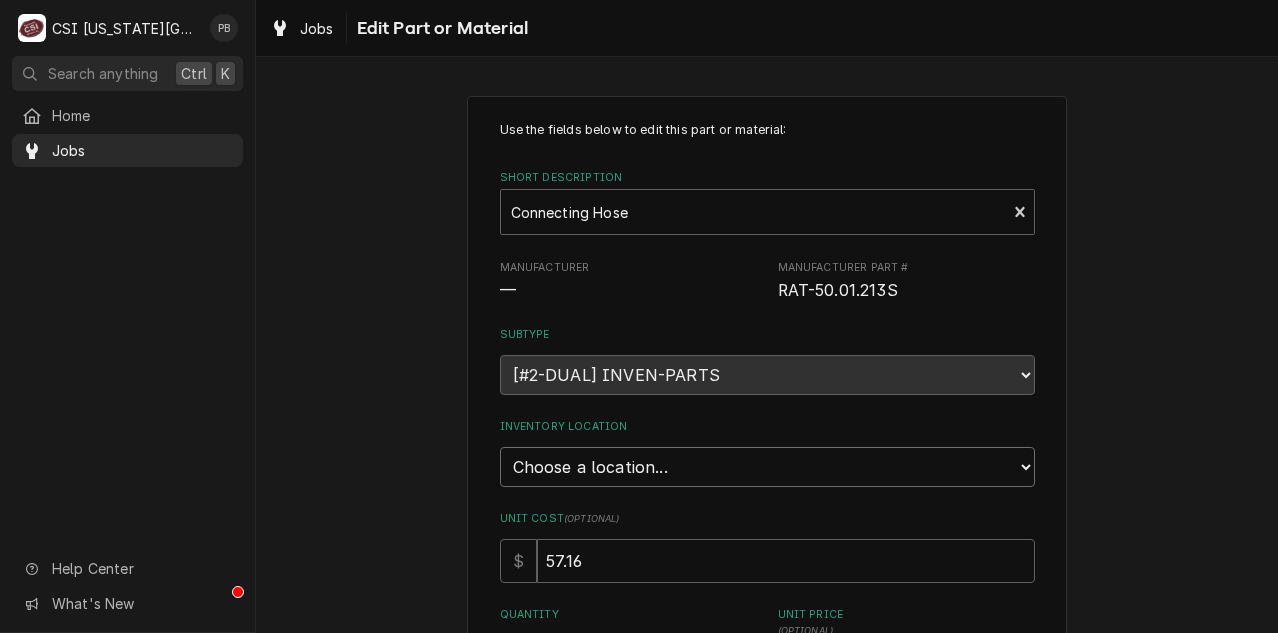 click on "Choose a location... 00 | KC WAREHOUSE 00 | MAIN WAREHOUSE 01 | BRIAN BREAZIER #182 01 | BRIAN GONZALEZ #144 01 | BRIAN HAWKINS #161 01 | CHARLES PENDERGRASS 01 | CHRISTIAN SIMMONS #115 01 | CODY DAVIS #135 01 | JIMMY TERRELL #148 01 | JOSHUA MARSHALL #113 01 | KOLTON BLANCHARD #169 01 | MIKE SCHUPP #114 01 | PHIL BUSTAMANTE #136 01 | PRESTON MERRIMAN 01 | ROBERT MENDON #112 01 | STEVE ETHRIDGE #149 01 | WADE URTEAGA #179 01 | ZACH WILSON 02 | ADAM GOODRICH #91 02 | BENJAMIN PATE 02 | DAMON CANTU #123 02 | JOEY STAHL 02 | MICHAEL GORMAN #138 02 | TREY ESLINGER #124 02 | TYLER WILSON #165 02 | WILL LARSEN 02 | WYLIN MING 02 | ZACH HARRIS #128 03 | DAVID FANNIN 03 | SEAN MCKELVEY #167 03 | ZACH MASTERS #105 04 | RETURNS 05 | INSTALLS 05 | PM SUPPLY 06 | ALTO-SHAAM GO-BOX 06 | ANTUNES GO-BOX 06 | JACKSON GO-BOX 06 | LINCOLN GO-BOX 06 | MIDDLEBY GO-BOX 06 | RATIONAL GO-BOX 06 | TURBOCHEF GO-BOX 07 | DIRECT SHIP (CUSTOM ADDRESS) 07 | SUBAGENT WARRANTY (CUSTOM ADDRESS) 86D ⛔️ | ADAM GILMORE MERCO" at bounding box center (767, 467) 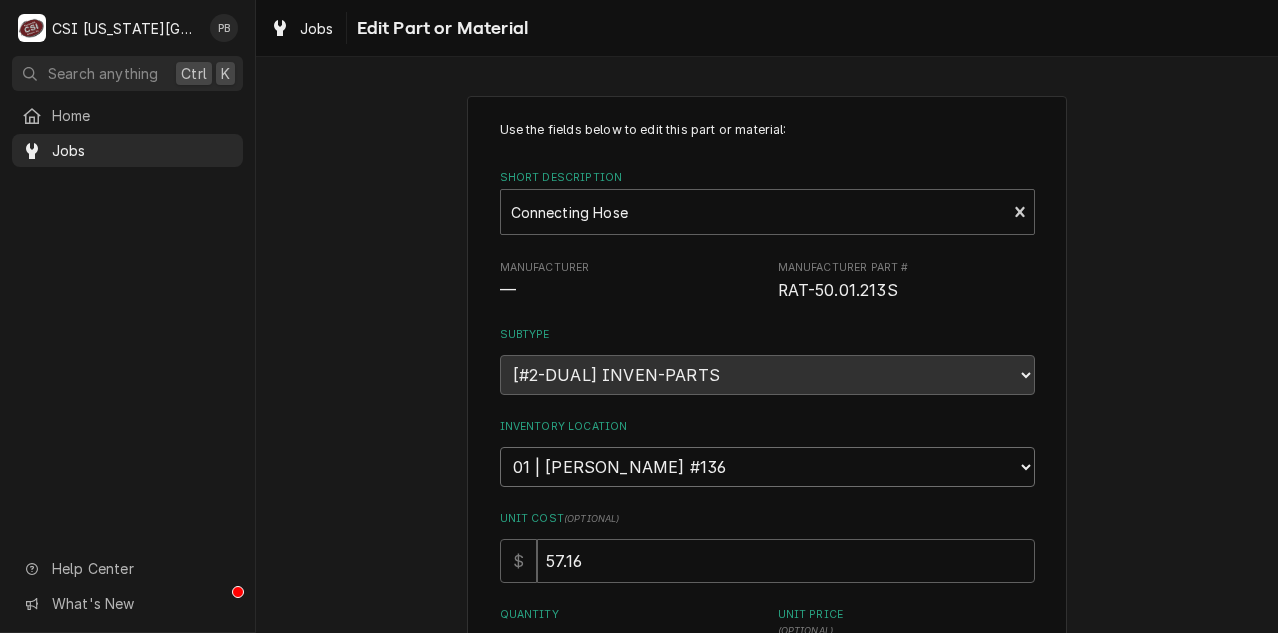 click on "Choose a location... 00 | KC WAREHOUSE 00 | MAIN WAREHOUSE 01 | BRIAN BREAZIER #182 01 | BRIAN GONZALEZ #144 01 | BRIAN HAWKINS #161 01 | CHARLES PENDERGRASS 01 | CHRISTIAN SIMMONS #115 01 | CODY DAVIS #135 01 | JIMMY TERRELL #148 01 | JOSHUA MARSHALL #113 01 | KOLTON BLANCHARD #169 01 | MIKE SCHUPP #114 01 | PHIL BUSTAMANTE #136 01 | PRESTON MERRIMAN 01 | ROBERT MENDON #112 01 | STEVE ETHRIDGE #149 01 | WADE URTEAGA #179 01 | ZACH WILSON 02 | ADAM GOODRICH #91 02 | BENJAMIN PATE 02 | DAMON CANTU #123 02 | JOEY STAHL 02 | MICHAEL GORMAN #138 02 | TREY ESLINGER #124 02 | TYLER WILSON #165 02 | WILL LARSEN 02 | WYLIN MING 02 | ZACH HARRIS #128 03 | DAVID FANNIN 03 | SEAN MCKELVEY #167 03 | ZACH MASTERS #105 04 | RETURNS 05 | INSTALLS 05 | PM SUPPLY 06 | ALTO-SHAAM GO-BOX 06 | ANTUNES GO-BOX 06 | JACKSON GO-BOX 06 | LINCOLN GO-BOX 06 | MIDDLEBY GO-BOX 06 | RATIONAL GO-BOX 06 | TURBOCHEF GO-BOX 07 | DIRECT SHIP (CUSTOM ADDRESS) 07 | SUBAGENT WARRANTY (CUSTOM ADDRESS) 86D ⛔️ | ADAM GILMORE MERCO" at bounding box center (767, 467) 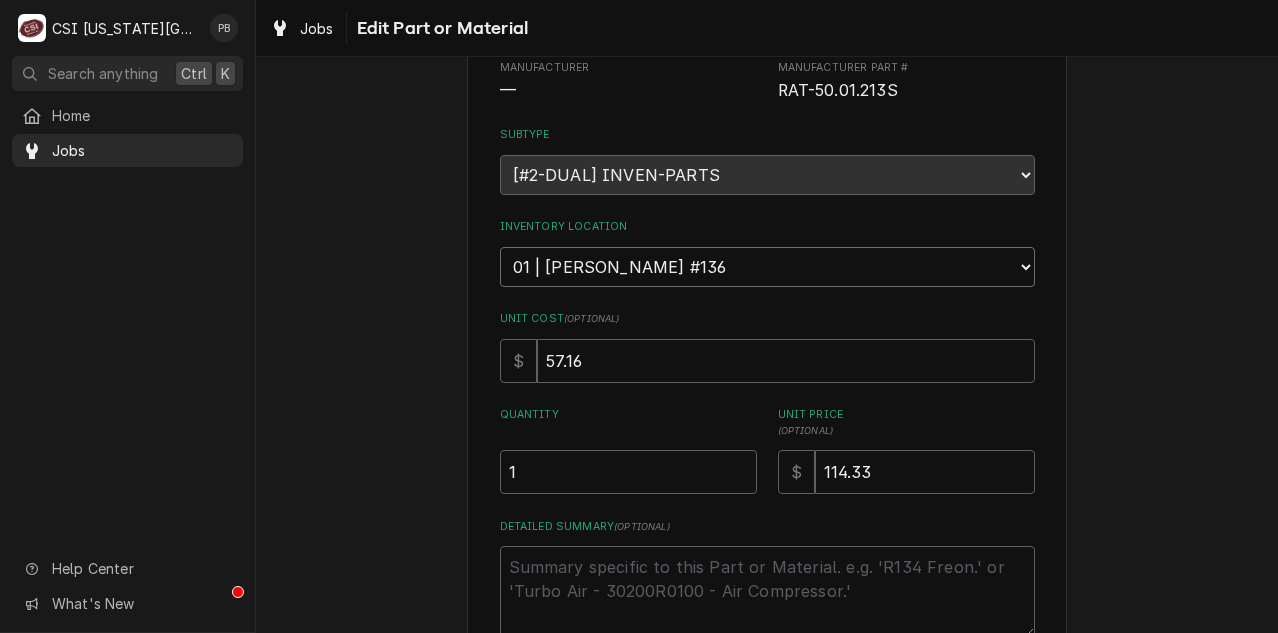 scroll, scrollTop: 300, scrollLeft: 0, axis: vertical 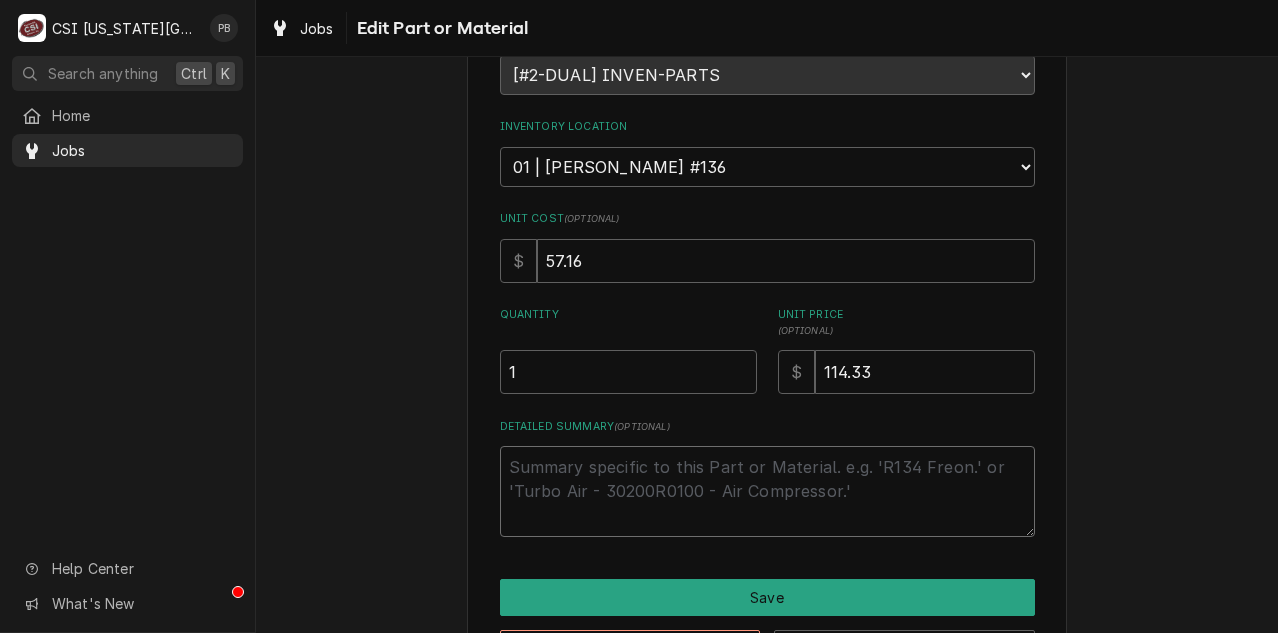 click on "Detailed Summary  ( optional )" at bounding box center [767, 491] 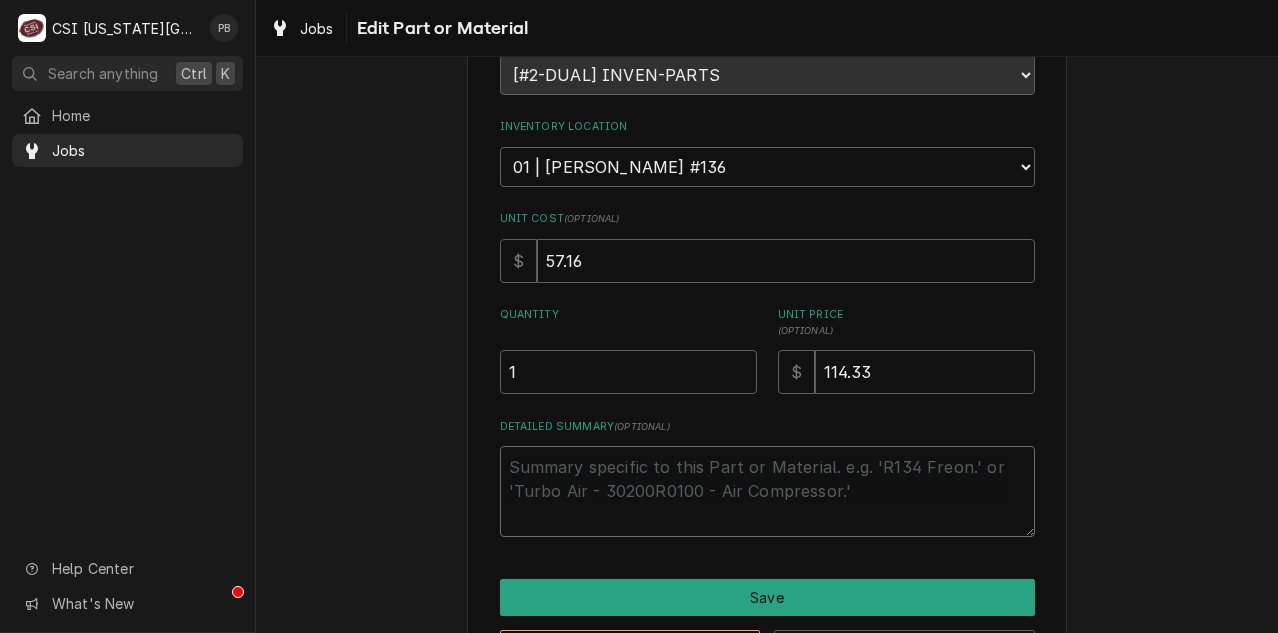 paste on "why was this not listed under [PERSON_NAME] inventory to start with, it had to be manually added anyways." 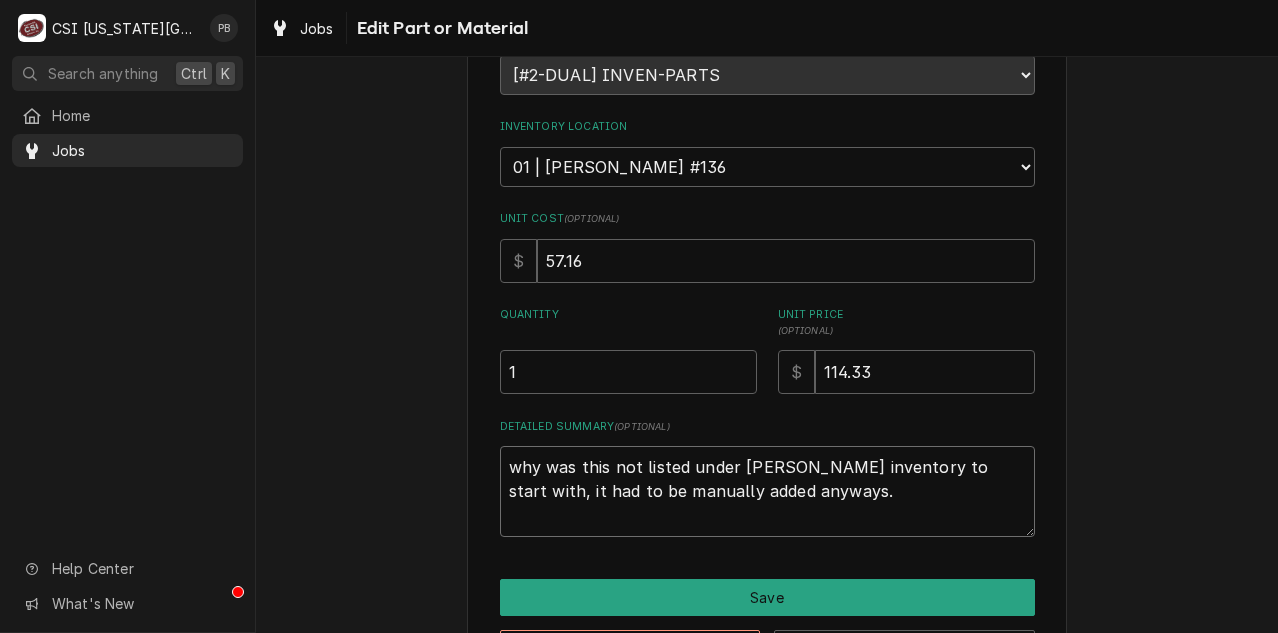 scroll, scrollTop: 376, scrollLeft: 0, axis: vertical 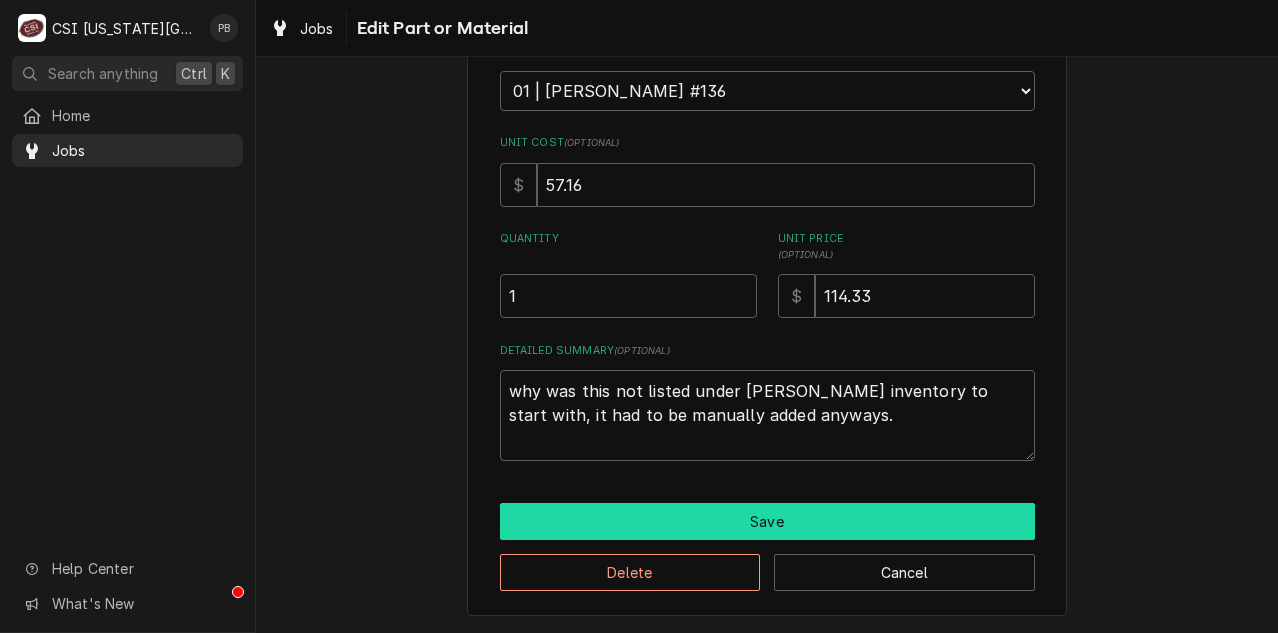 click on "Save" at bounding box center [767, 521] 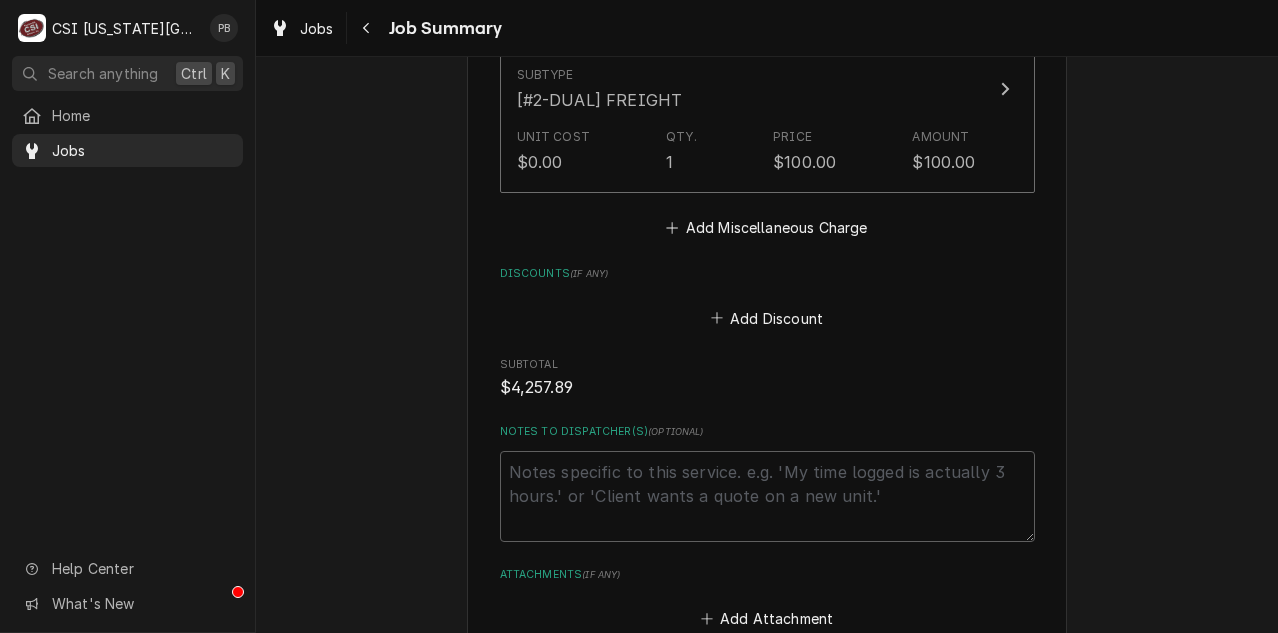 scroll, scrollTop: 10498, scrollLeft: 0, axis: vertical 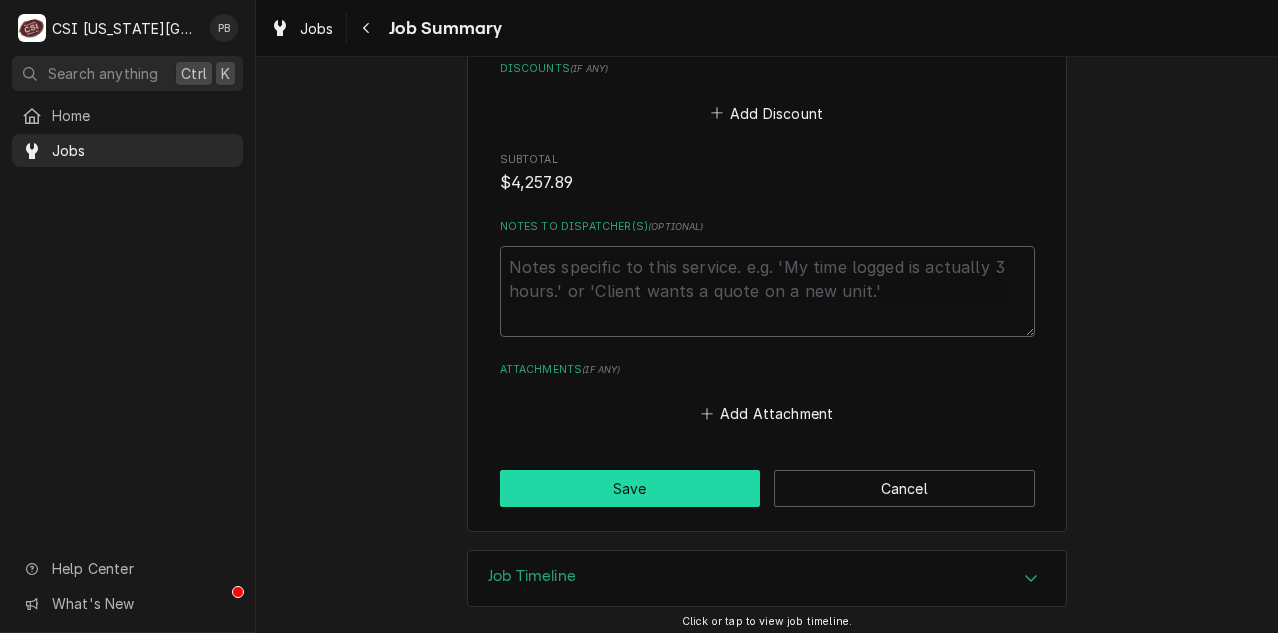 click on "Save" at bounding box center (630, 488) 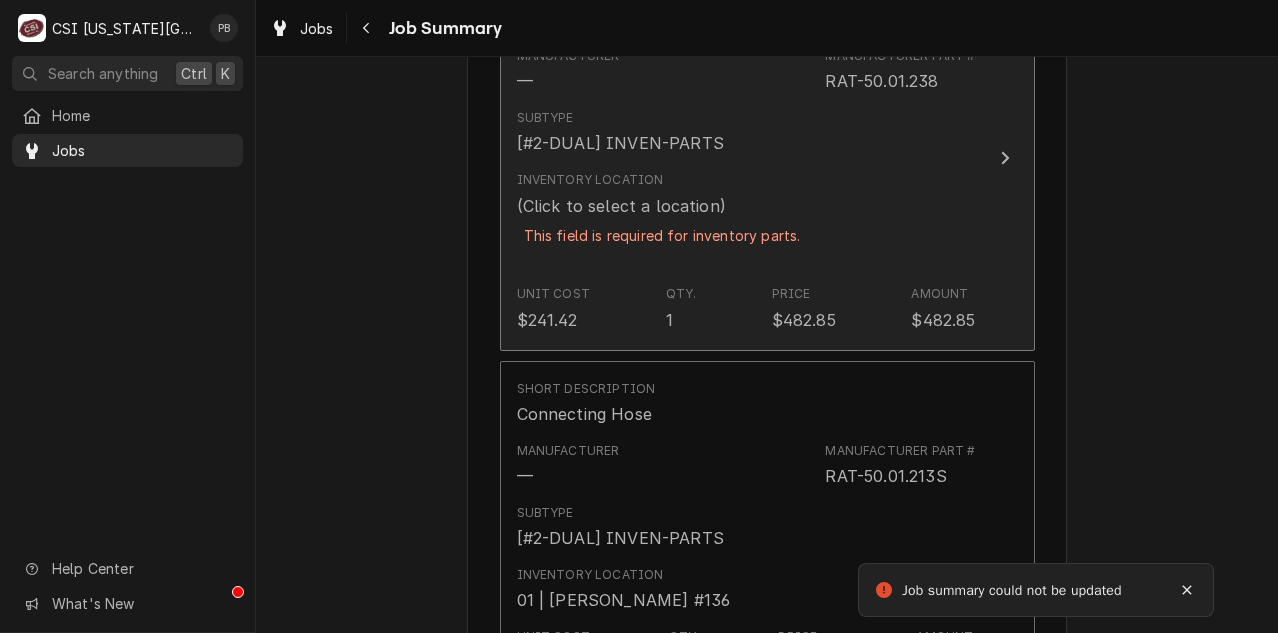 click on "Unit Cost $241.42 Qty. 1 Price $482.85 Amount $482.85" at bounding box center (746, 308) 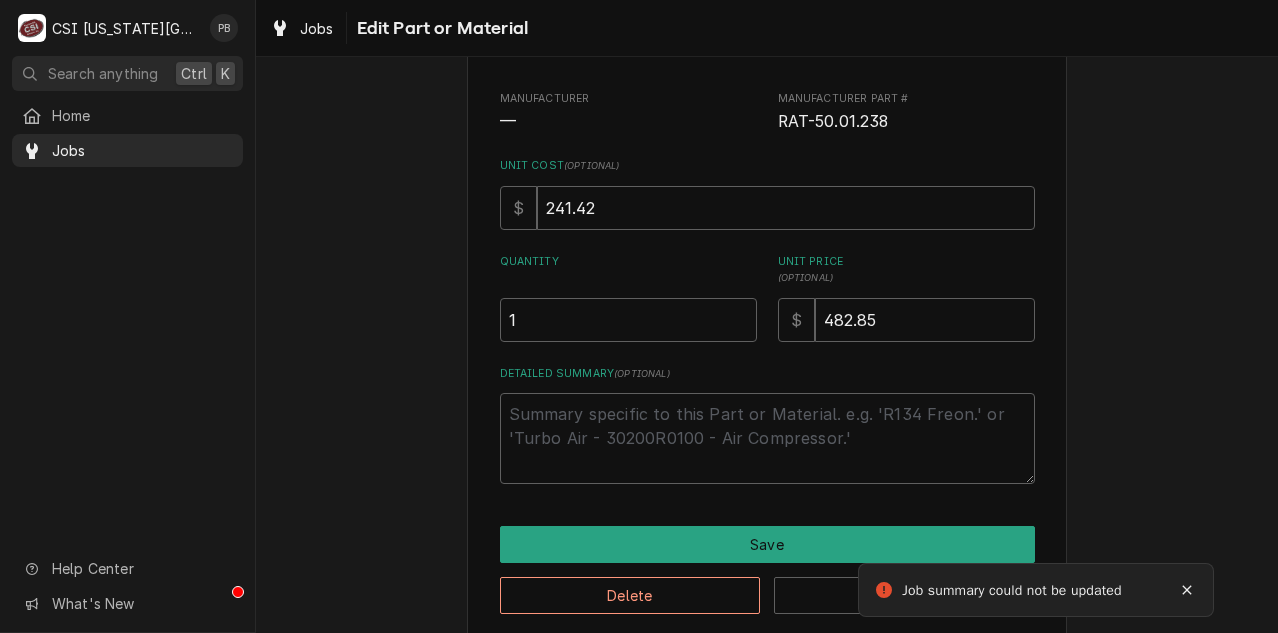 scroll, scrollTop: 0, scrollLeft: 0, axis: both 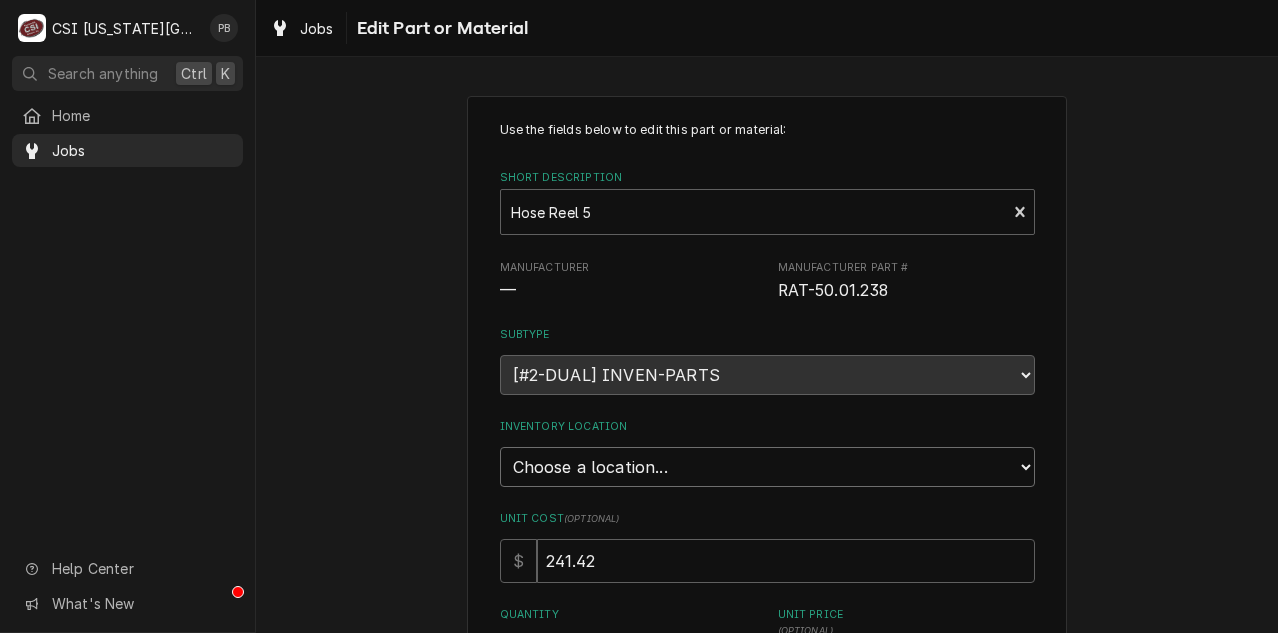 click on "Choose a location... 00 | KC WAREHOUSE 00 | MAIN WAREHOUSE 01 | BRIAN BREAZIER #182 01 | BRIAN GONZALEZ #144 01 | BRIAN HAWKINS #161 01 | CHARLES PENDERGRASS 01 | CHRISTIAN SIMMONS #115 01 | CODY DAVIS #135 01 | JIMMY TERRELL #148 01 | JOSHUA MARSHALL #113 01 | KOLTON BLANCHARD #169 01 | MIKE SCHUPP #114 01 | PHIL BUSTAMANTE #136 01 | PRESTON MERRIMAN 01 | ROBERT MENDON #112 01 | STEVE ETHRIDGE #149 01 | WADE URTEAGA #179 01 | ZACH WILSON 02 | ADAM GOODRICH #91 02 | BENJAMIN PATE 02 | DAMON CANTU #123 02 | JOEY STAHL 02 | MICHAEL GORMAN #138 02 | TREY ESLINGER #124 02 | TYLER WILSON #165 02 | WILL LARSEN 02 | WYLIN MING 02 | ZACH HARRIS #128 03 | DAVID FANNIN 03 | SEAN MCKELVEY #167 03 | ZACH MASTERS #105 04 | RETURNS 05 | INSTALLS 05 | PM SUPPLY 06 | ALTO-SHAAM GO-BOX 06 | ANTUNES GO-BOX 06 | JACKSON GO-BOX 06 | LINCOLN GO-BOX 06 | MIDDLEBY GO-BOX 06 | RATIONAL GO-BOX 06 | TURBOCHEF GO-BOX 07 | DIRECT SHIP (CUSTOM ADDRESS) 07 | SUBAGENT WARRANTY (CUSTOM ADDRESS) 86D ⛔️ | ADAM GILMORE MERCO" at bounding box center [767, 467] 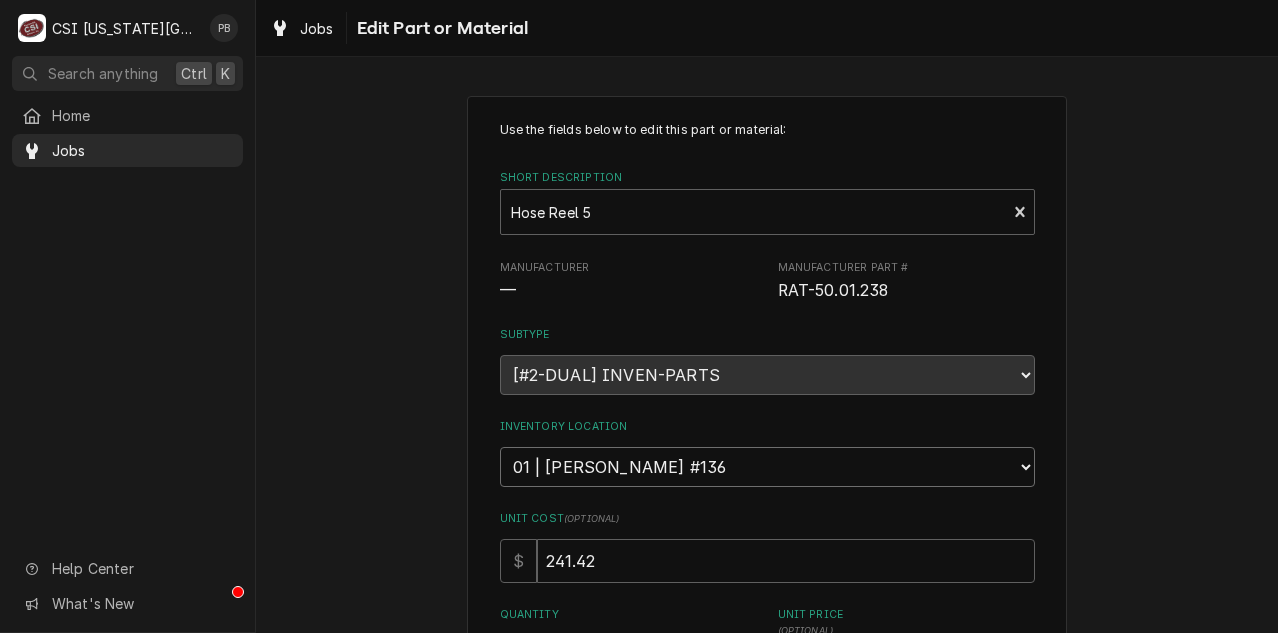 click on "Choose a location... 00 | KC WAREHOUSE 00 | MAIN WAREHOUSE 01 | BRIAN BREAZIER #182 01 | BRIAN GONZALEZ #144 01 | BRIAN HAWKINS #161 01 | CHARLES PENDERGRASS 01 | CHRISTIAN SIMMONS #115 01 | CODY DAVIS #135 01 | JIMMY TERRELL #148 01 | JOSHUA MARSHALL #113 01 | KOLTON BLANCHARD #169 01 | MIKE SCHUPP #114 01 | PHIL BUSTAMANTE #136 01 | PRESTON MERRIMAN 01 | ROBERT MENDON #112 01 | STEVE ETHRIDGE #149 01 | WADE URTEAGA #179 01 | ZACH WILSON 02 | ADAM GOODRICH #91 02 | BENJAMIN PATE 02 | DAMON CANTU #123 02 | JOEY STAHL 02 | MICHAEL GORMAN #138 02 | TREY ESLINGER #124 02 | TYLER WILSON #165 02 | WILL LARSEN 02 | WYLIN MING 02 | ZACH HARRIS #128 03 | DAVID FANNIN 03 | SEAN MCKELVEY #167 03 | ZACH MASTERS #105 04 | RETURNS 05 | INSTALLS 05 | PM SUPPLY 06 | ALTO-SHAAM GO-BOX 06 | ANTUNES GO-BOX 06 | JACKSON GO-BOX 06 | LINCOLN GO-BOX 06 | MIDDLEBY GO-BOX 06 | RATIONAL GO-BOX 06 | TURBOCHEF GO-BOX 07 | DIRECT SHIP (CUSTOM ADDRESS) 07 | SUBAGENT WARRANTY (CUSTOM ADDRESS) 86D ⛔️ | ADAM GILMORE MERCO" at bounding box center [767, 467] 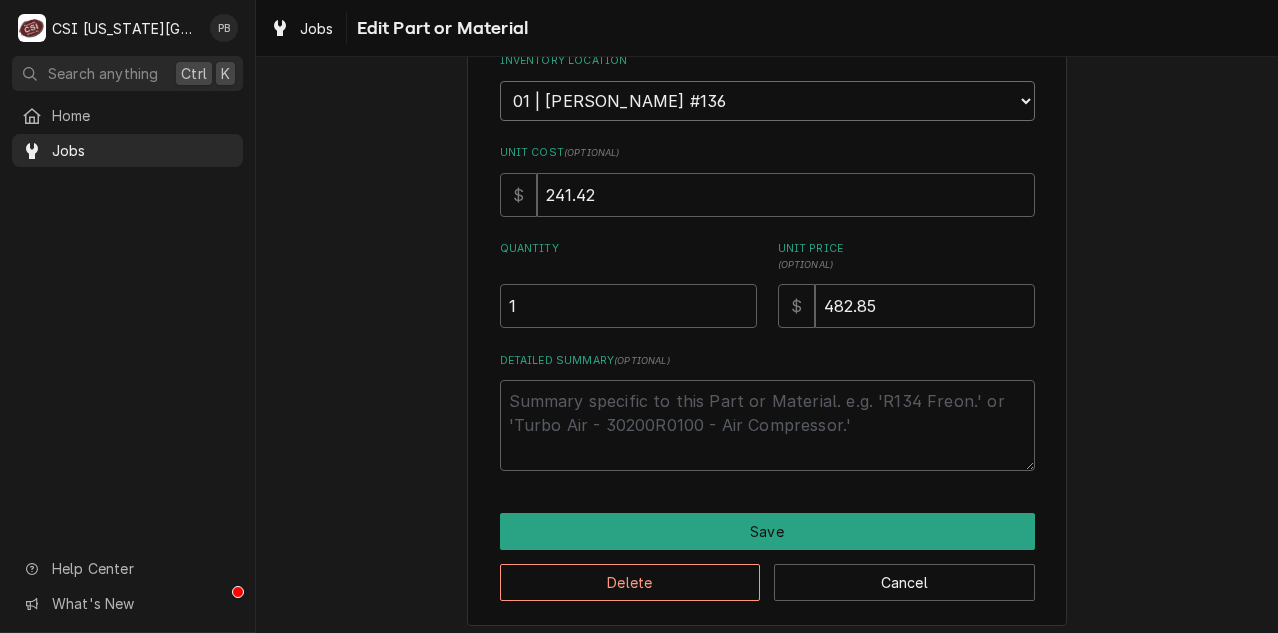 scroll, scrollTop: 376, scrollLeft: 0, axis: vertical 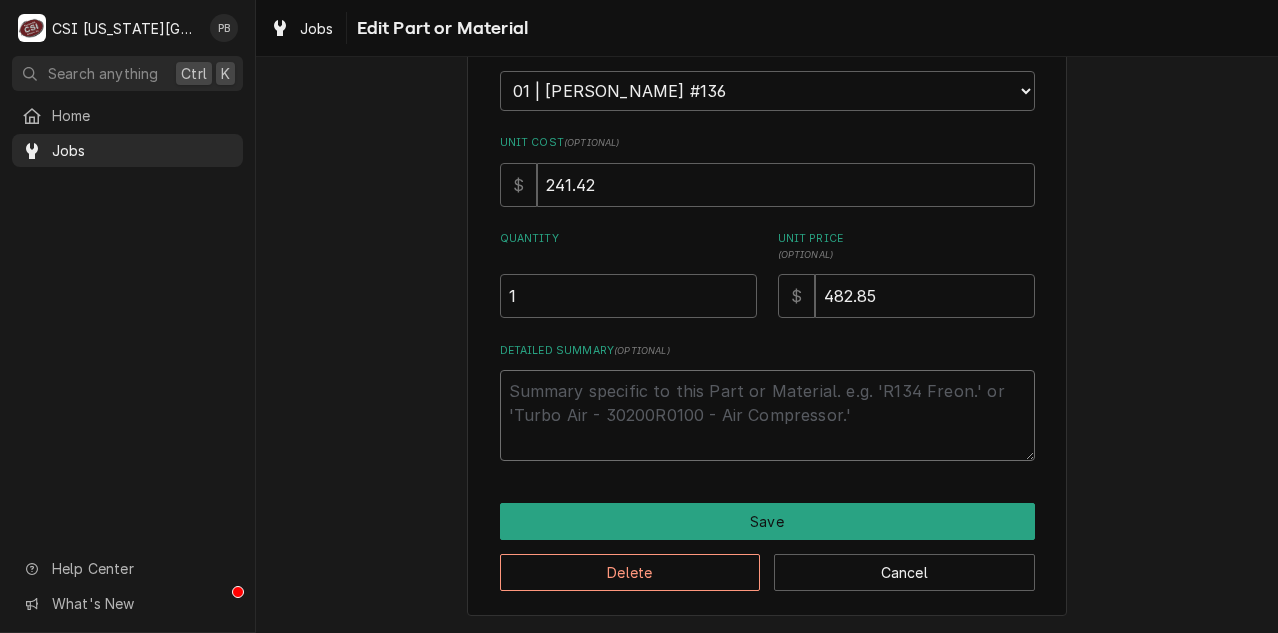 click on "Detailed Summary  ( optional )" at bounding box center (767, 415) 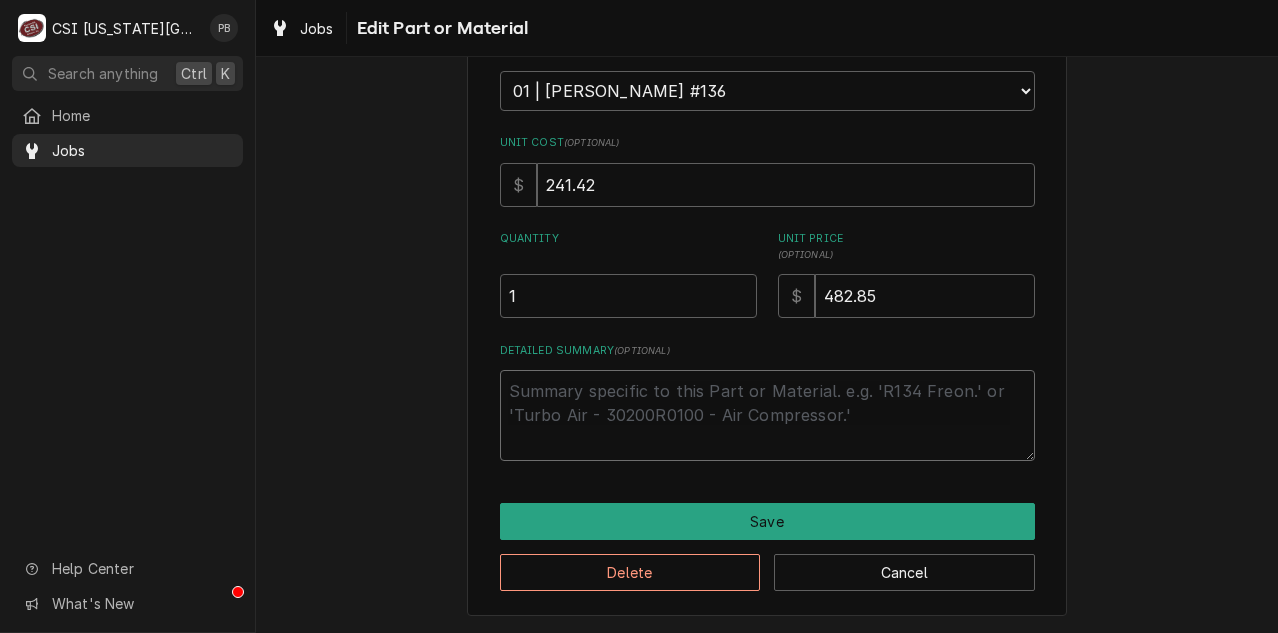 paste on "why was this not listed under [PERSON_NAME] inventory to start with, it had to be manually added anyways." 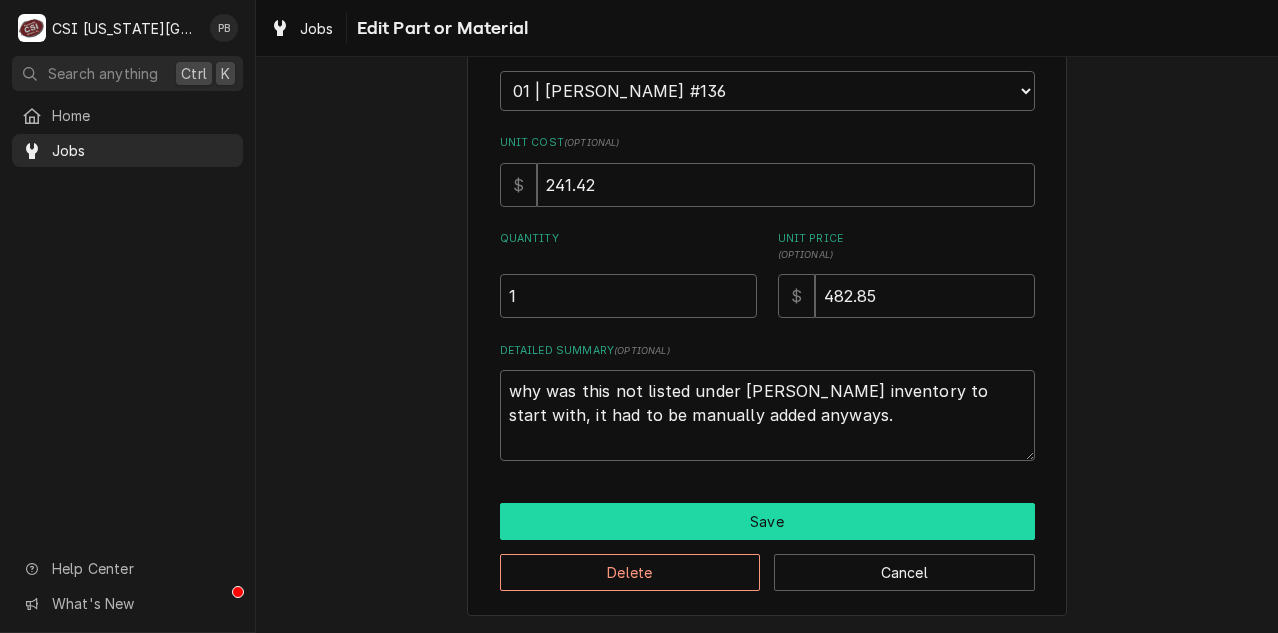 click on "Save" at bounding box center [767, 521] 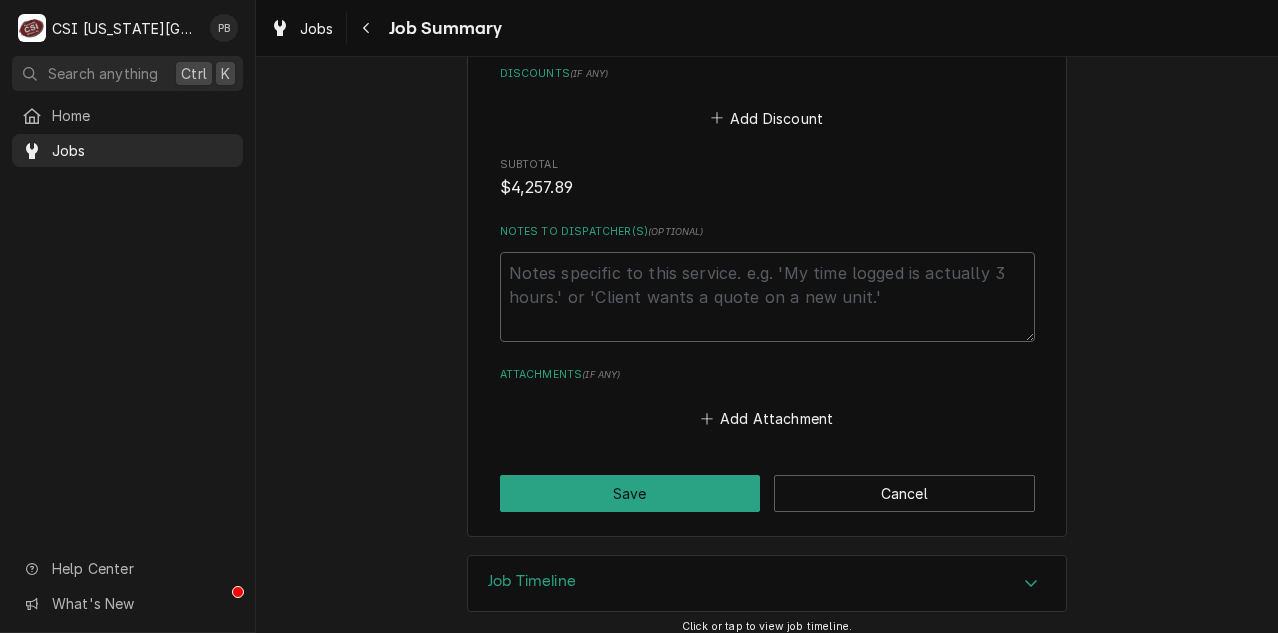 scroll, scrollTop: 9906, scrollLeft: 0, axis: vertical 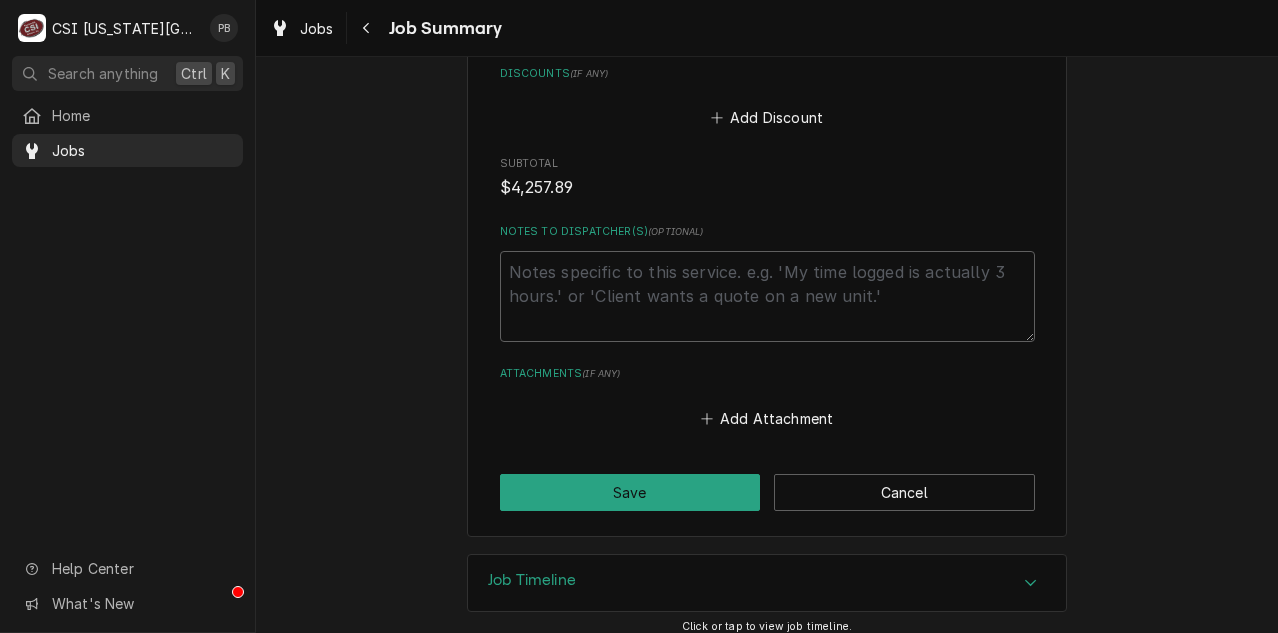 drag, startPoint x: 602, startPoint y: 381, endPoint x: 437, endPoint y: 430, distance: 172.12206 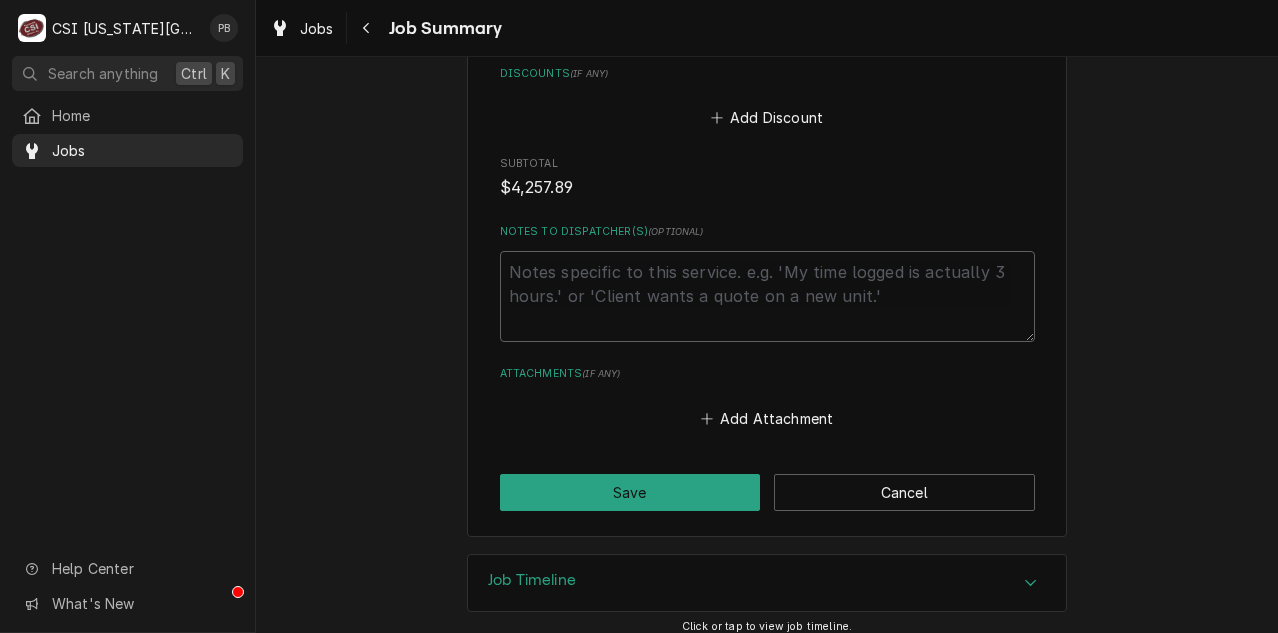 click on "HY VEE HY VEE OLATHE / 14955 W 151st St, Olathe, KS 66062 Please provide a summary of the work you've done, the parts and materials you used, and any other charges or discounts that should be applied to this service: Roopairs Job ID JOB-30779 Service Type Job | Service Call Job Type Service Total Time Logged 8h 58min Please correct the line item errors below: Service Charges Short Description Scope | Blank Subtype [#1-SALE] LABR-PROJ Service Date Jul 17, 2025 Hourly Cost $0.00/hr Qty. 1hr Rate $0.00/hr Amount $0.00 Service  Summary Short Description 2-Labor (Service) | Standard | Estimated Subtype [#1-SALE] LABR-REG Service Date Jul 17, 2025 Hourly Cost $0.00/hr Qty. 20hrs Rate $130.00/hr Amount $2,600.00 Service  Summary Standard labor (regular rate) applies to tech hours worked between 7:00 AM and 4:30 PM on weekdays, excluding holidays. Add Service Charge Parts and Materials  ( if any ) Short Description Door Gasket 163 Manufacturer — Manufacturer Part # RAT-20.02.551P Subtype [#2-DUAL] INVEN-PARTS Qty." at bounding box center [767, -4637] 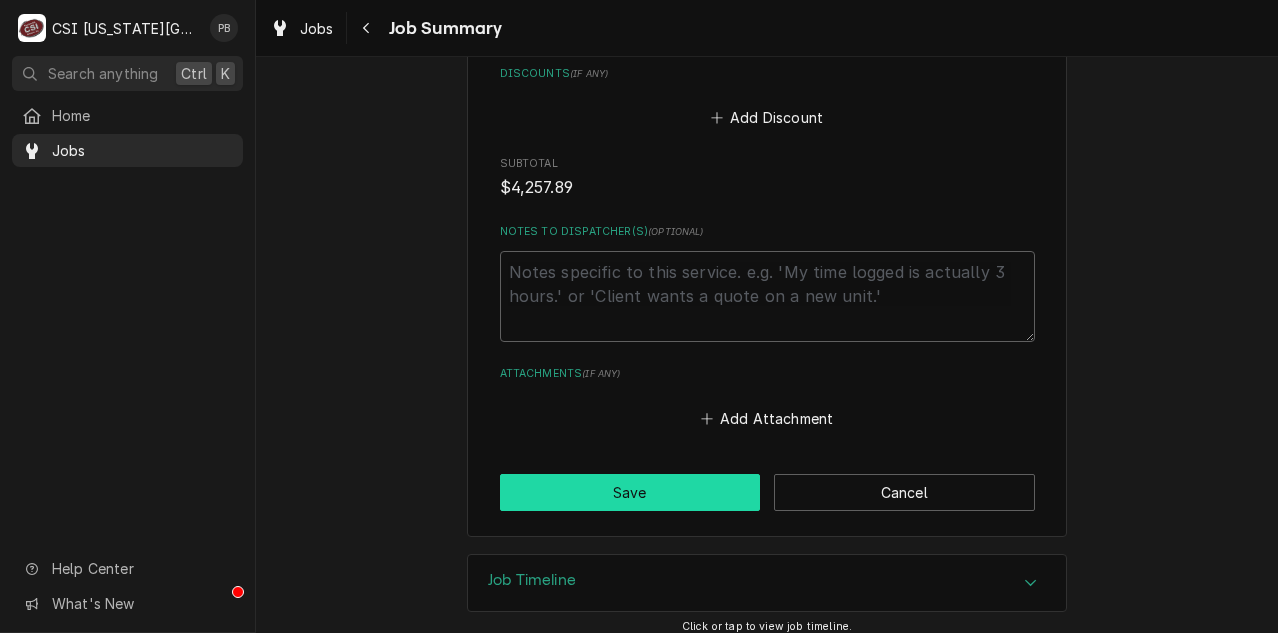 click on "Save" at bounding box center [630, 492] 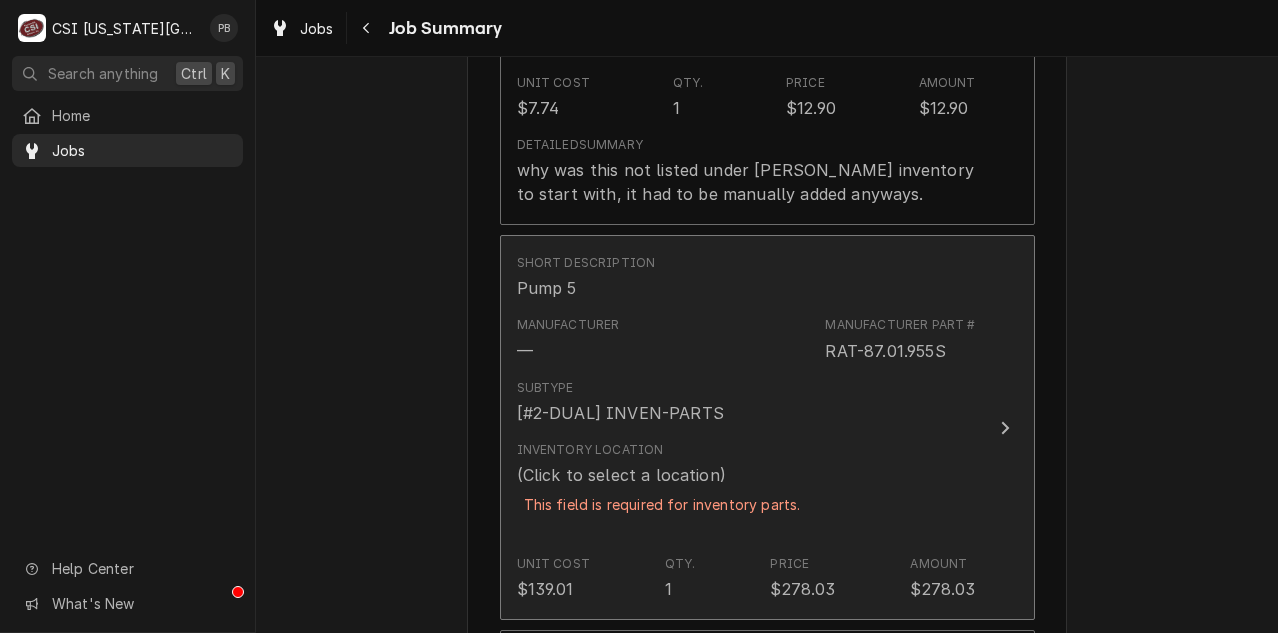 click on "Inventory Location (Click to select a location) This field is required for inventory parts." at bounding box center [746, 490] 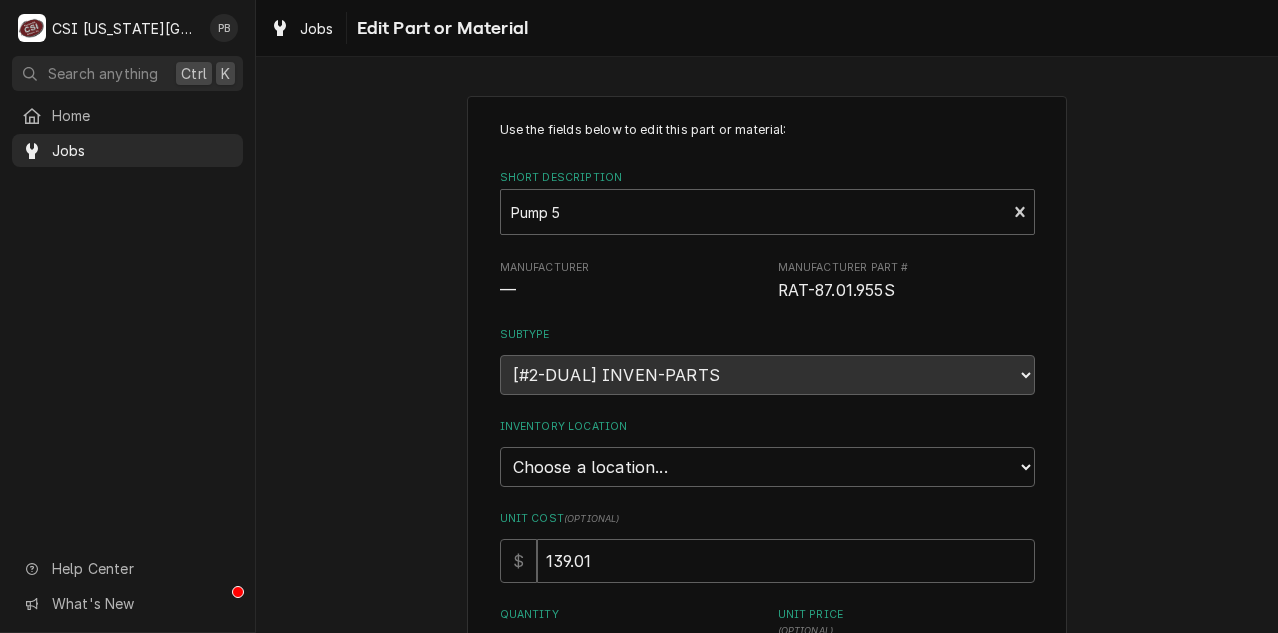 scroll, scrollTop: 376, scrollLeft: 0, axis: vertical 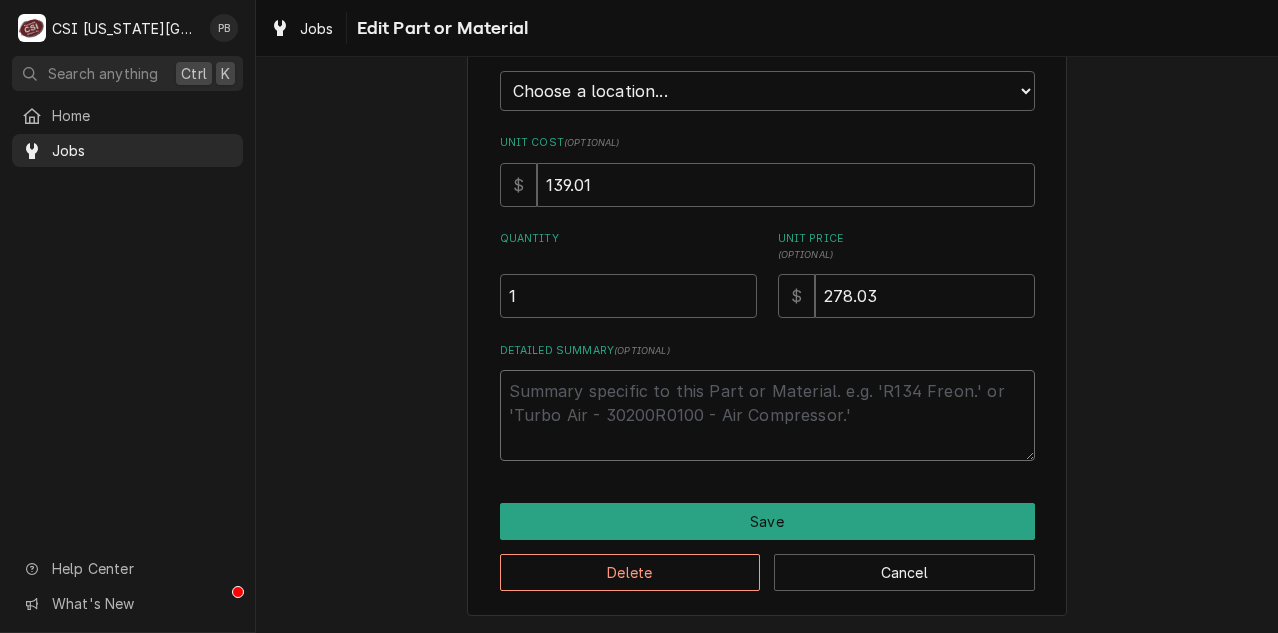 click on "Detailed Summary  ( optional )" at bounding box center [767, 415] 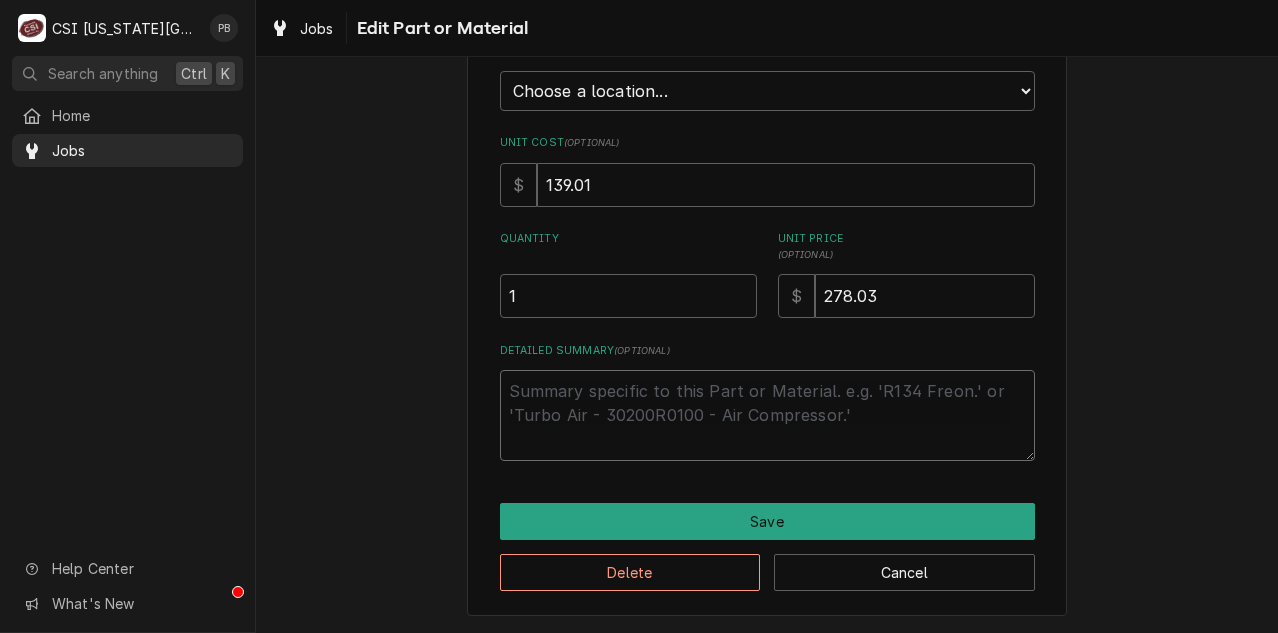 paste on "why was this not listed under [PERSON_NAME] inventory to start with, it had to be manually added anyways." 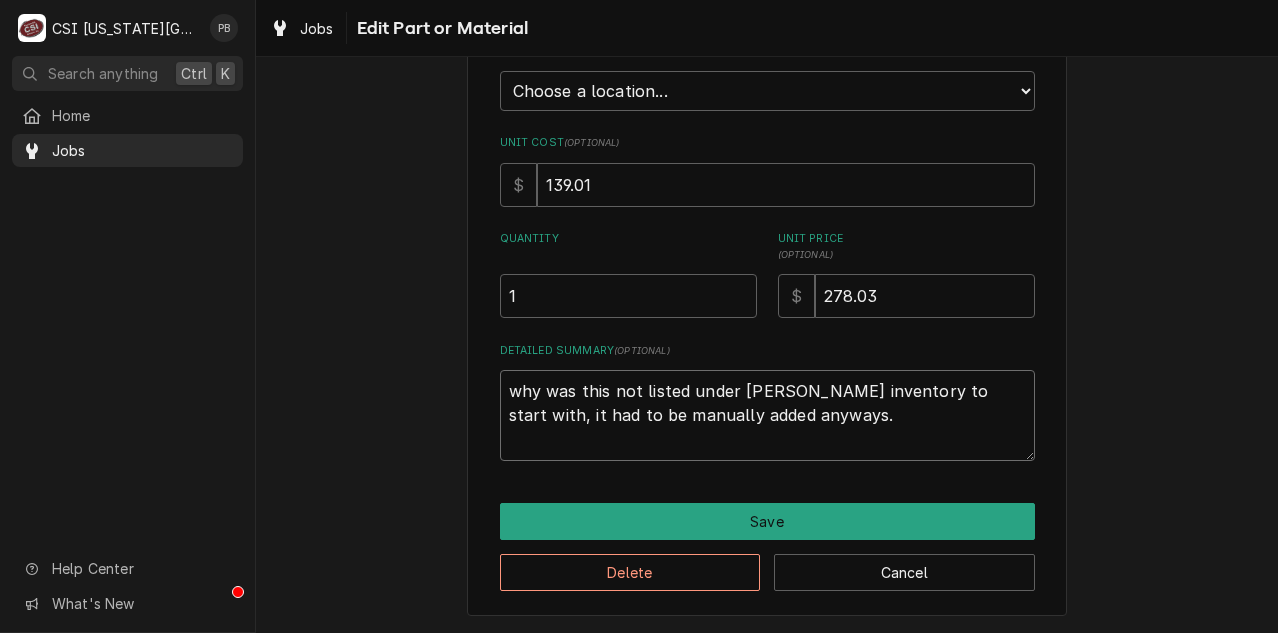 scroll, scrollTop: 0, scrollLeft: 0, axis: both 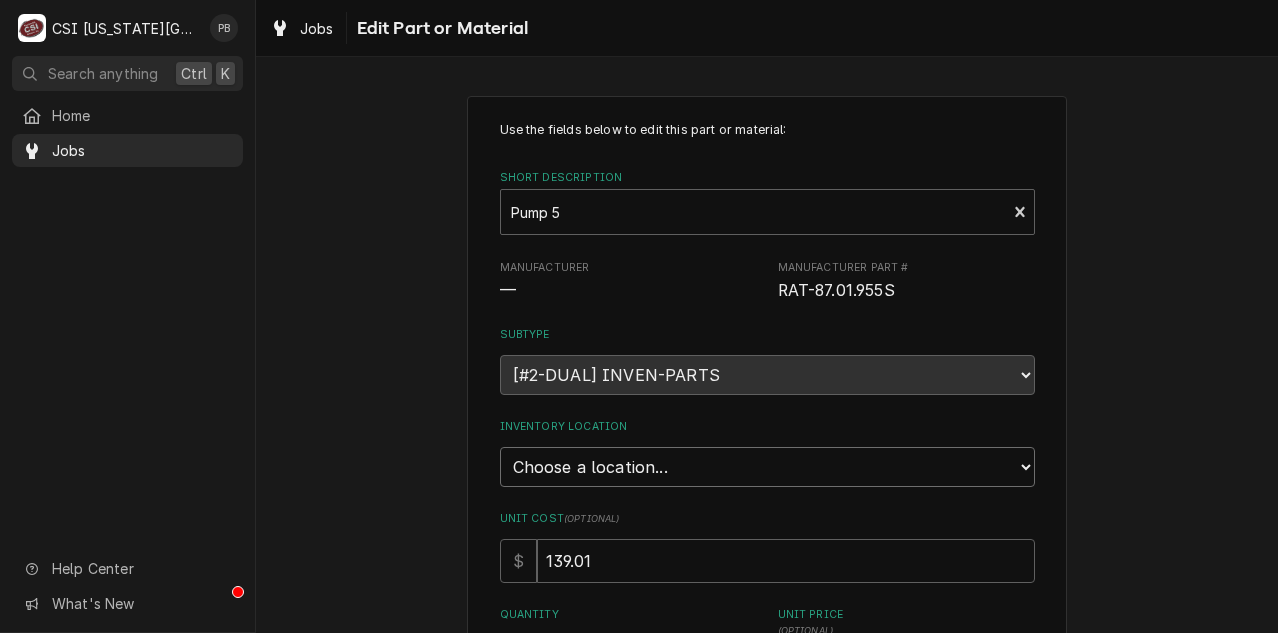 click on "Choose a location... 00 | KC WAREHOUSE 00 | MAIN WAREHOUSE 01 | BRIAN BREAZIER #182 01 | BRIAN GONZALEZ #144 01 | BRIAN HAWKINS #161 01 | CHARLES PENDERGRASS 01 | CHRISTIAN SIMMONS #115 01 | CODY DAVIS #135 01 | JIMMY TERRELL #148 01 | JOSHUA MARSHALL #113 01 | KOLTON BLANCHARD #169 01 | MIKE SCHUPP #114 01 | PHIL BUSTAMANTE #136 01 | PRESTON MERRIMAN 01 | ROBERT MENDON #112 01 | STEVE ETHRIDGE #149 01 | WADE URTEAGA #179 01 | ZACH WILSON 02 | ADAM GOODRICH #91 02 | BENJAMIN PATE 02 | DAMON CANTU #123 02 | JOEY STAHL 02 | MICHAEL GORMAN #138 02 | TREY ESLINGER #124 02 | TYLER WILSON #165 02 | WILL LARSEN 02 | WYLIN MING 02 | ZACH HARRIS #128 03 | DAVID FANNIN 03 | SEAN MCKELVEY #167 03 | ZACH MASTERS #105 04 | RETURNS 05 | INSTALLS 05 | PM SUPPLY 06 | ALTO-SHAAM GO-BOX 06 | ANTUNES GO-BOX 06 | JACKSON GO-BOX 06 | LINCOLN GO-BOX 06 | MIDDLEBY GO-BOX 06 | RATIONAL GO-BOX 06 | TURBOCHEF GO-BOX 07 | DIRECT SHIP (CUSTOM ADDRESS) 07 | SUBAGENT WARRANTY (CUSTOM ADDRESS) 86D ⛔️ | ADAM GILMORE MERCO" at bounding box center [767, 467] 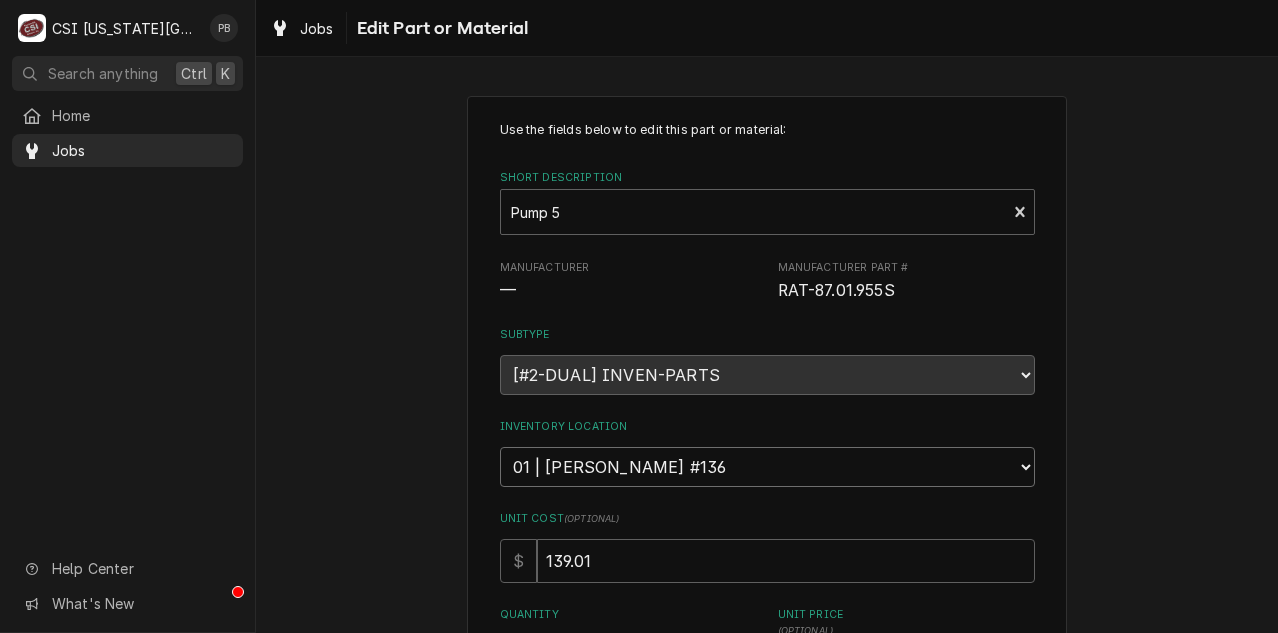click on "Choose a location... 00 | KC WAREHOUSE 00 | MAIN WAREHOUSE 01 | BRIAN BREAZIER #182 01 | BRIAN GONZALEZ #144 01 | BRIAN HAWKINS #161 01 | CHARLES PENDERGRASS 01 | CHRISTIAN SIMMONS #115 01 | CODY DAVIS #135 01 | JIMMY TERRELL #148 01 | JOSHUA MARSHALL #113 01 | KOLTON BLANCHARD #169 01 | MIKE SCHUPP #114 01 | PHIL BUSTAMANTE #136 01 | PRESTON MERRIMAN 01 | ROBERT MENDON #112 01 | STEVE ETHRIDGE #149 01 | WADE URTEAGA #179 01 | ZACH WILSON 02 | ADAM GOODRICH #91 02 | BENJAMIN PATE 02 | DAMON CANTU #123 02 | JOEY STAHL 02 | MICHAEL GORMAN #138 02 | TREY ESLINGER #124 02 | TYLER WILSON #165 02 | WILL LARSEN 02 | WYLIN MING 02 | ZACH HARRIS #128 03 | DAVID FANNIN 03 | SEAN MCKELVEY #167 03 | ZACH MASTERS #105 04 | RETURNS 05 | INSTALLS 05 | PM SUPPLY 06 | ALTO-SHAAM GO-BOX 06 | ANTUNES GO-BOX 06 | JACKSON GO-BOX 06 | LINCOLN GO-BOX 06 | MIDDLEBY GO-BOX 06 | RATIONAL GO-BOX 06 | TURBOCHEF GO-BOX 07 | DIRECT SHIP (CUSTOM ADDRESS) 07 | SUBAGENT WARRANTY (CUSTOM ADDRESS) 86D ⛔️ | ADAM GILMORE MERCO" at bounding box center [767, 467] 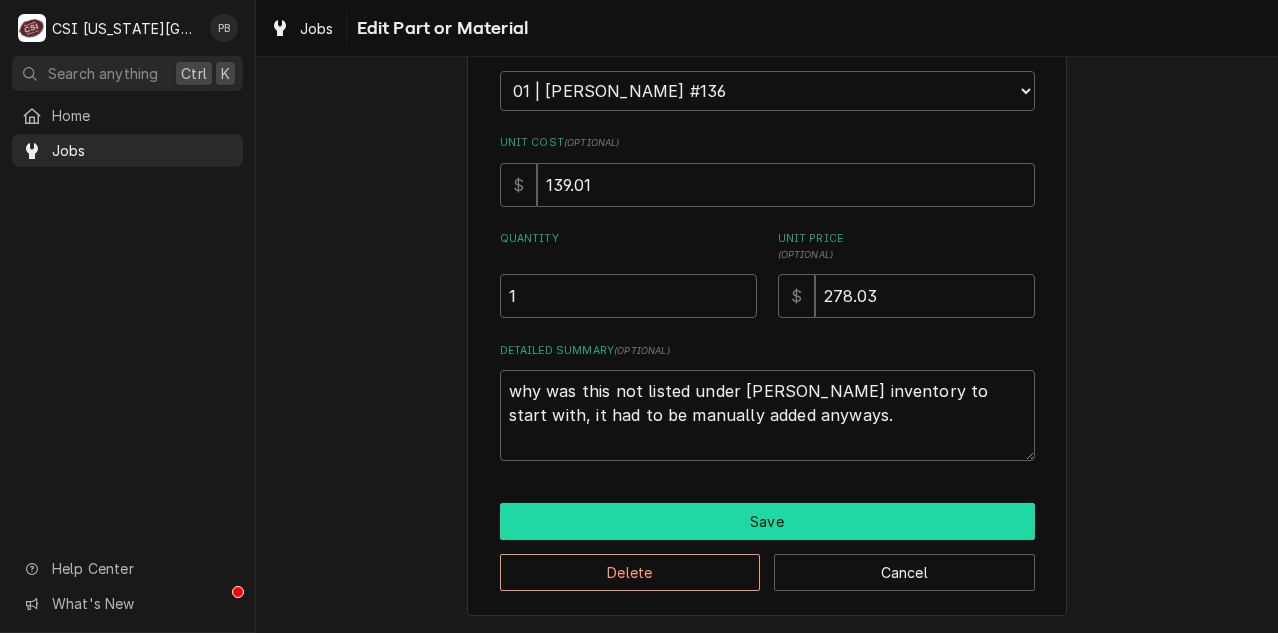 click on "Save" at bounding box center (767, 521) 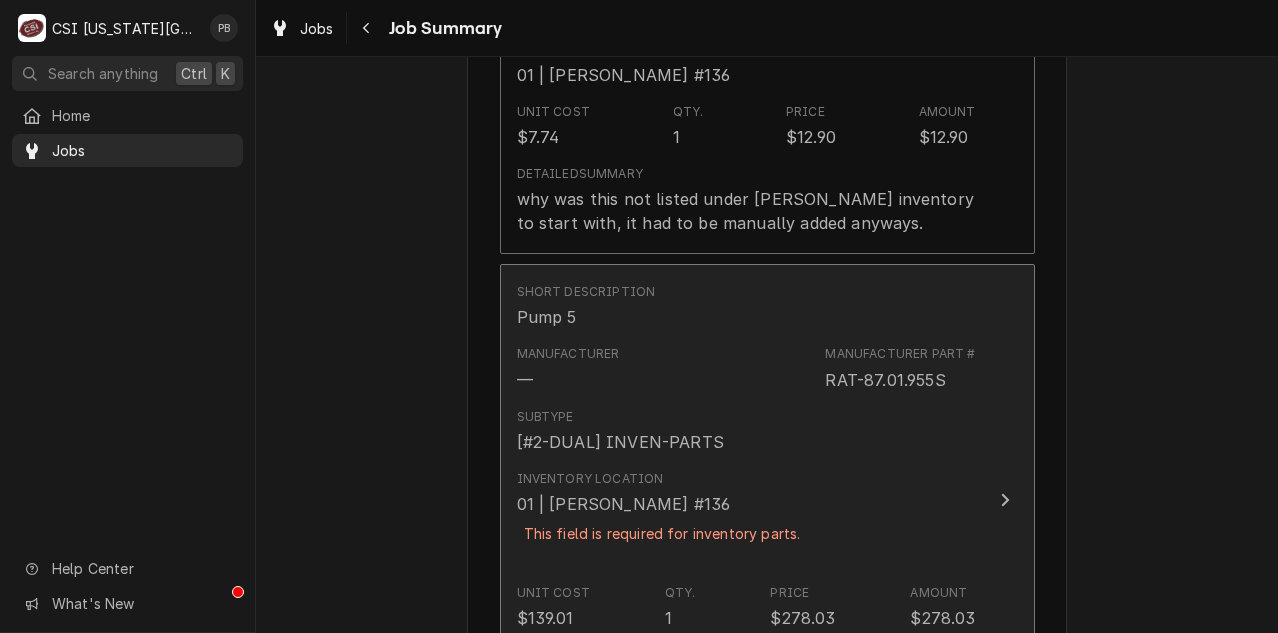 click on "Subtype [#2-DUAL] INVEN-PARTS" at bounding box center (746, 431) 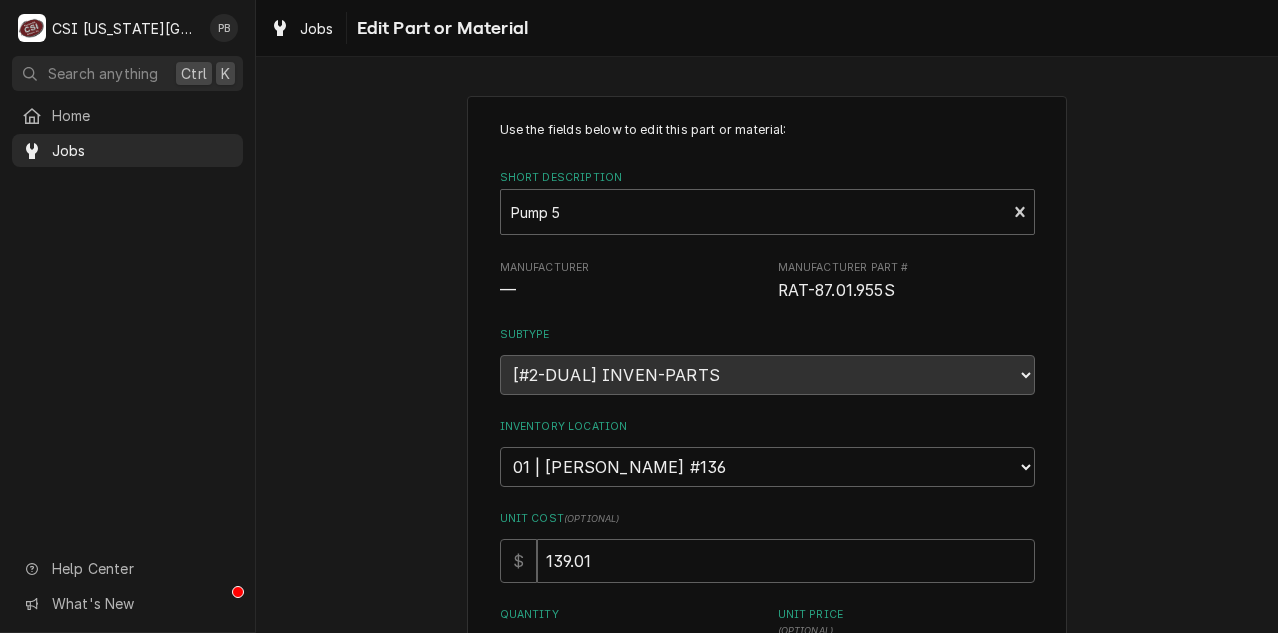 scroll, scrollTop: 376, scrollLeft: 0, axis: vertical 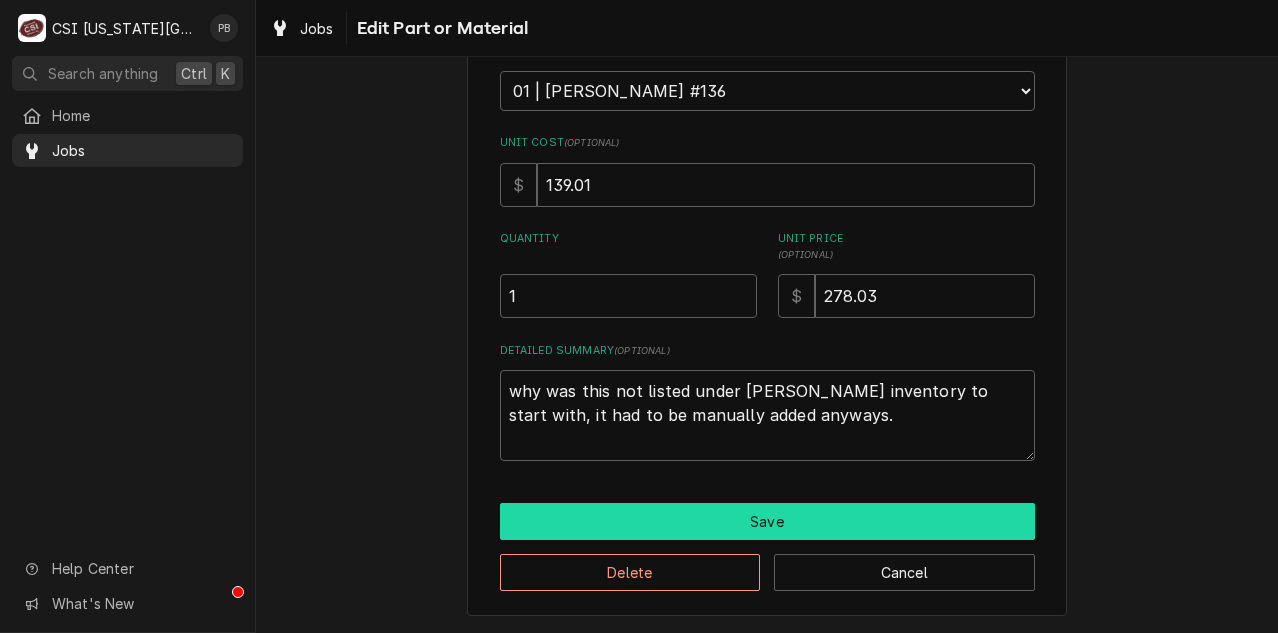 click on "Save" at bounding box center (767, 521) 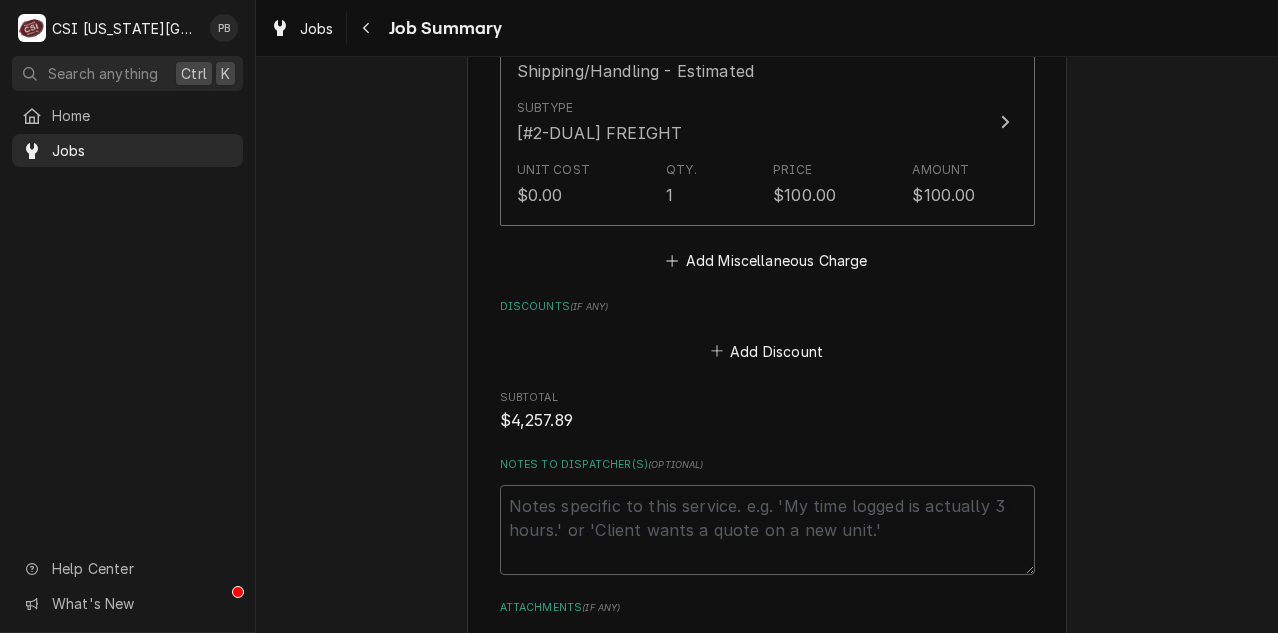 scroll, scrollTop: 9945, scrollLeft: 0, axis: vertical 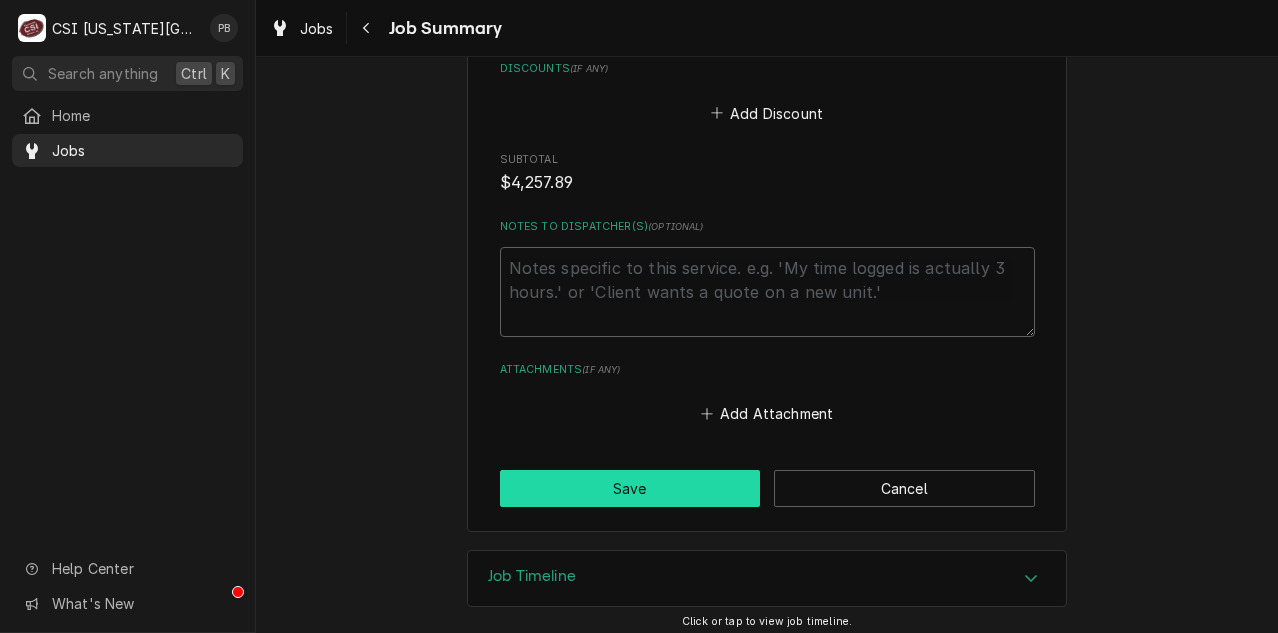 click on "Save" at bounding box center (630, 488) 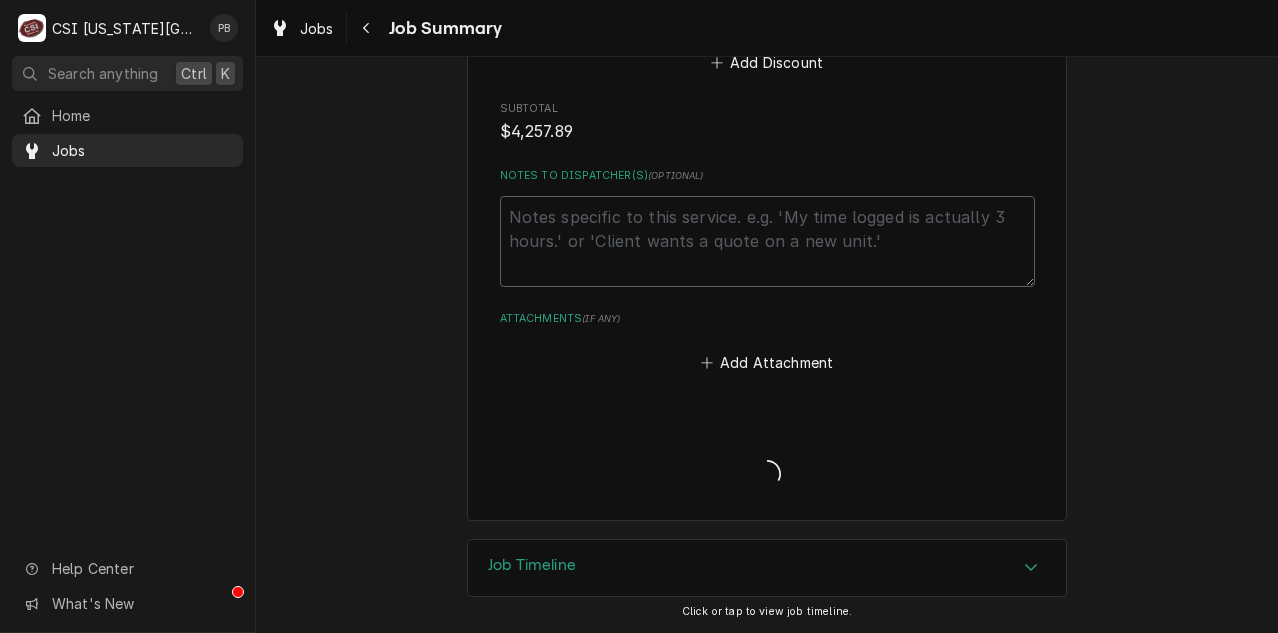 scroll, scrollTop: 9875, scrollLeft: 0, axis: vertical 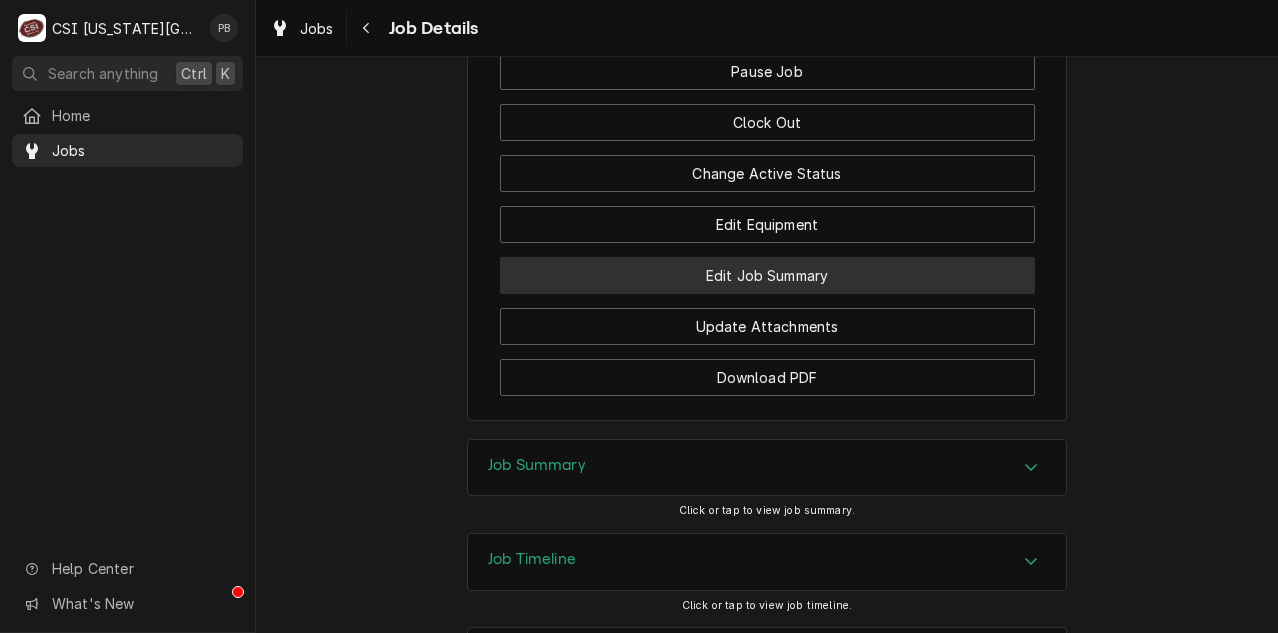 click on "Edit Job Summary" at bounding box center (767, 275) 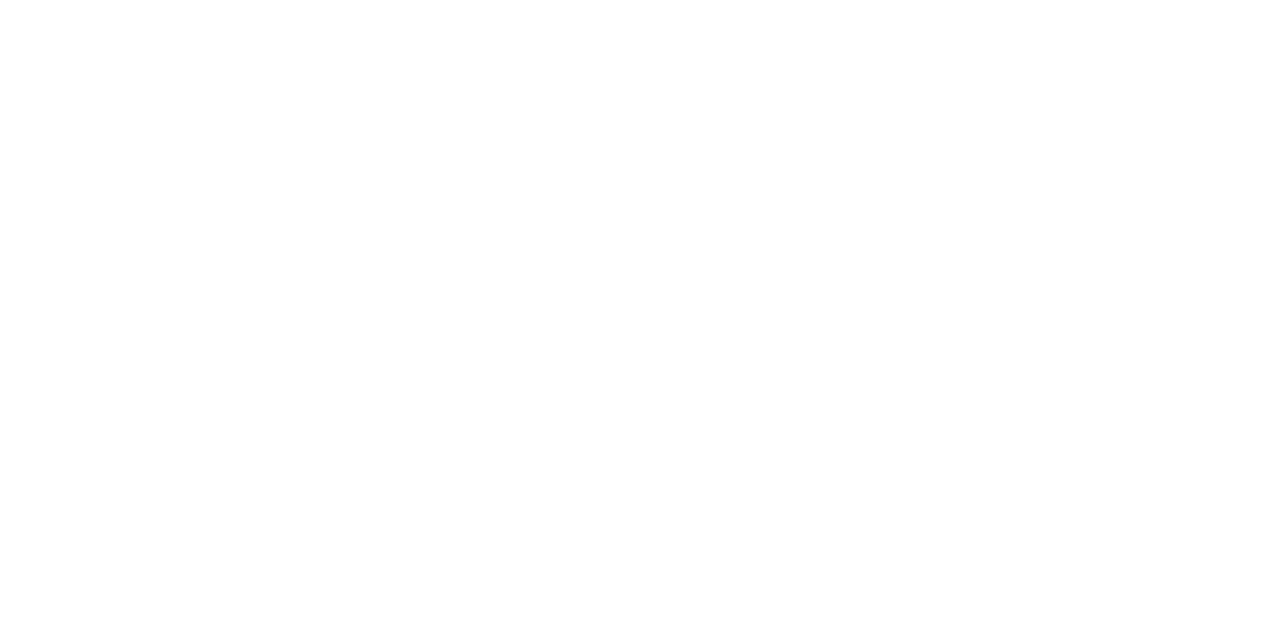 scroll, scrollTop: 0, scrollLeft: 0, axis: both 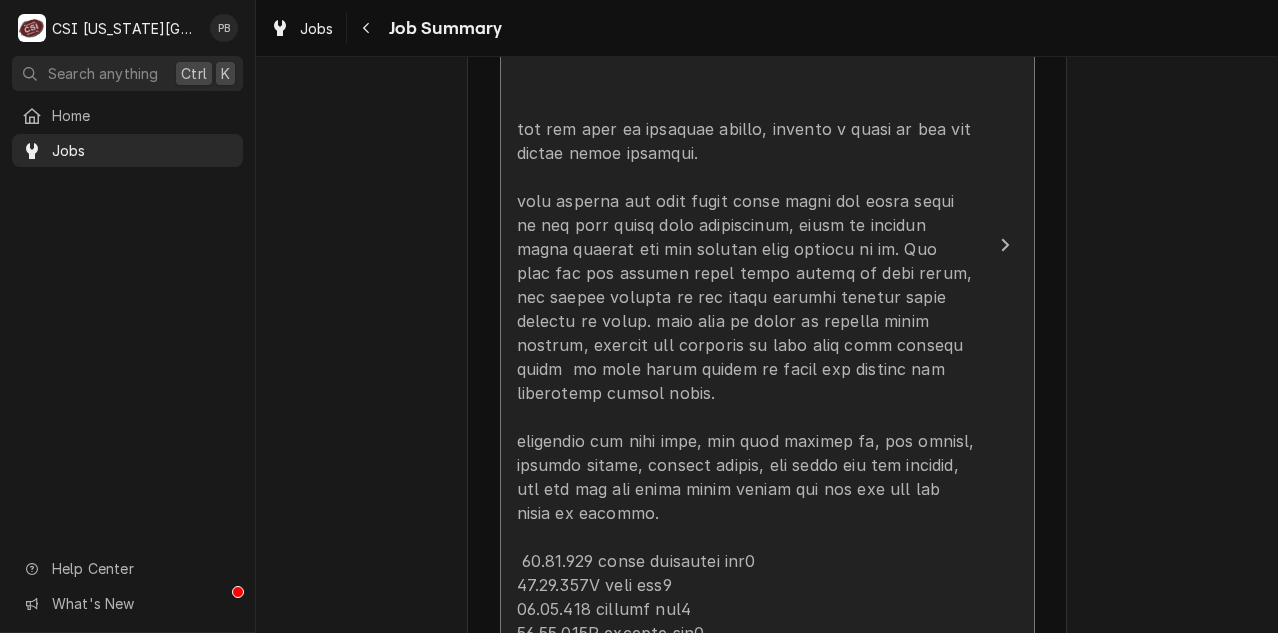 click at bounding box center [746, 381] 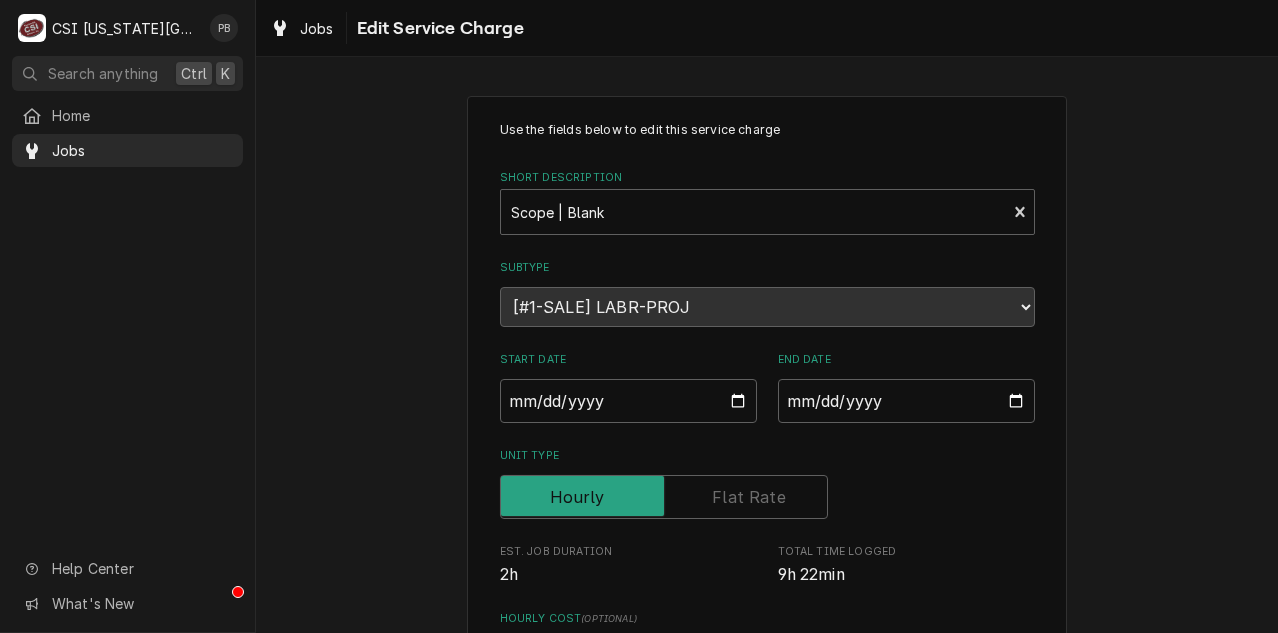 scroll, scrollTop: 1388, scrollLeft: 0, axis: vertical 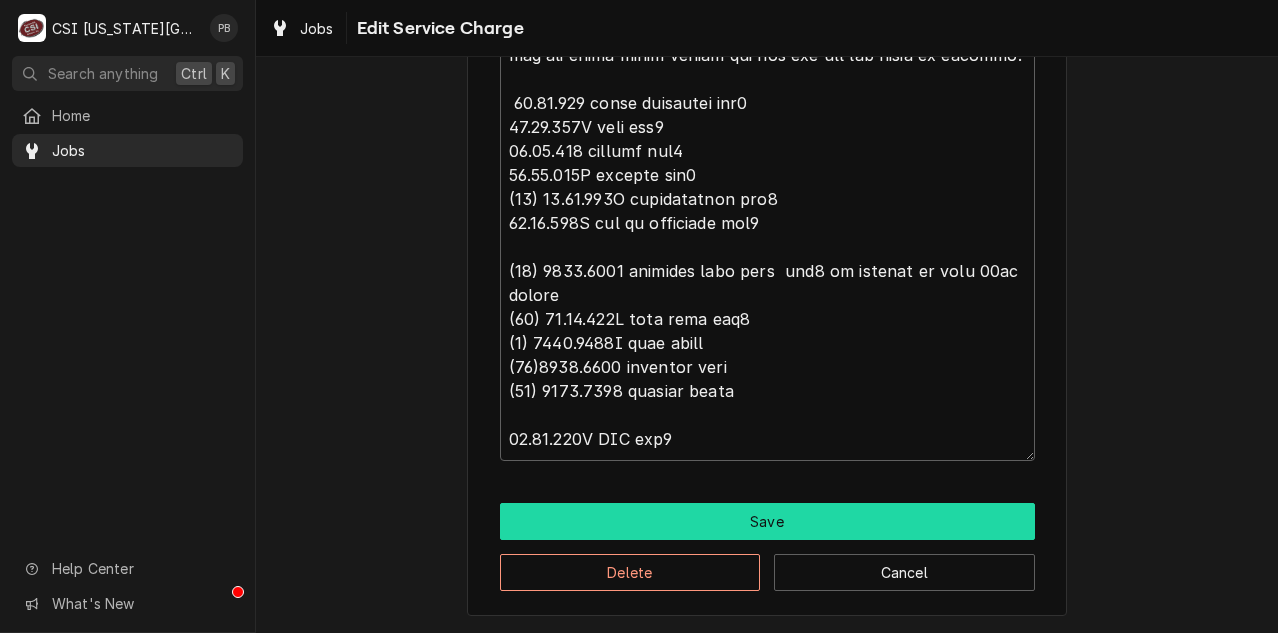 click on "Save" at bounding box center (767, 521) 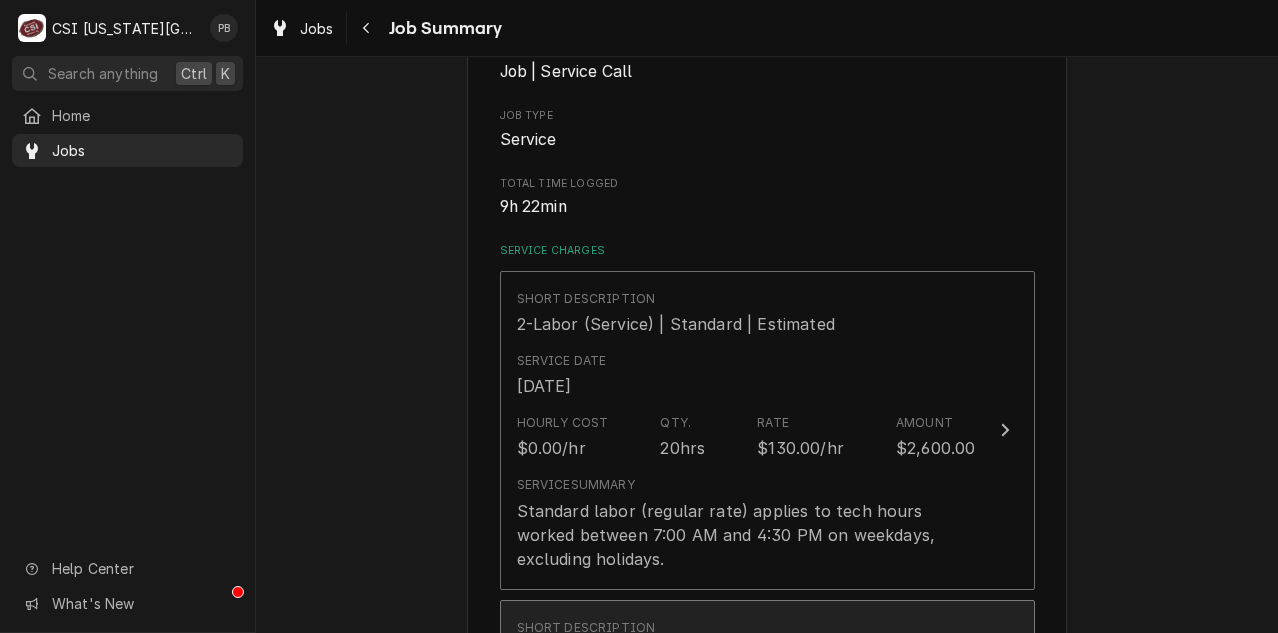 scroll, scrollTop: 0, scrollLeft: 0, axis: both 